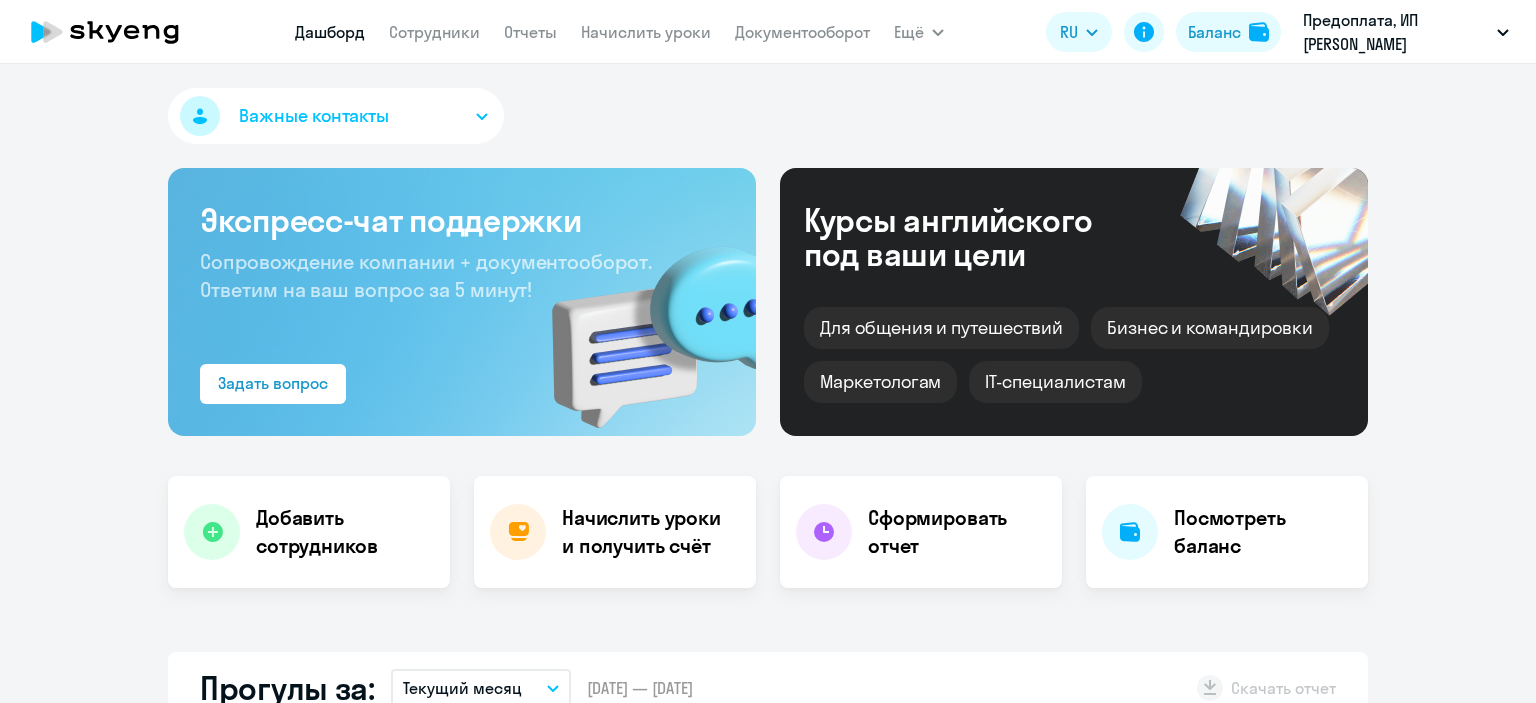 select on "30" 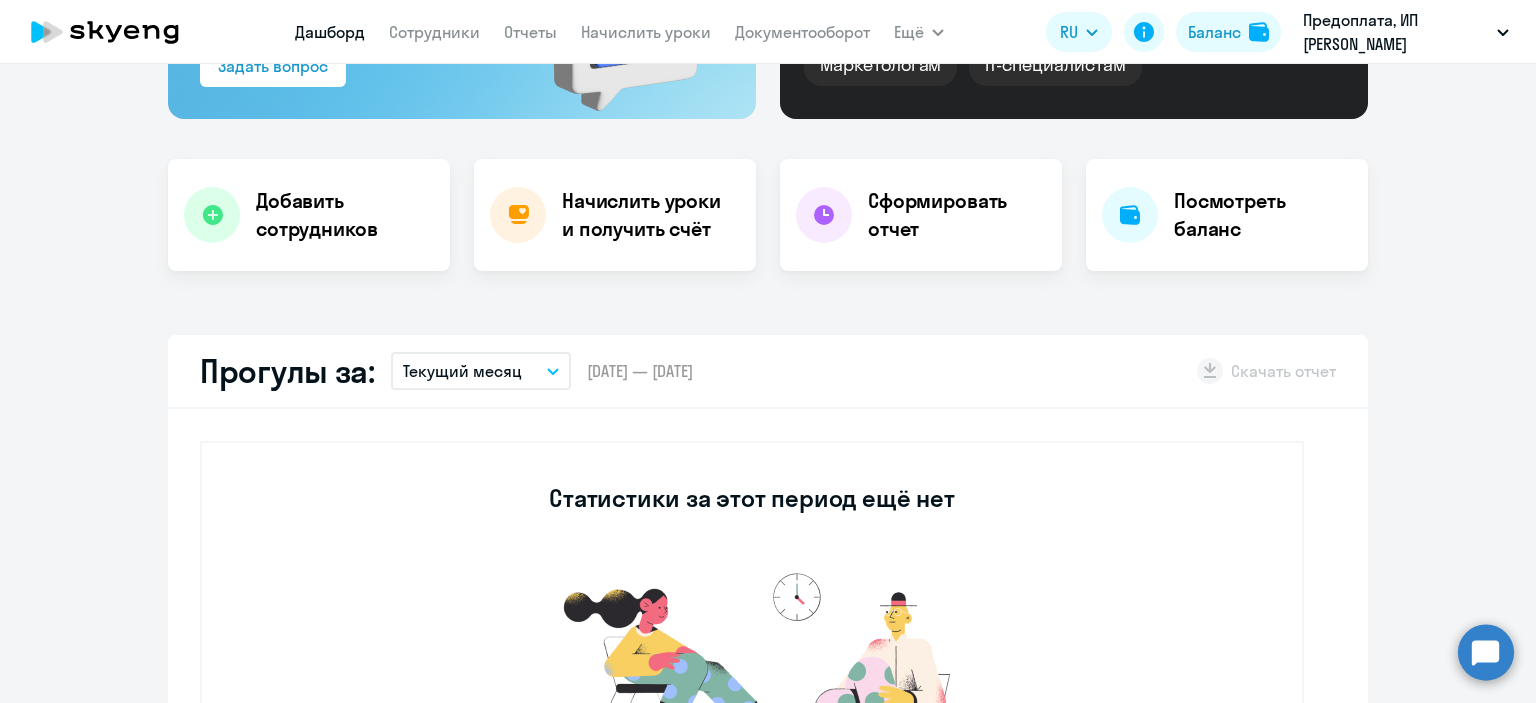 scroll, scrollTop: 300, scrollLeft: 0, axis: vertical 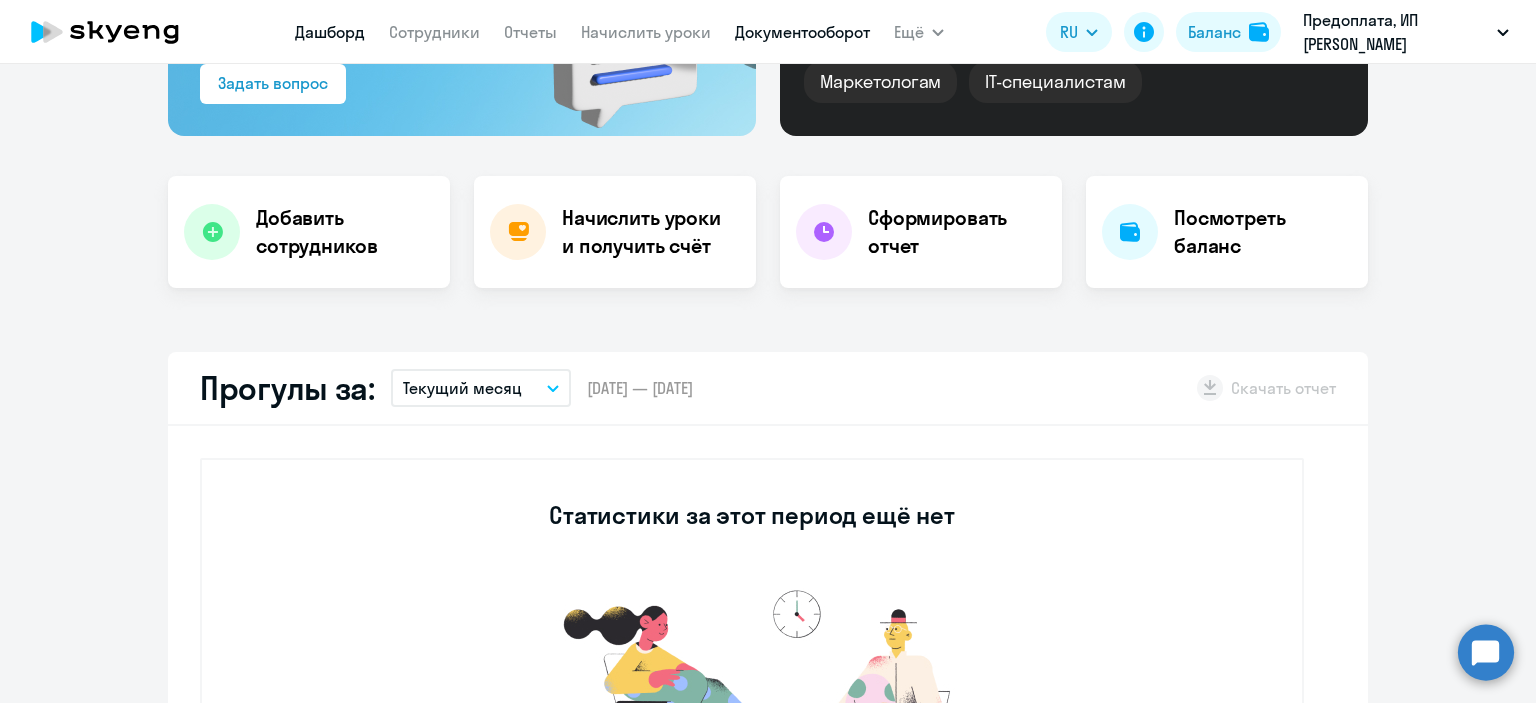 click on "Документооборот" at bounding box center [802, 32] 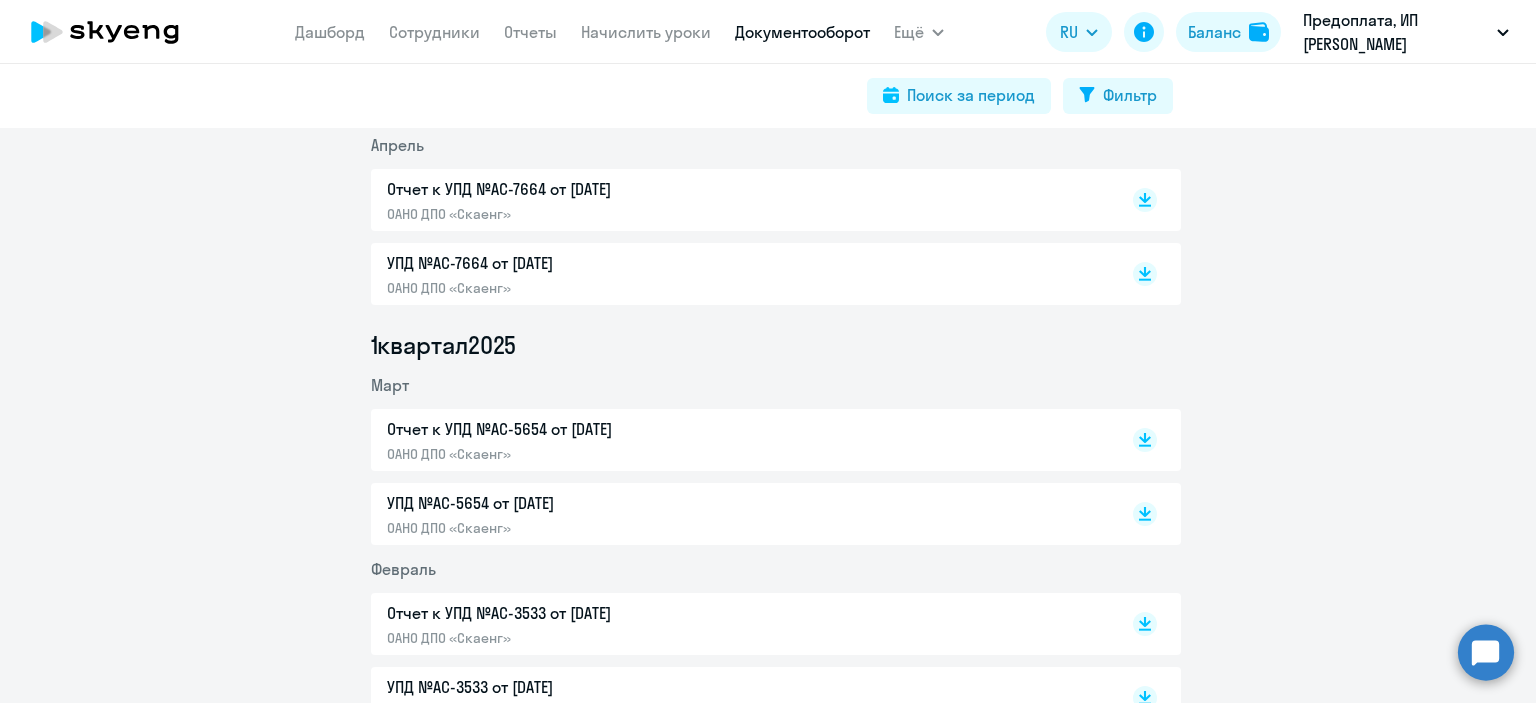 scroll, scrollTop: 0, scrollLeft: 0, axis: both 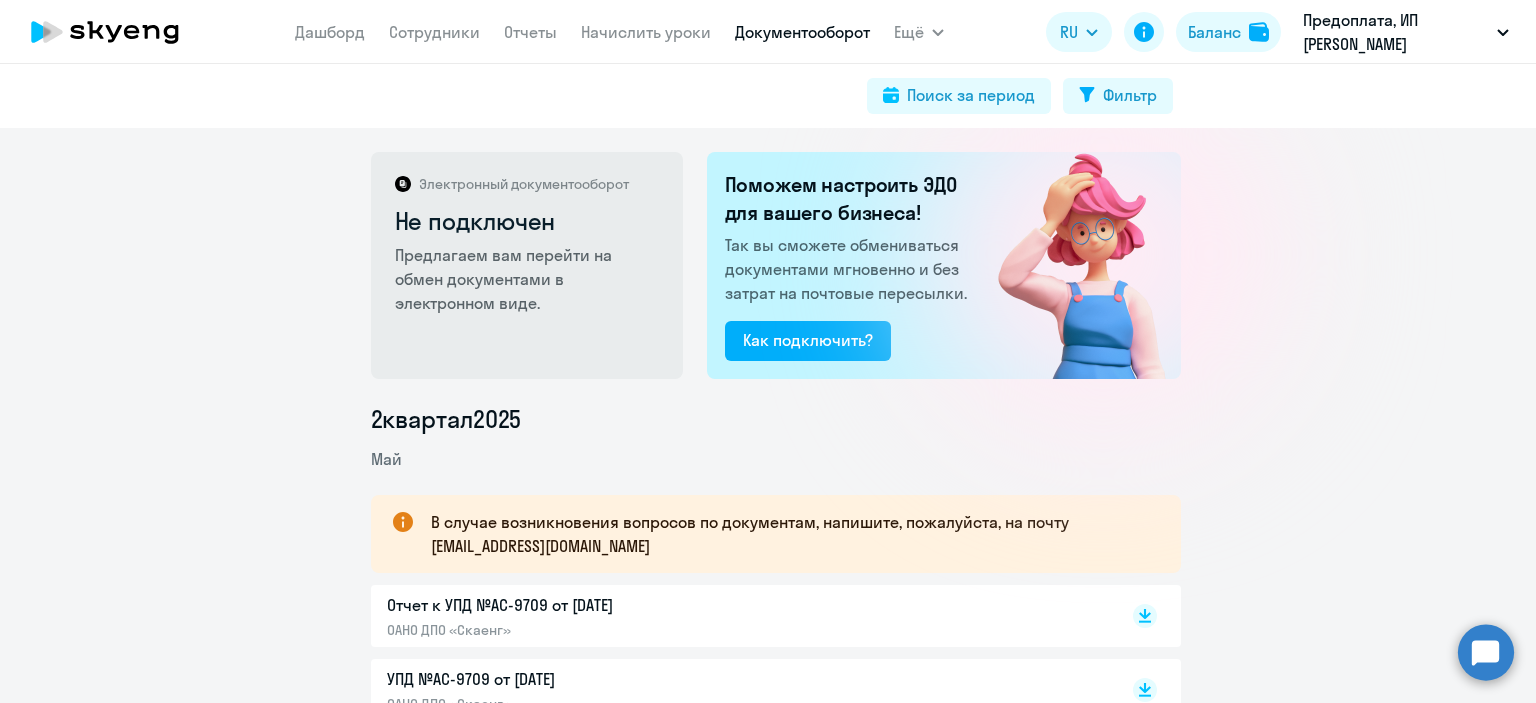 click on "В случае возникновения вопросов по документам, напишите, пожалуйста, на почту [EMAIL_ADDRESS][DOMAIN_NAME]" 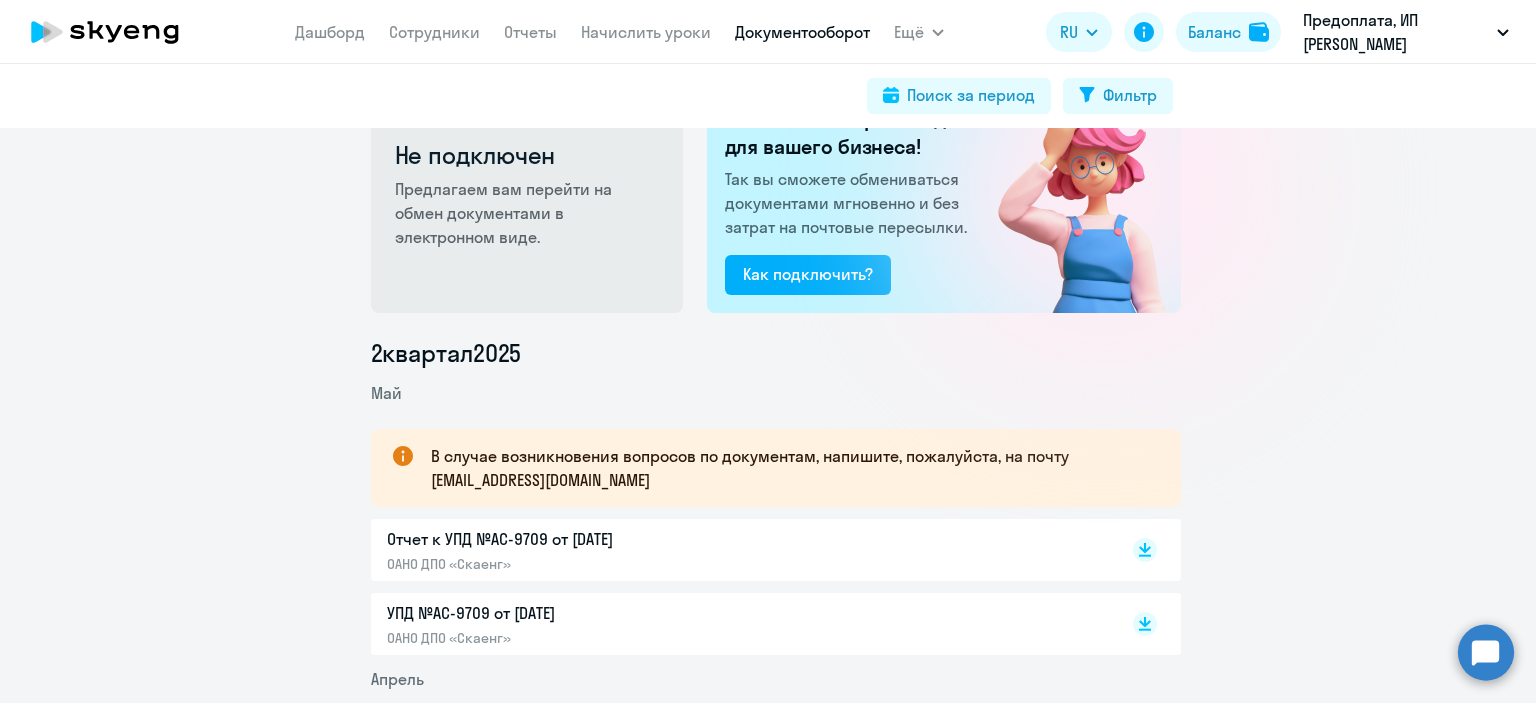 scroll, scrollTop: 0, scrollLeft: 0, axis: both 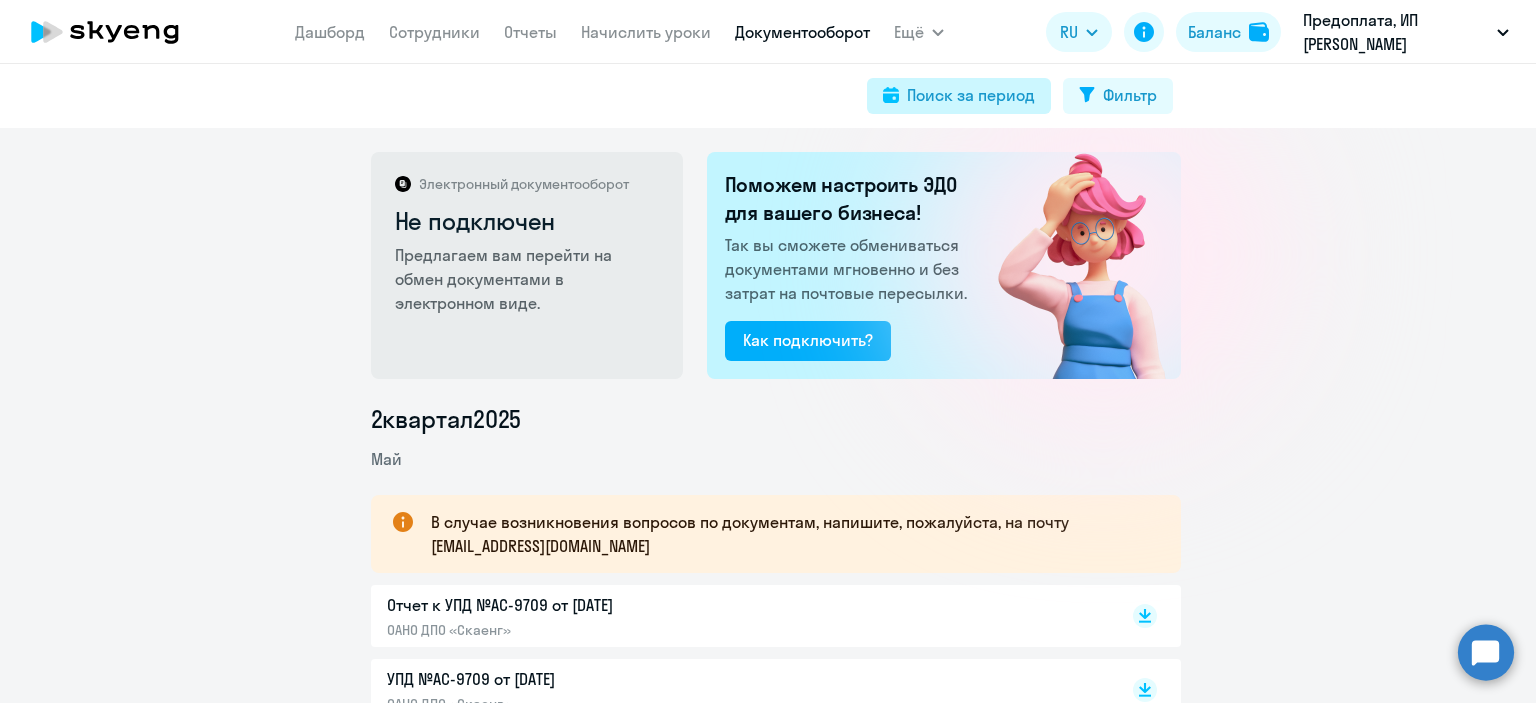 click on "Поиск за период" 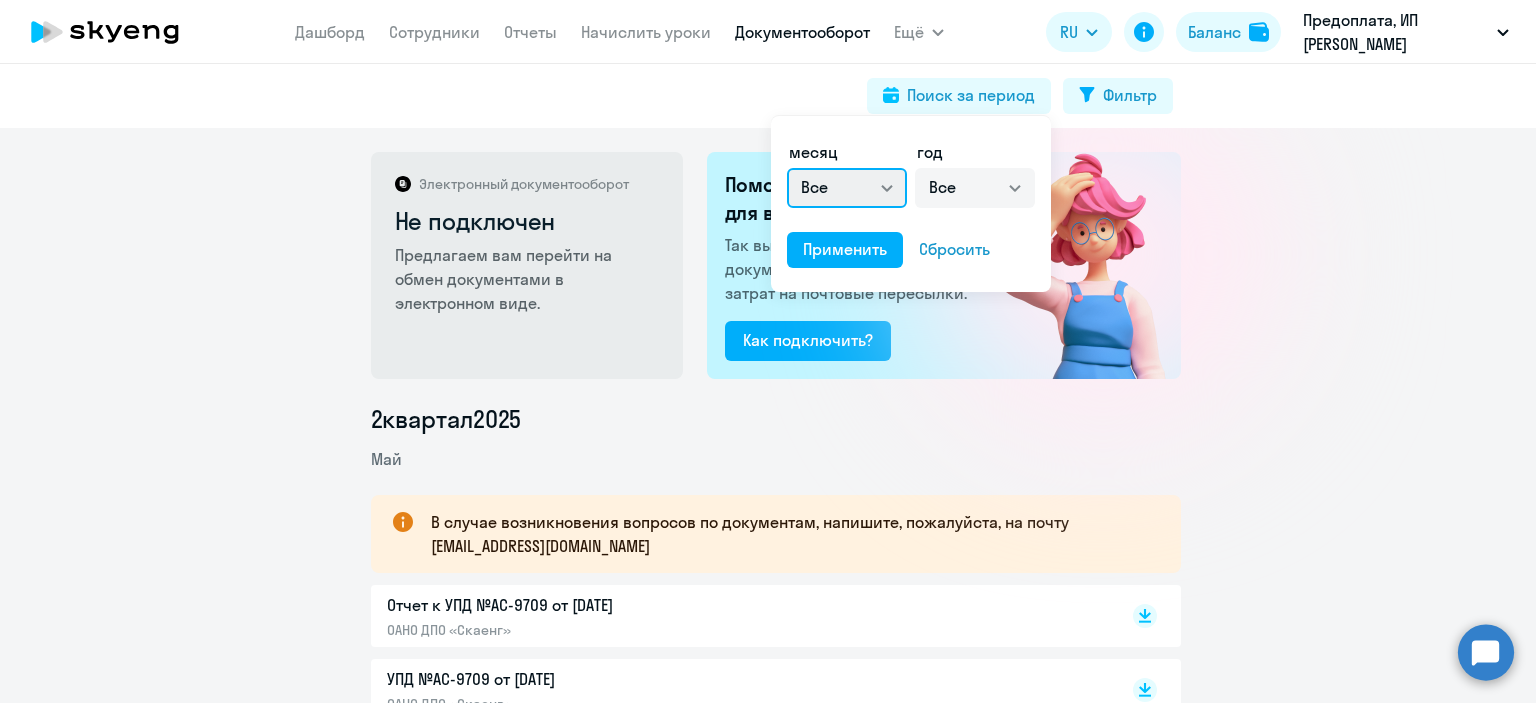 click on "Все  январь   февраль   март   апрель   май   июнь   июль   август   сентябрь   октябрь   ноябрь   декабрь" at bounding box center (847, 188) 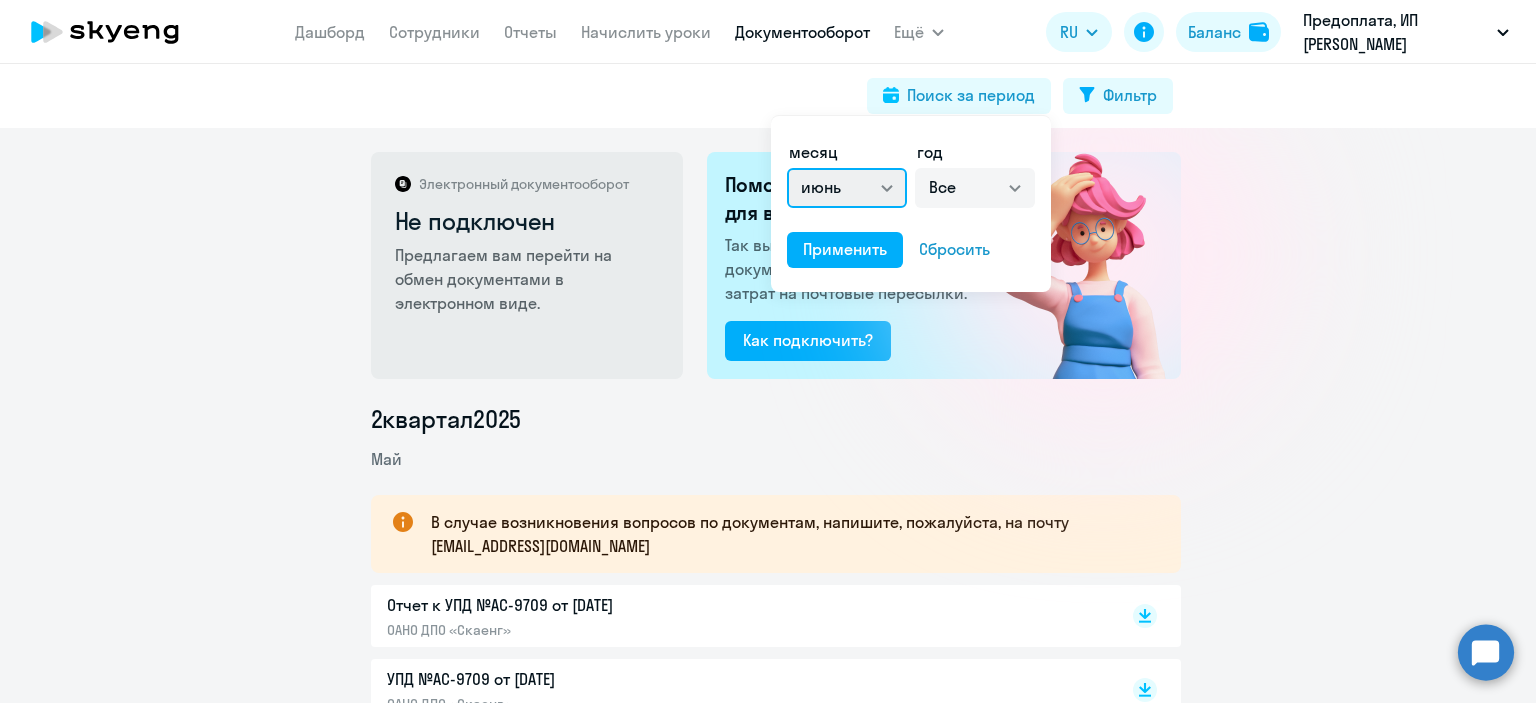 click on "Все  январь   февраль   март   апрель   май   июнь   июль   август   сентябрь   октябрь   ноябрь   декабрь" at bounding box center [847, 188] 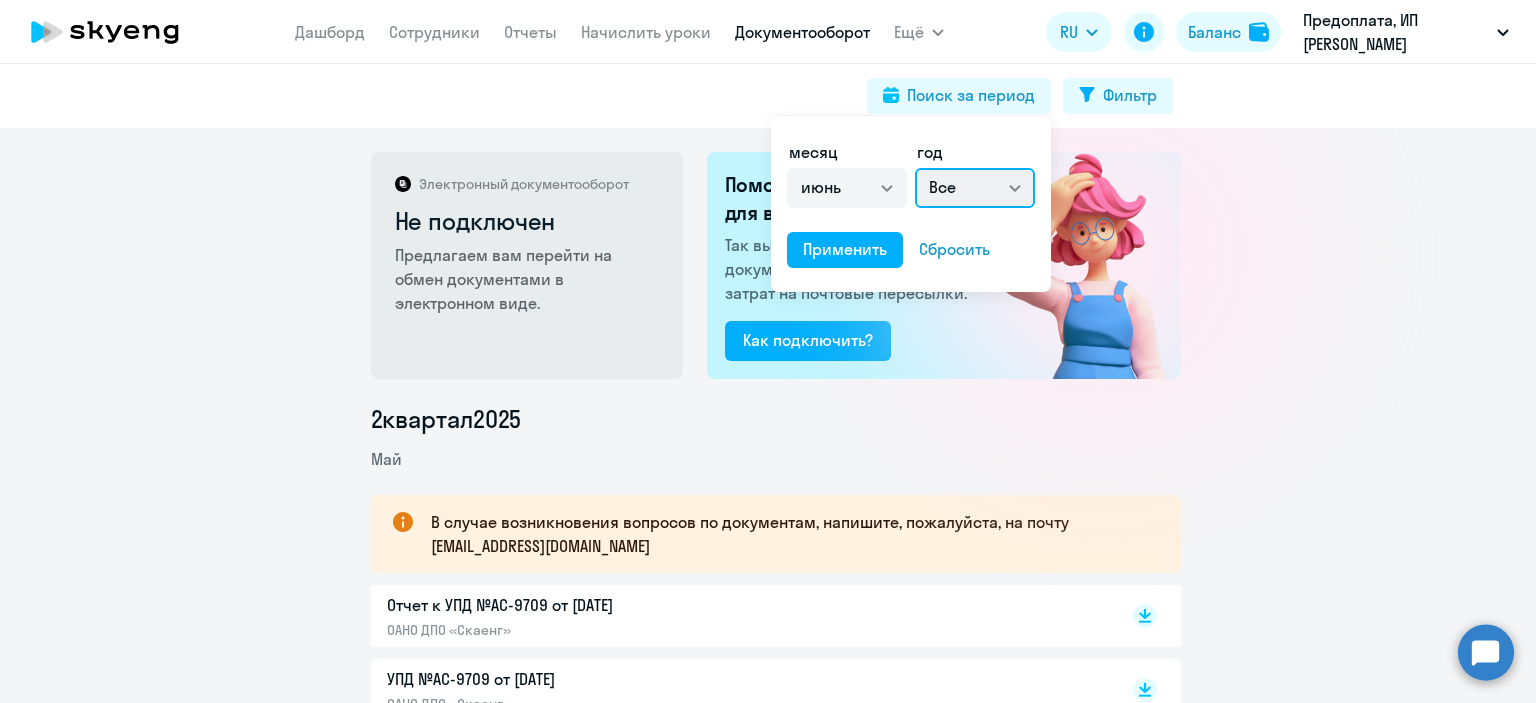 click on "Все  2025   2024   2023   2022   2021   2020   2019   2018   2017   2016" at bounding box center [975, 188] 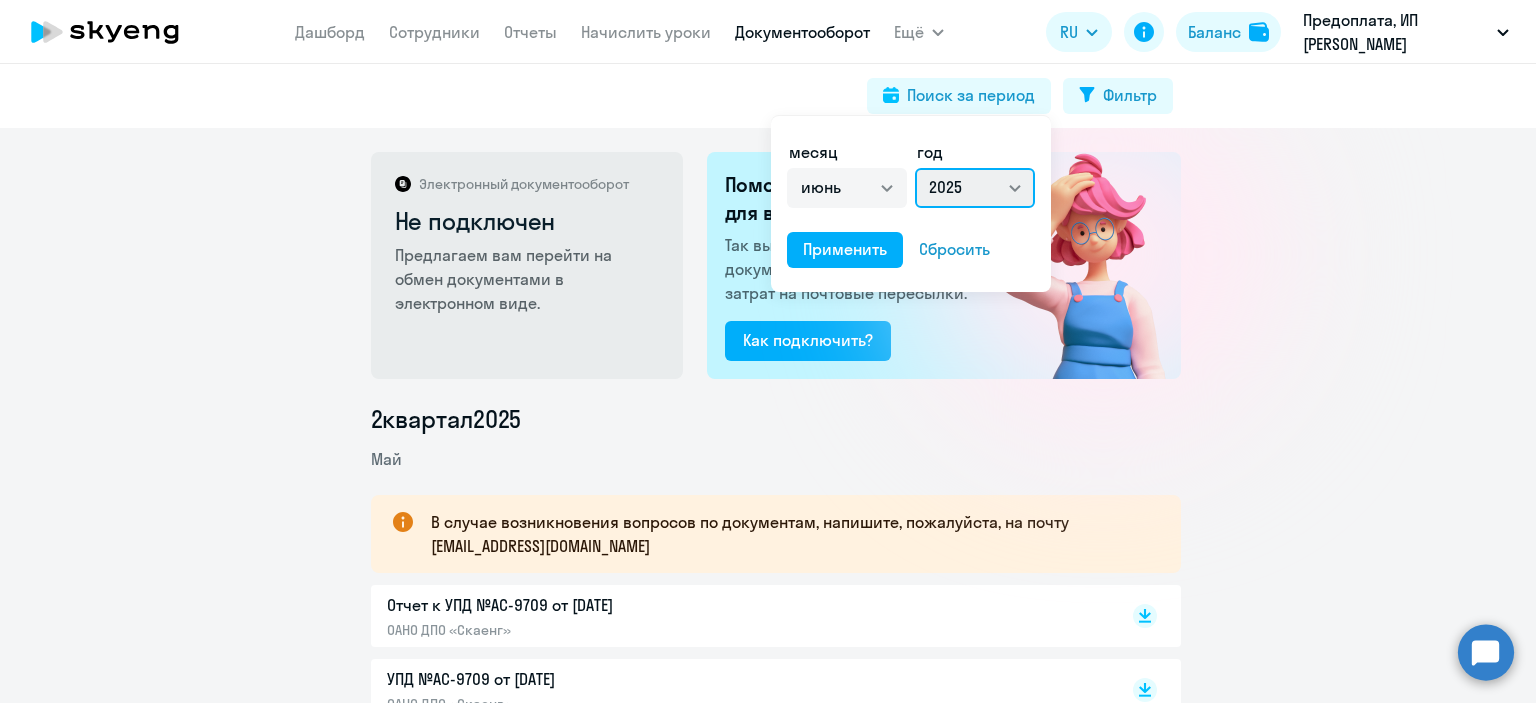 click on "Все  2025   2024   2023   2022   2021   2020   2019   2018   2017   2016" at bounding box center [975, 188] 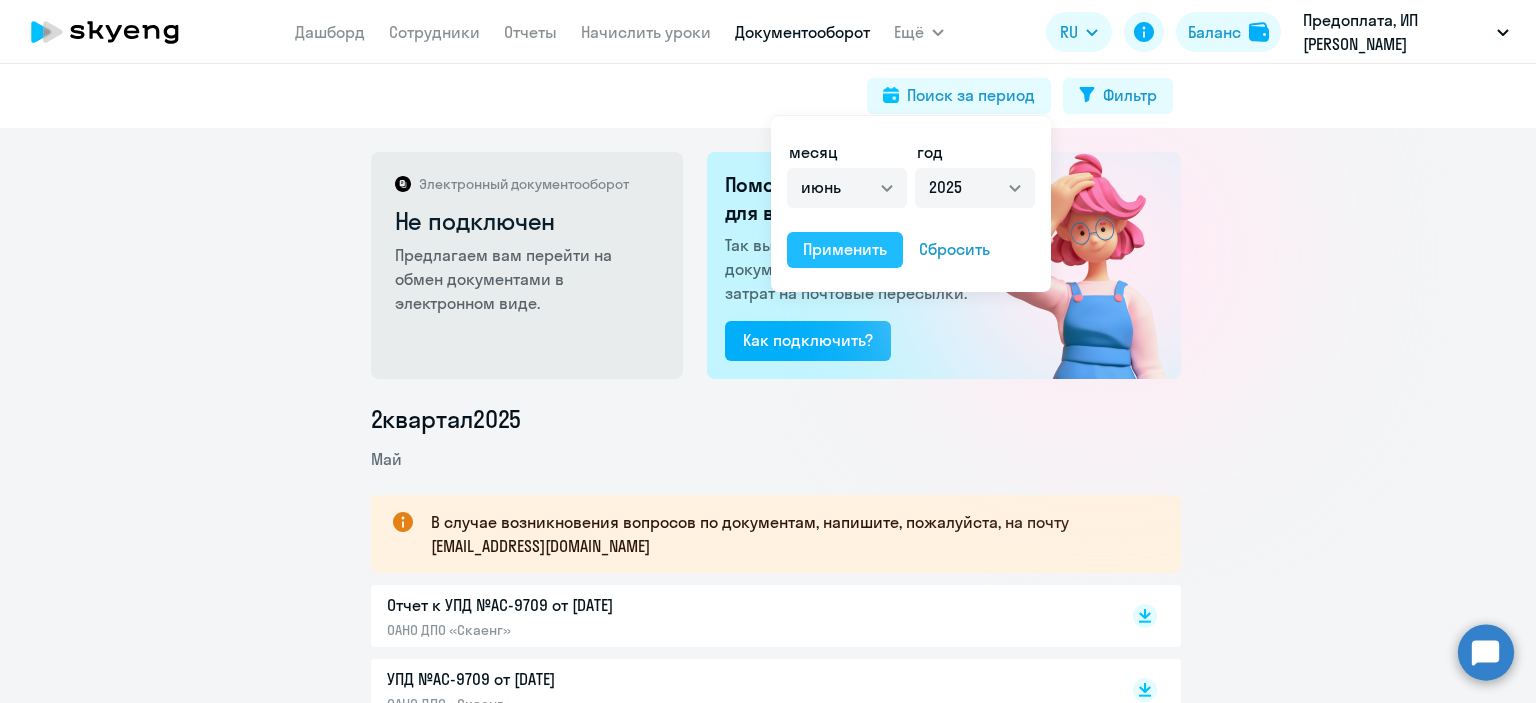 click on "Применить" at bounding box center [845, 249] 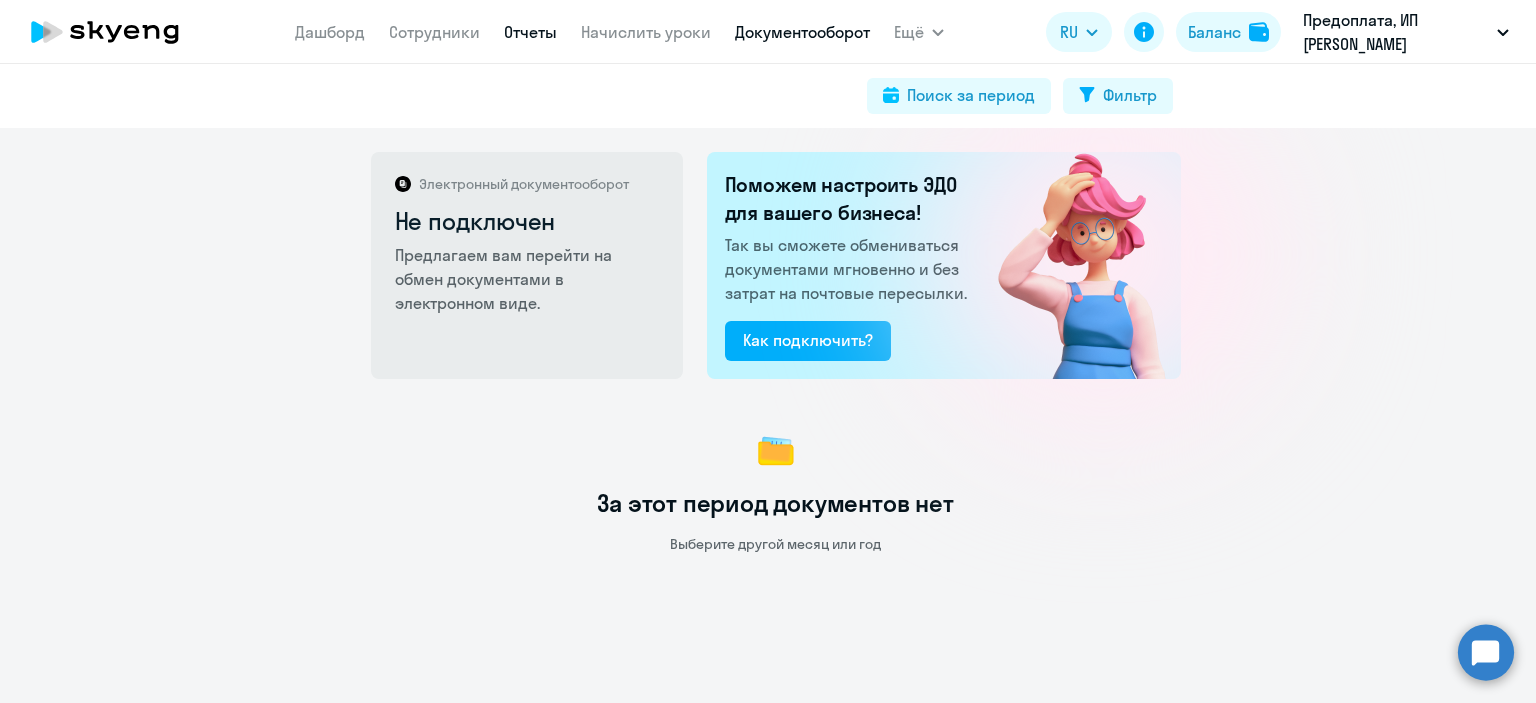 click on "Отчеты" at bounding box center [530, 32] 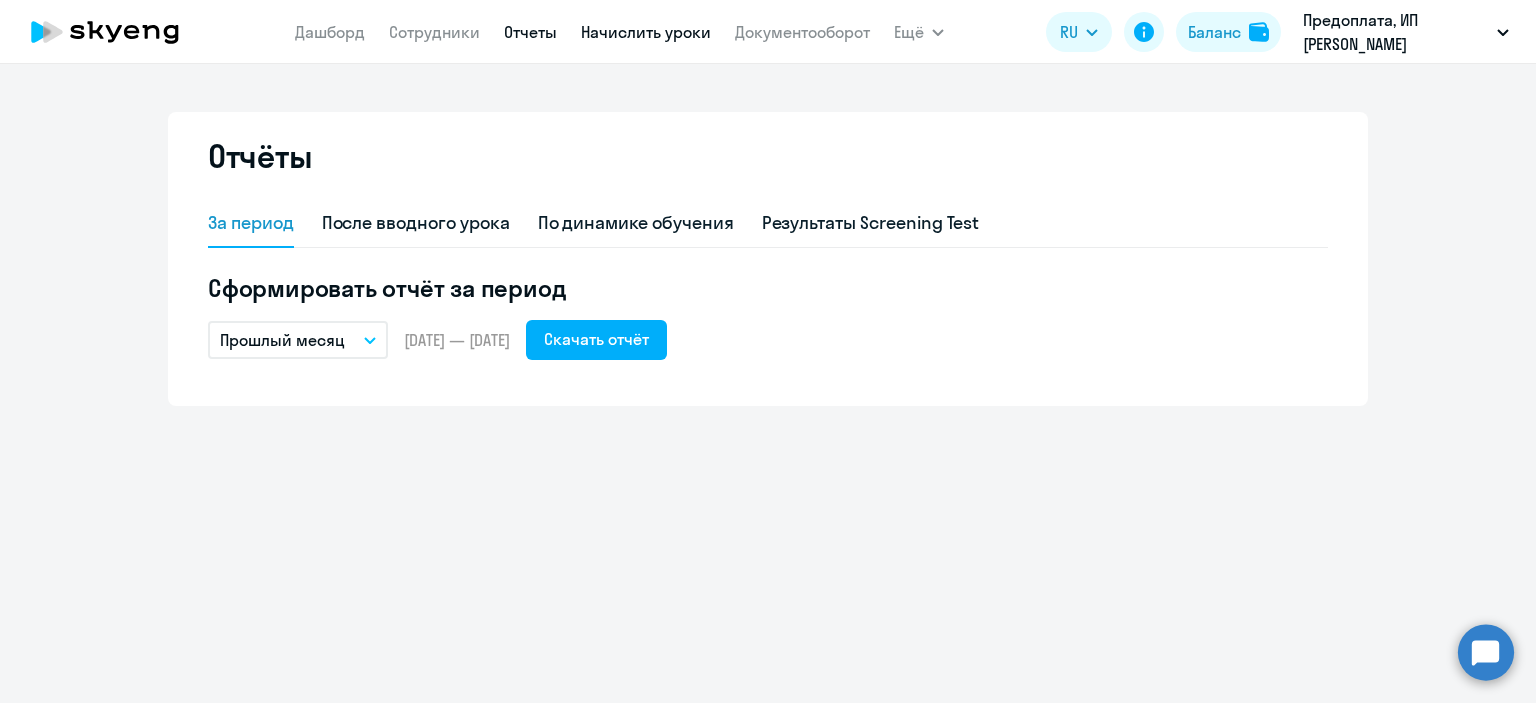 click on "Начислить уроки" at bounding box center [646, 32] 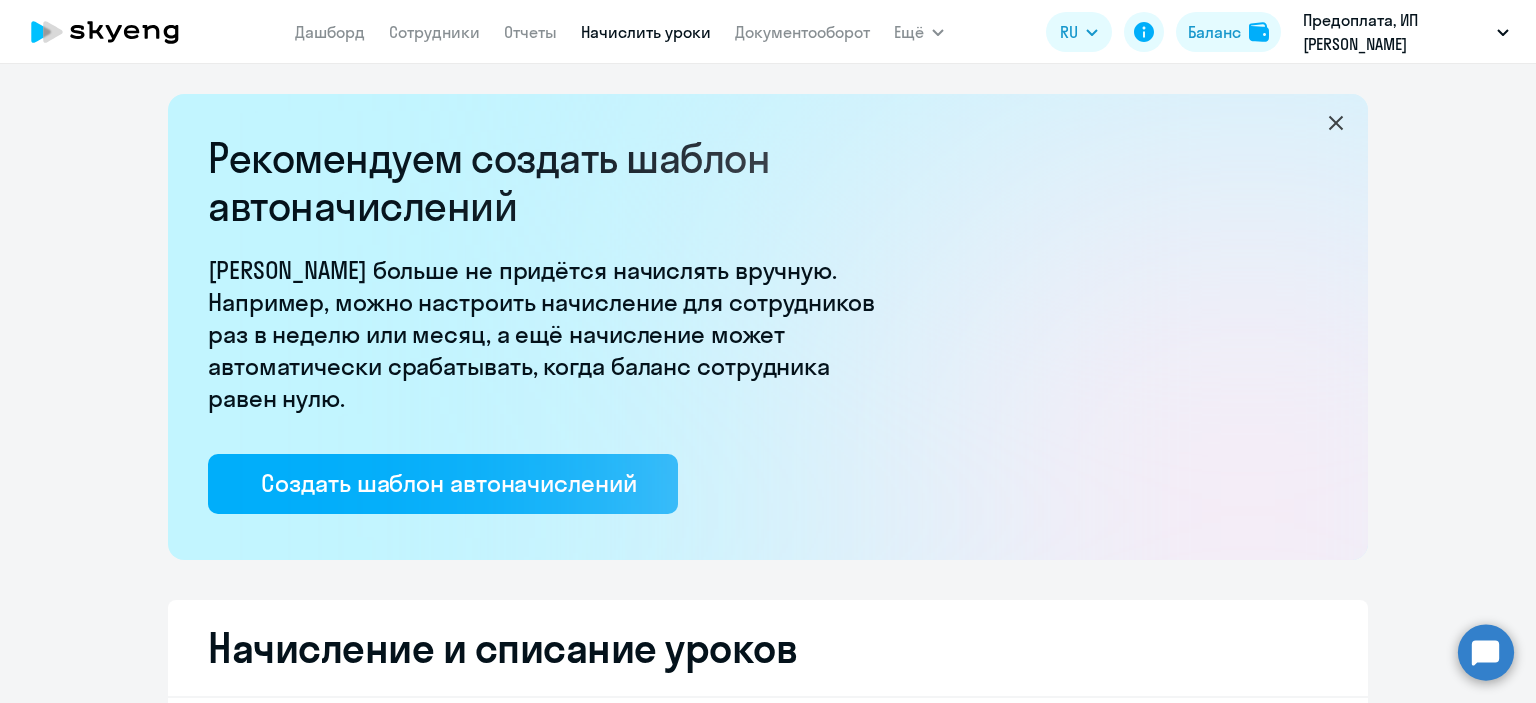 select on "10" 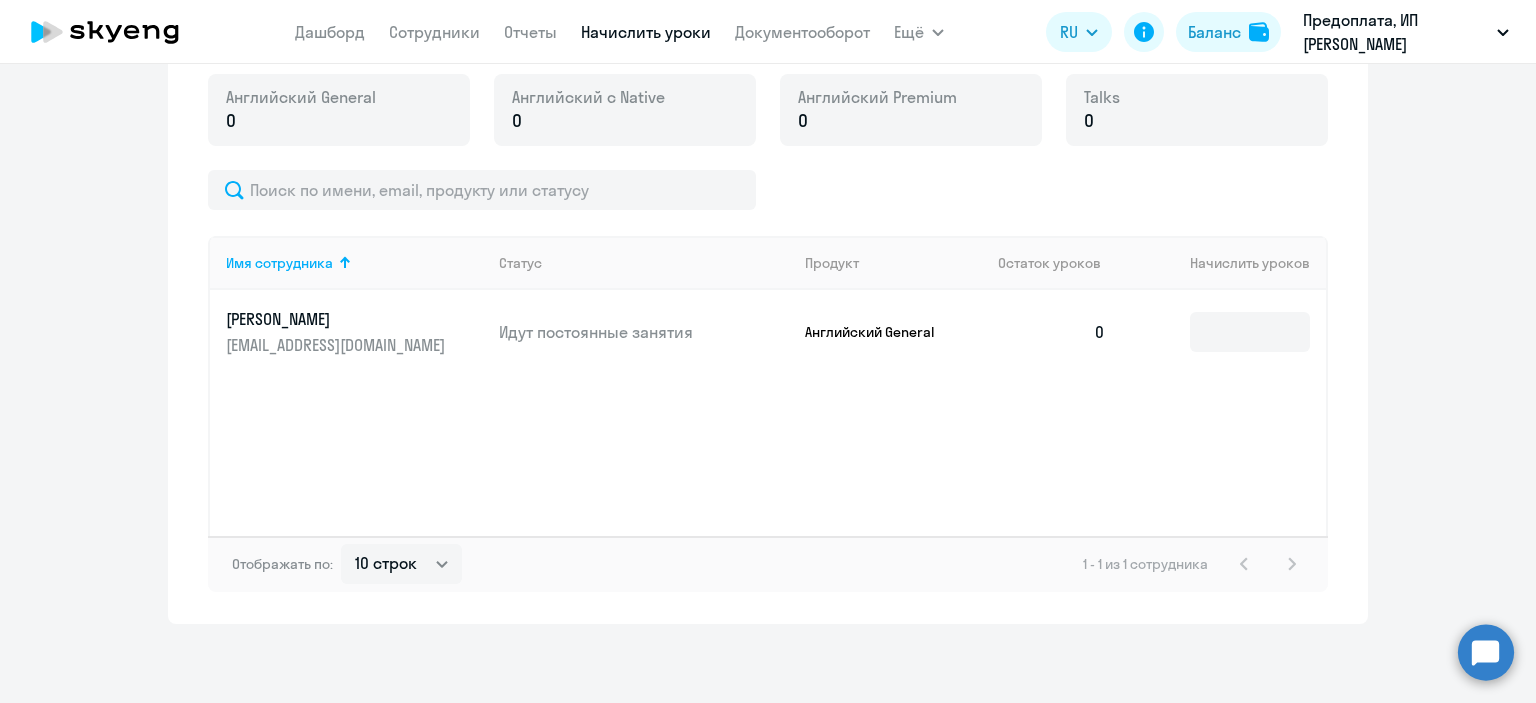 scroll, scrollTop: 0, scrollLeft: 0, axis: both 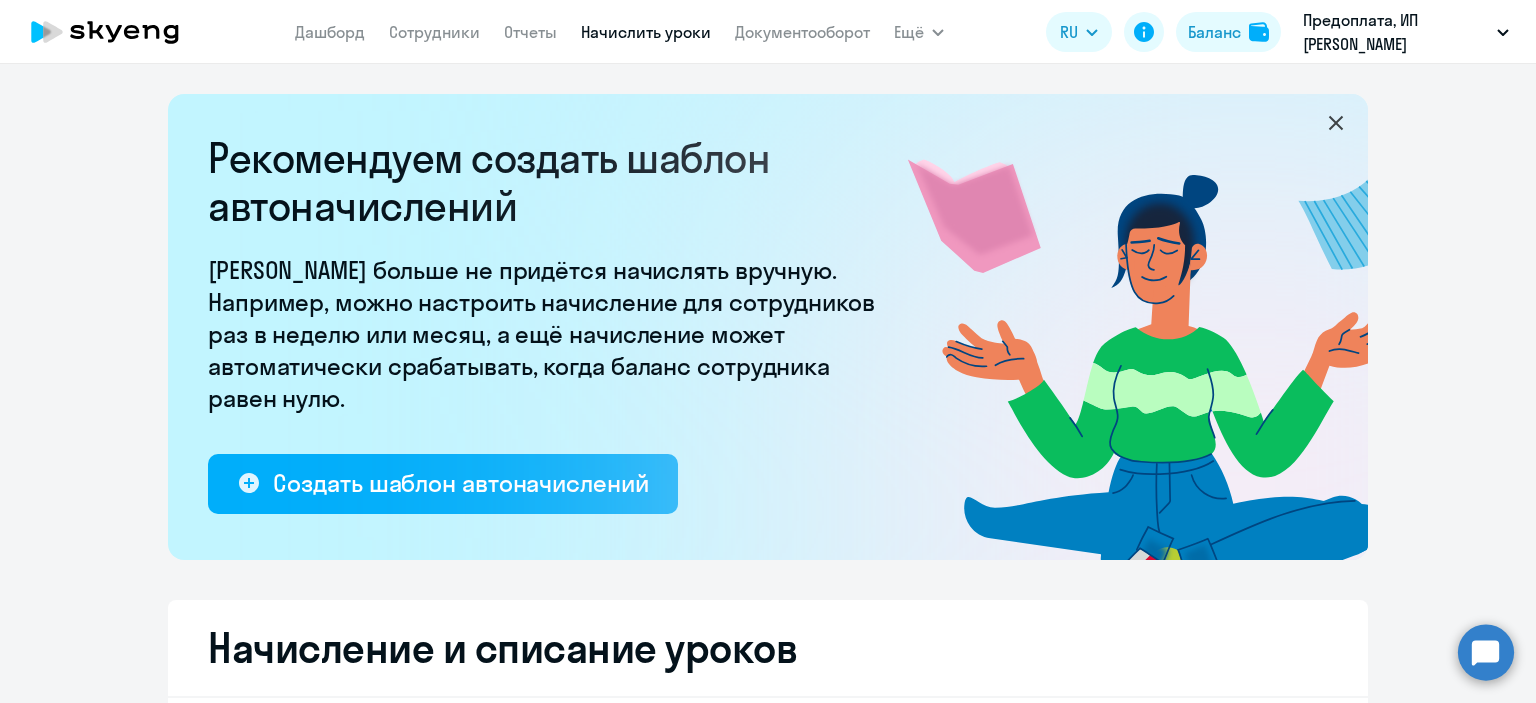 click 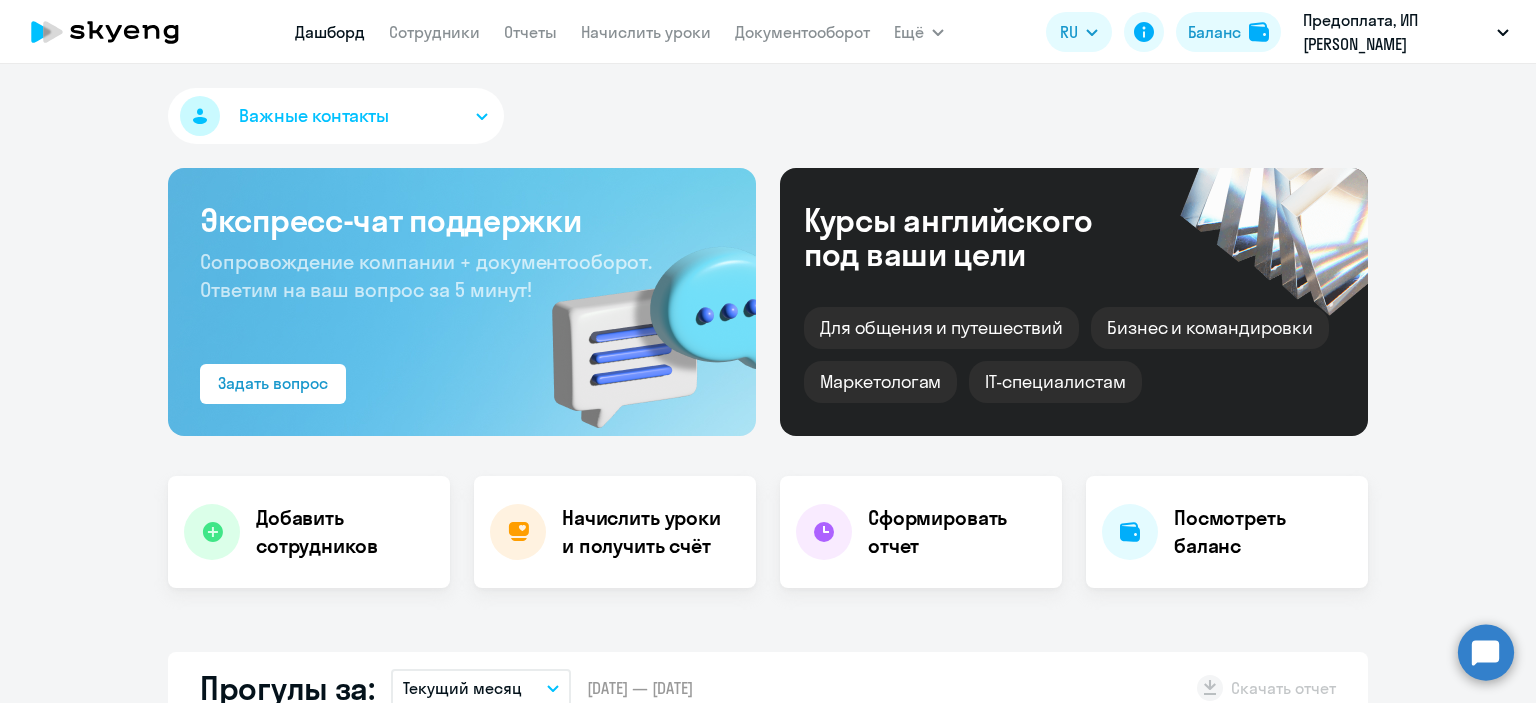 select on "30" 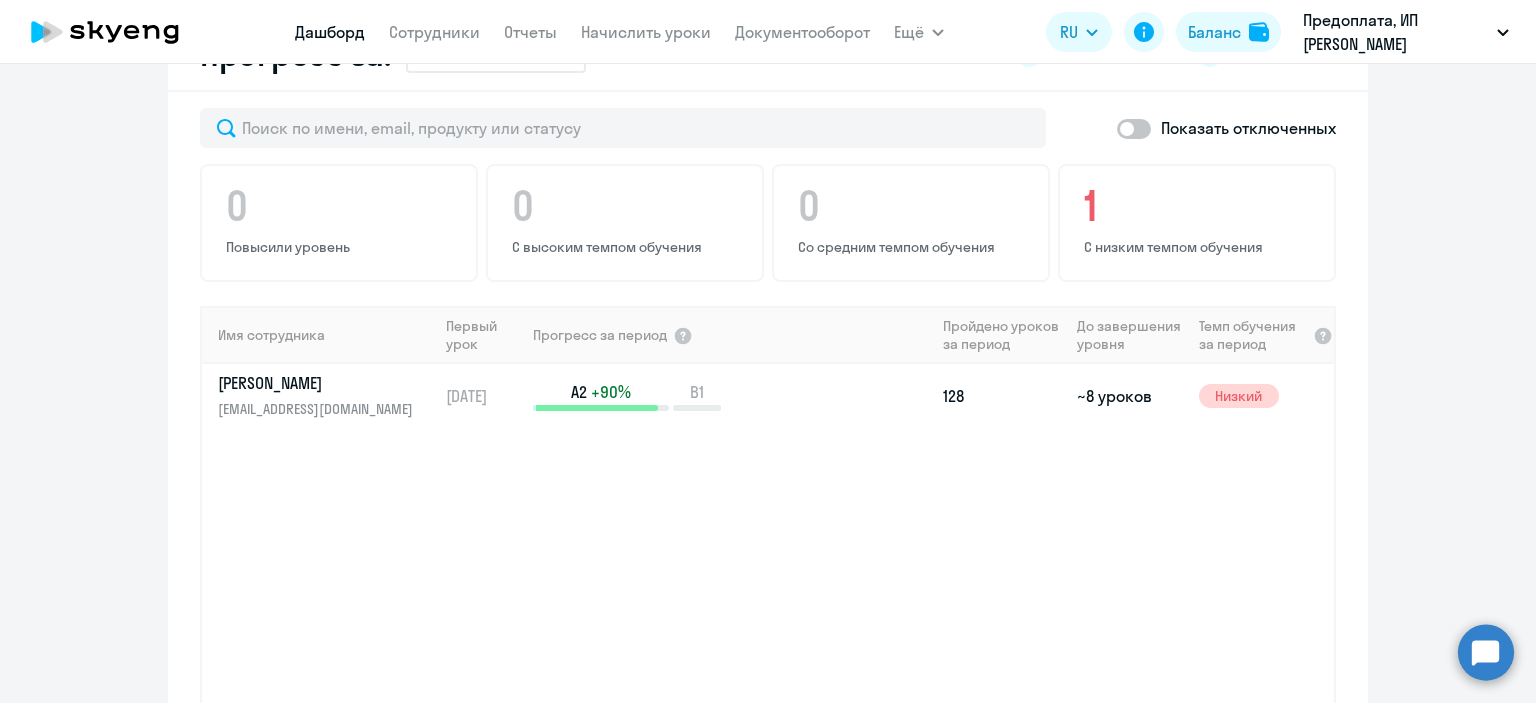 scroll, scrollTop: 0, scrollLeft: 0, axis: both 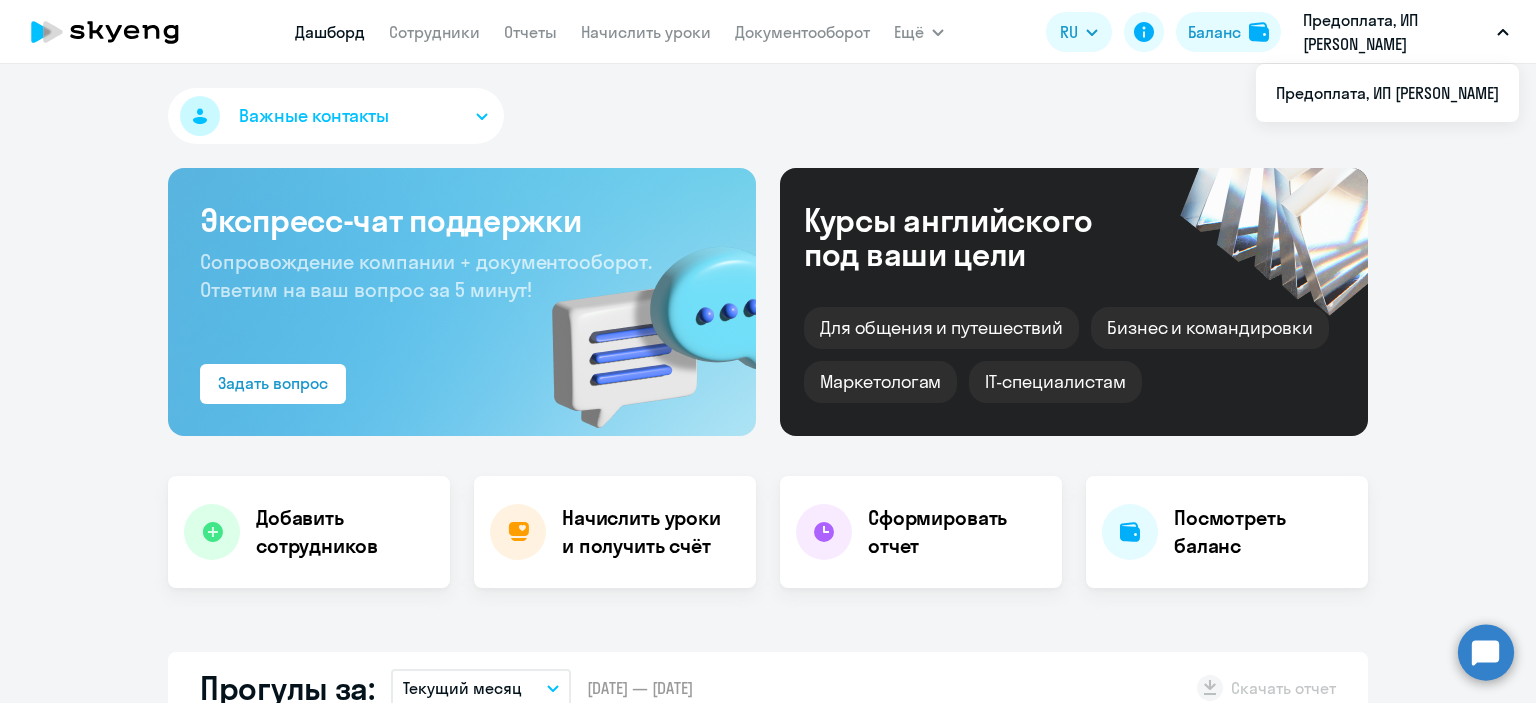click on "Предоплата, ИП [PERSON_NAME]" at bounding box center (1396, 32) 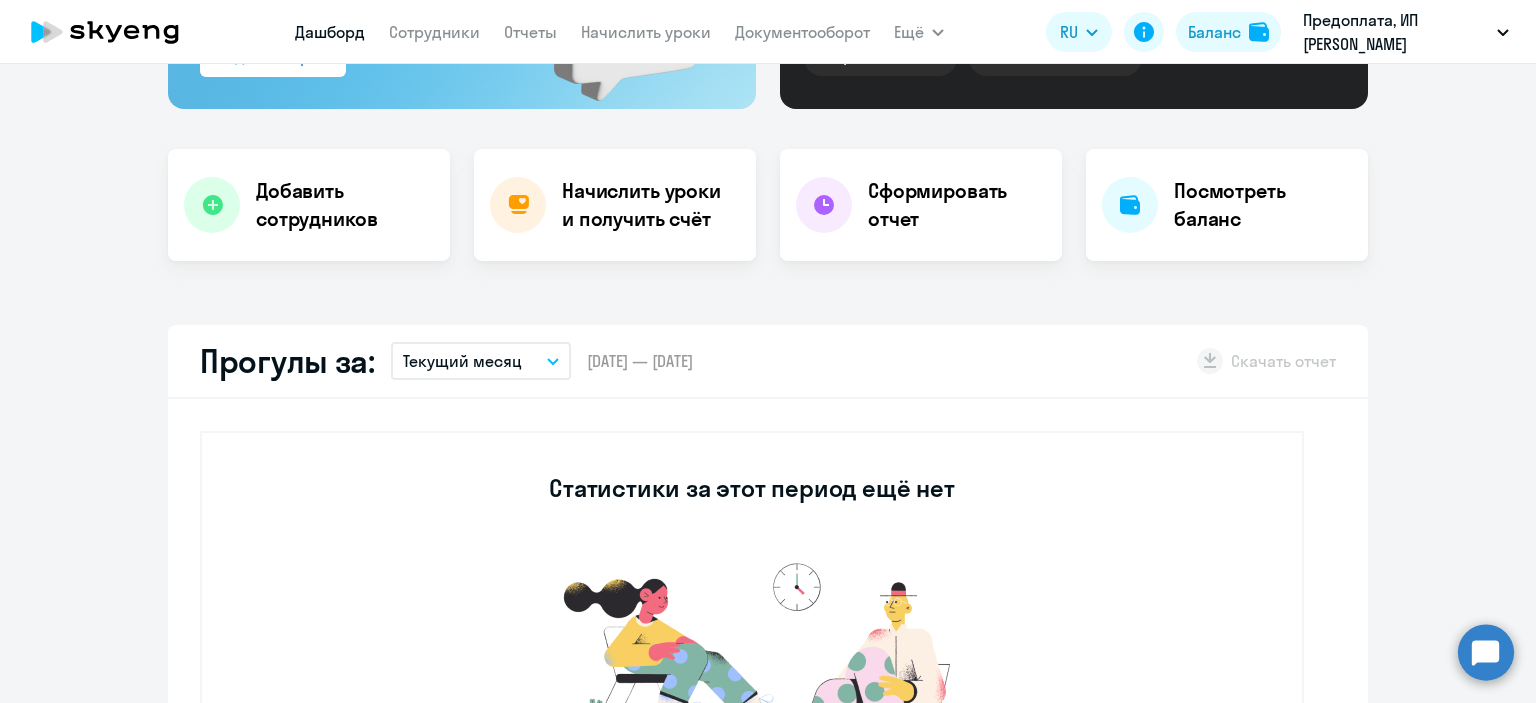 scroll, scrollTop: 300, scrollLeft: 0, axis: vertical 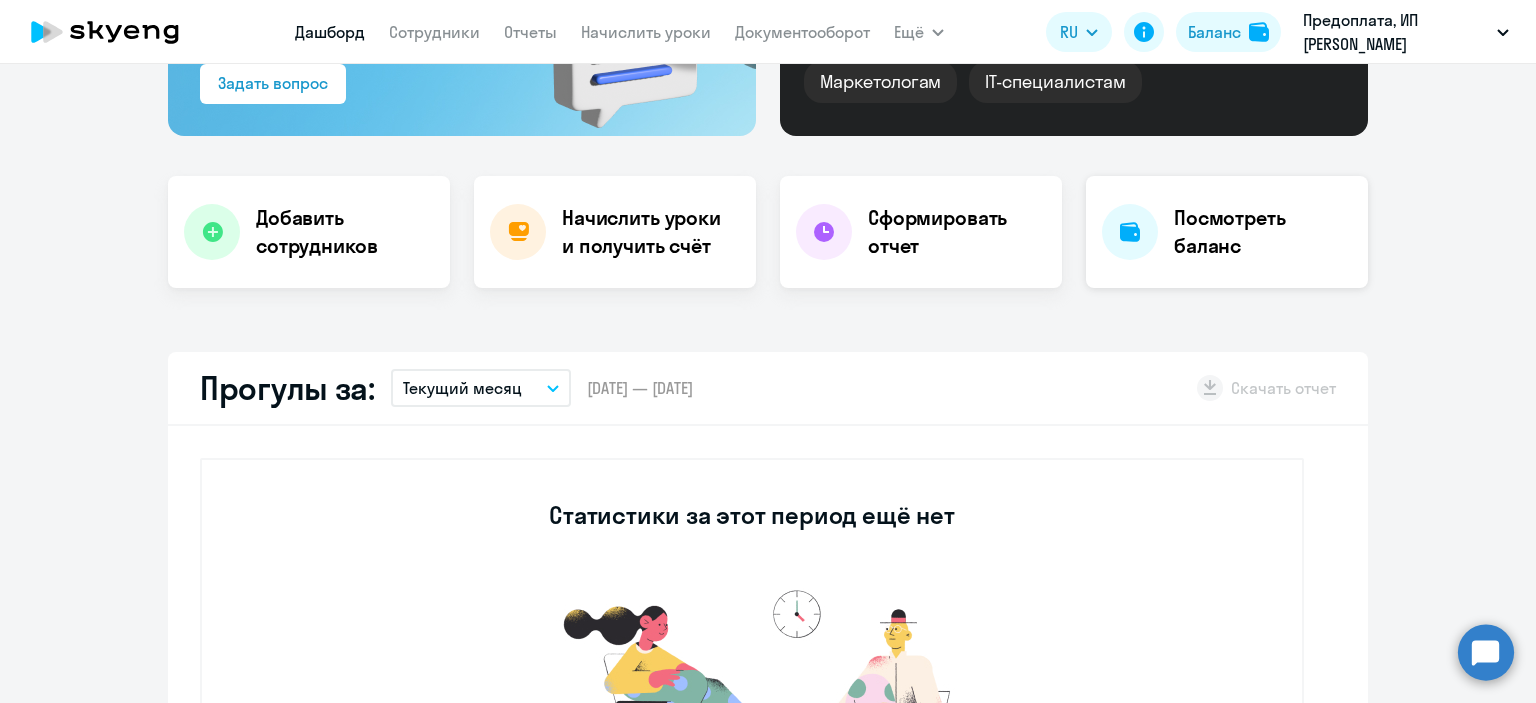 click on "Посмотреть баланс" 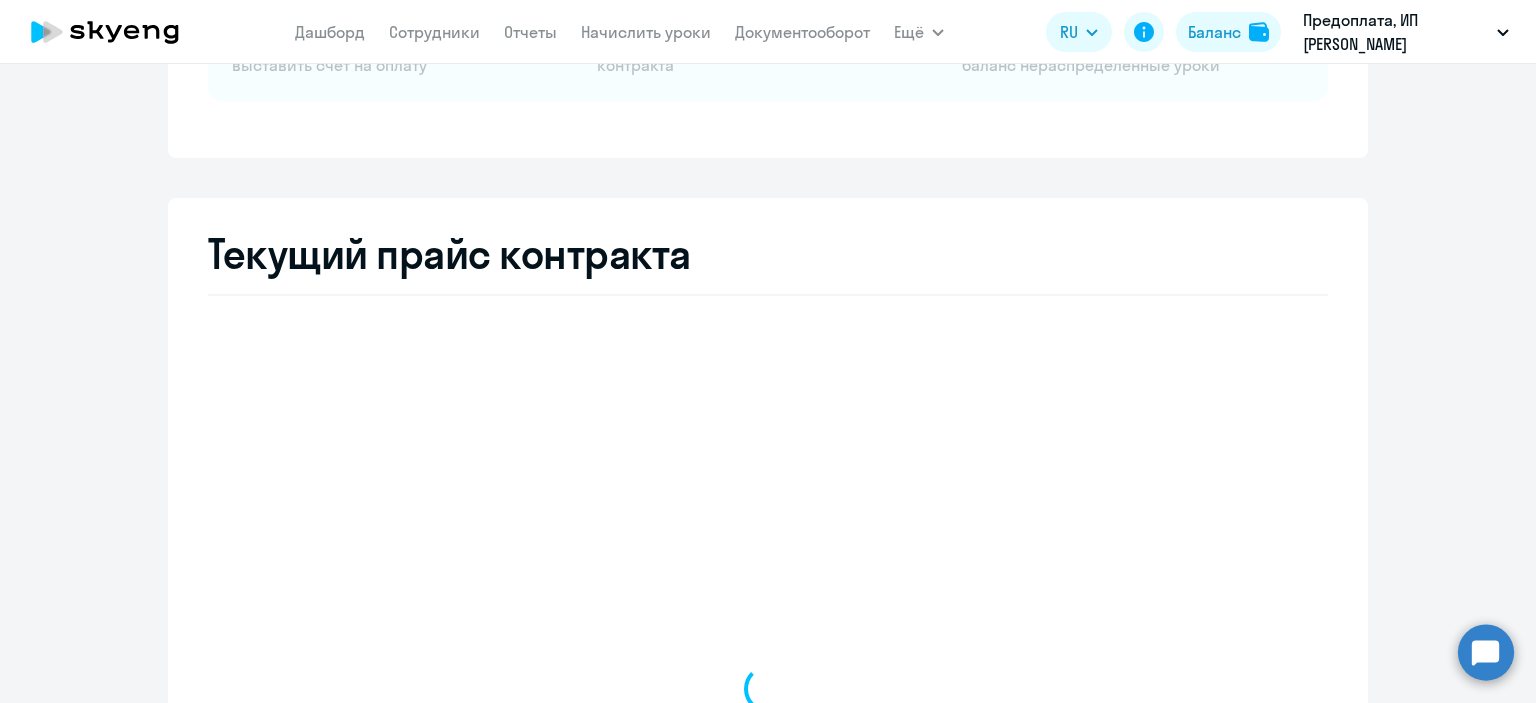 select on "english_adult_not_native_speaker" 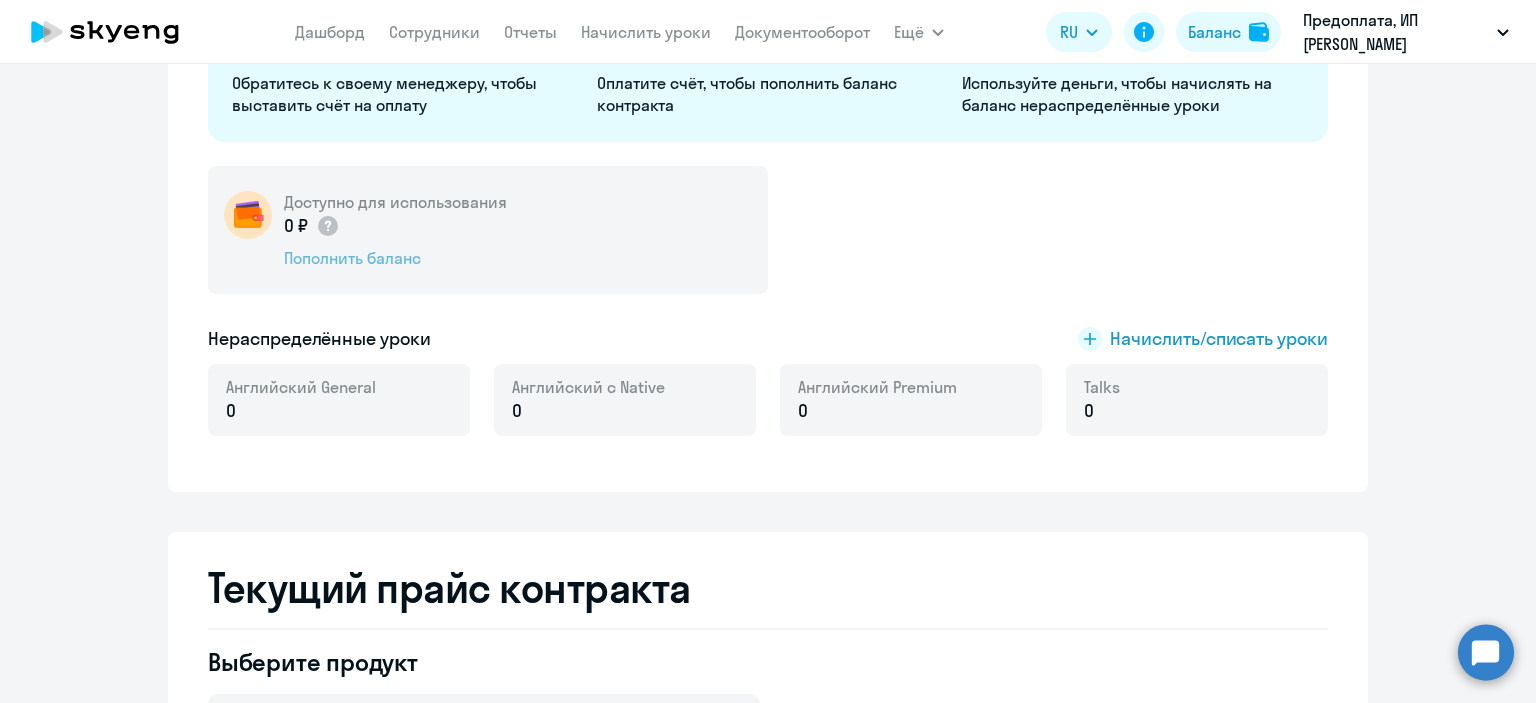 click on "Пополнить баланс" 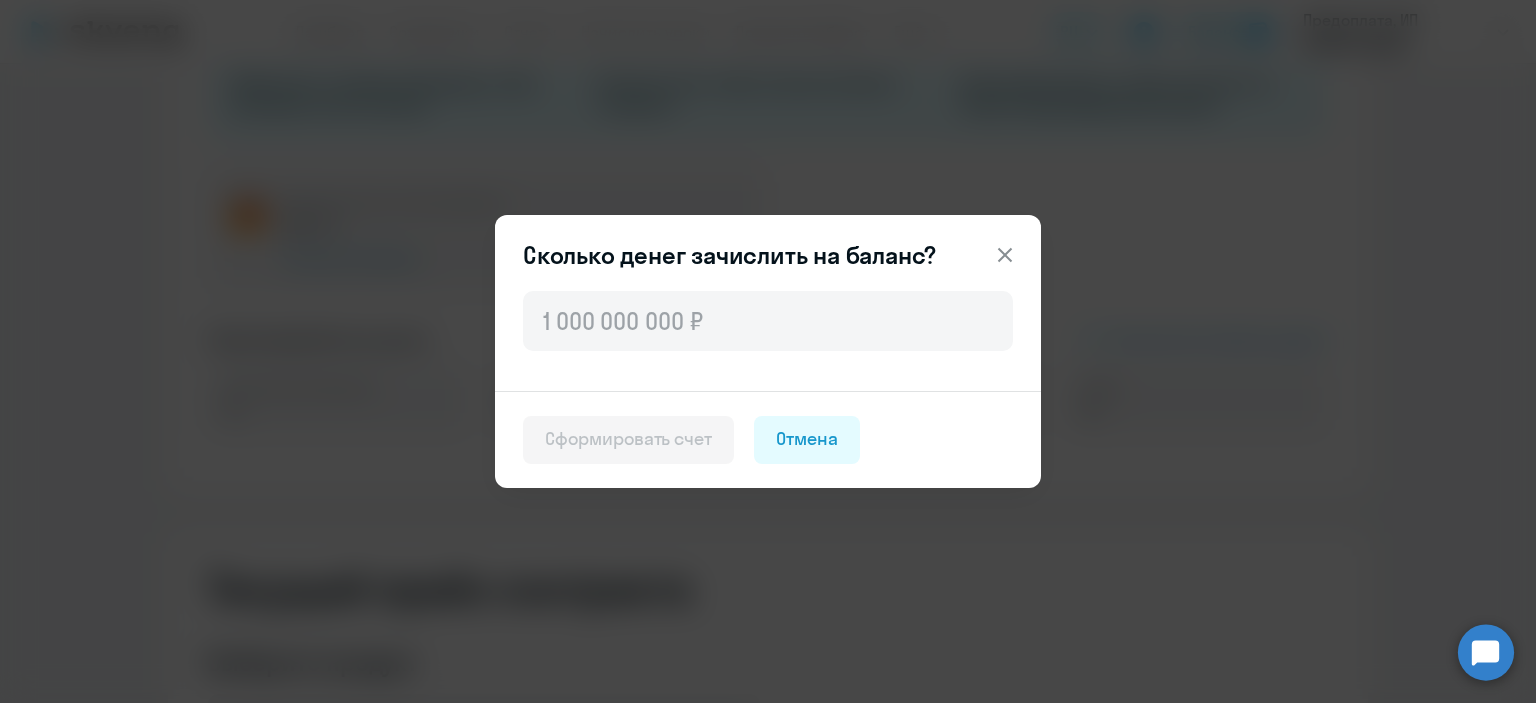 click 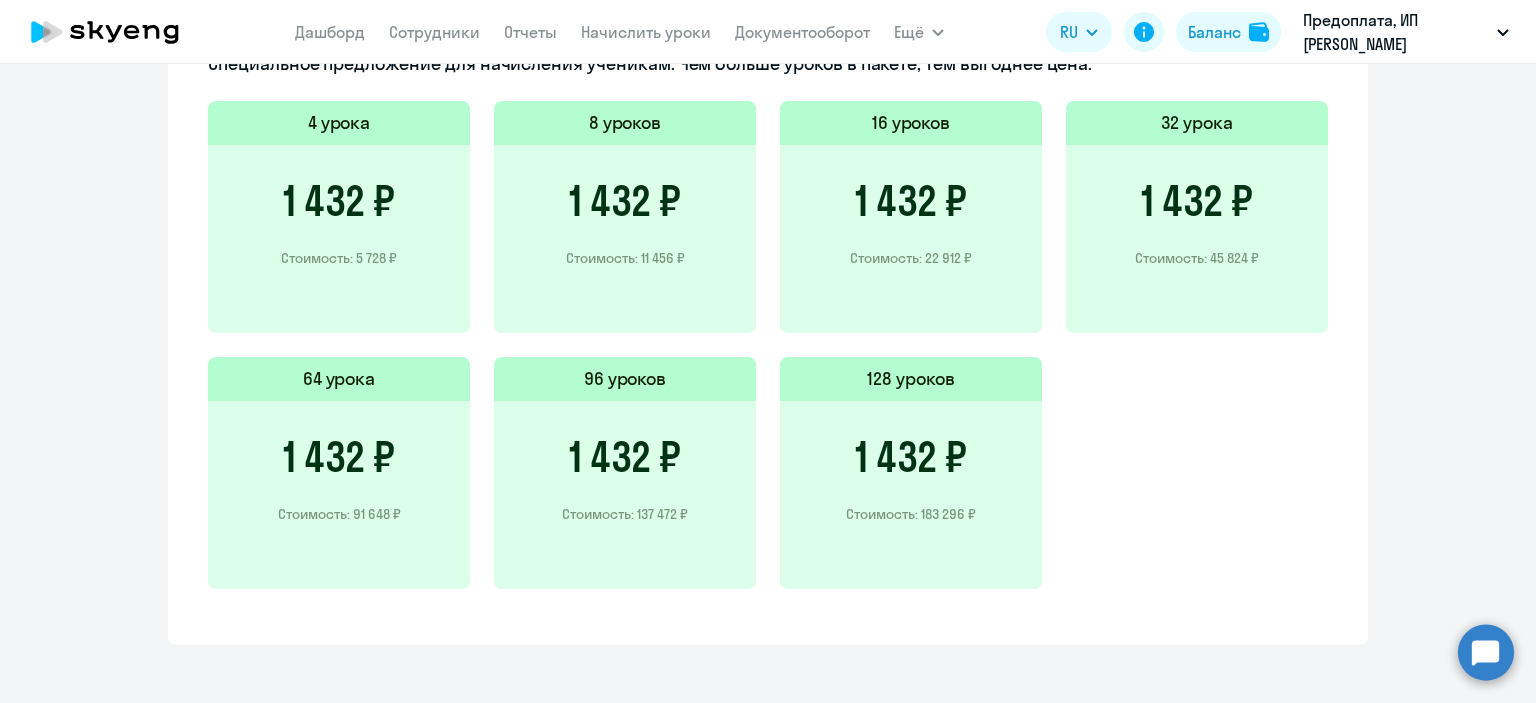 scroll, scrollTop: 1450, scrollLeft: 0, axis: vertical 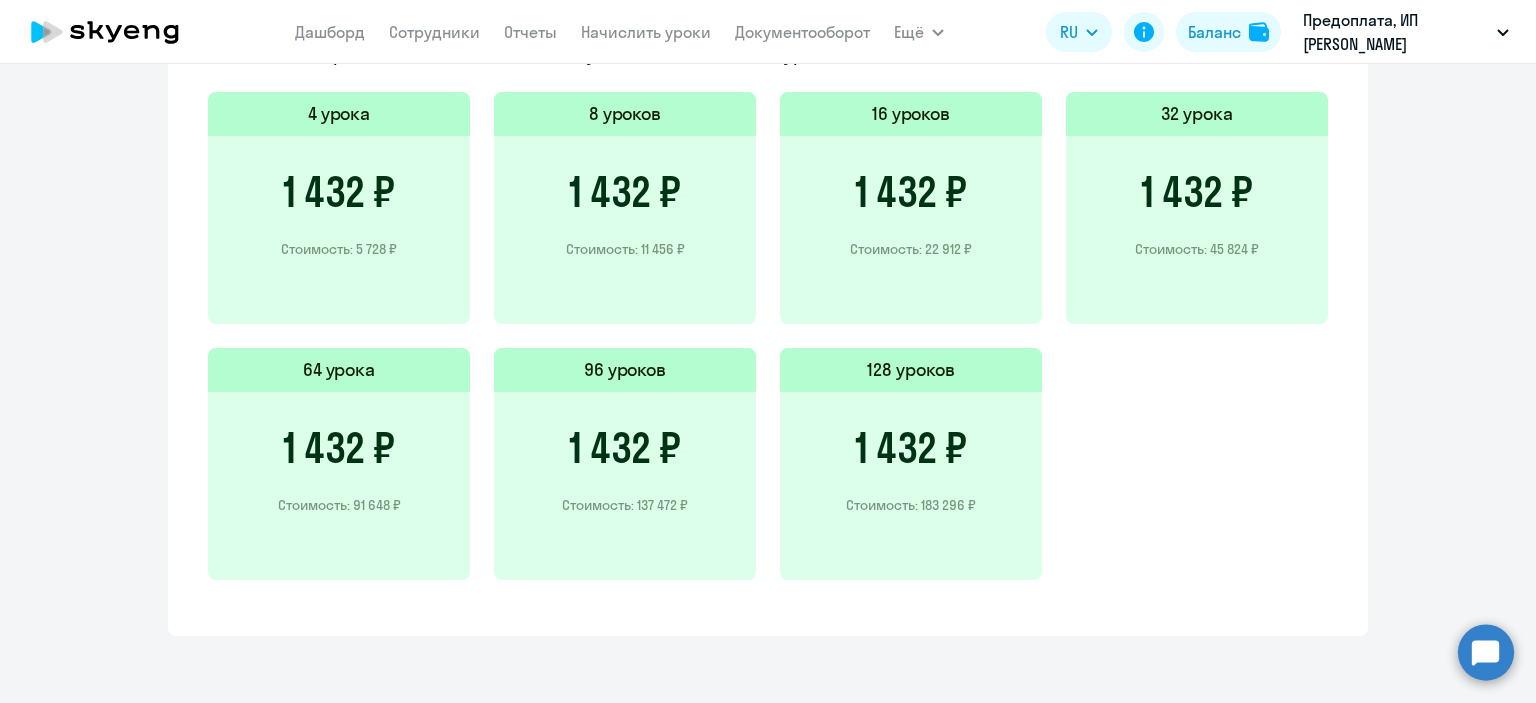 click 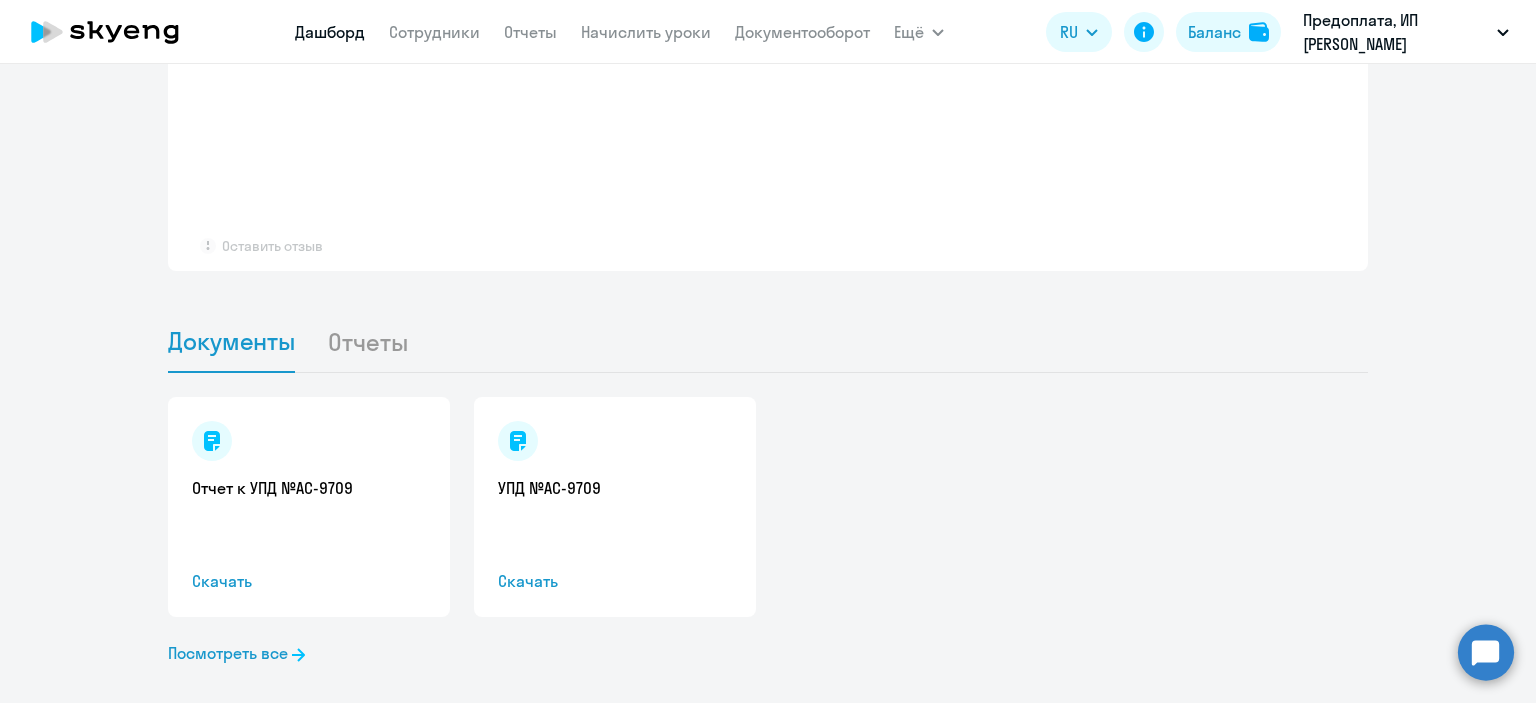 scroll, scrollTop: 1752, scrollLeft: 0, axis: vertical 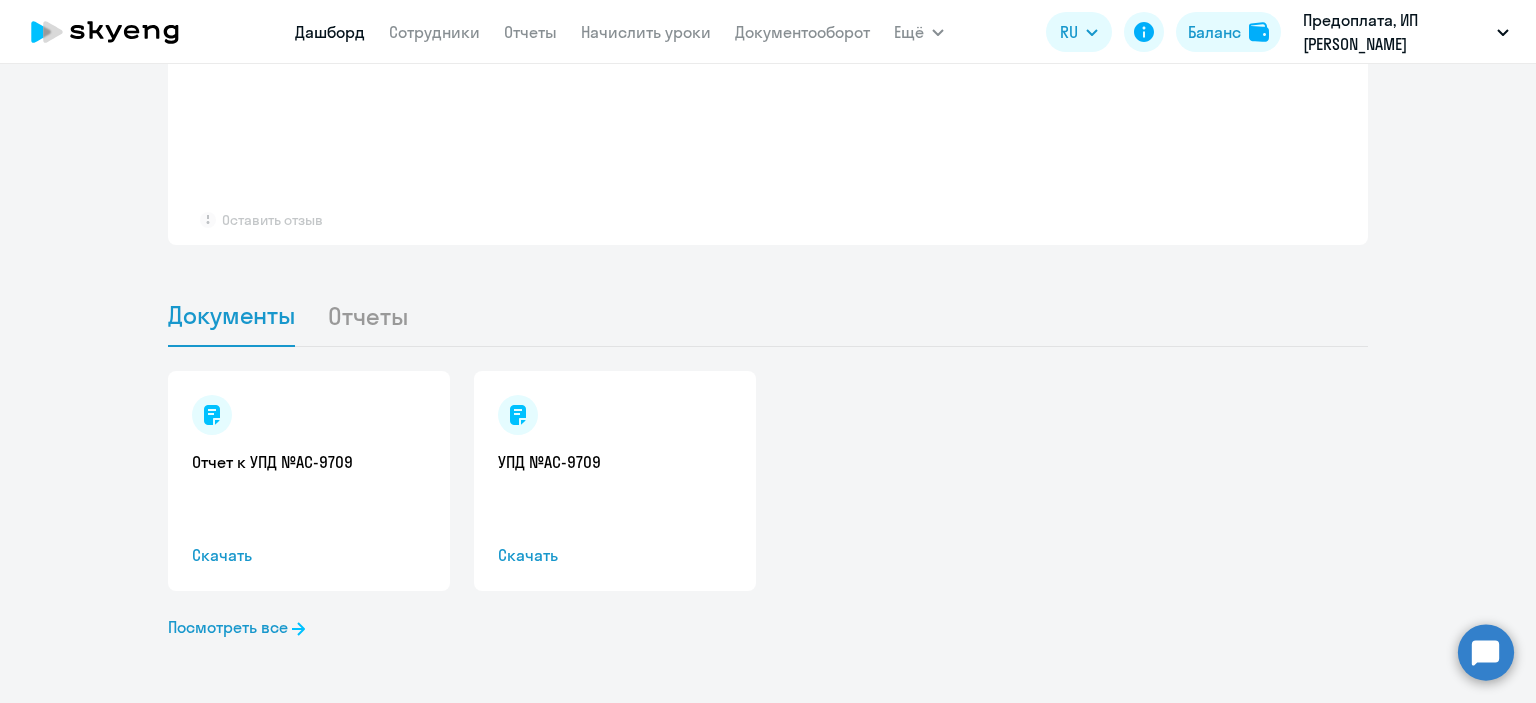 select on "30" 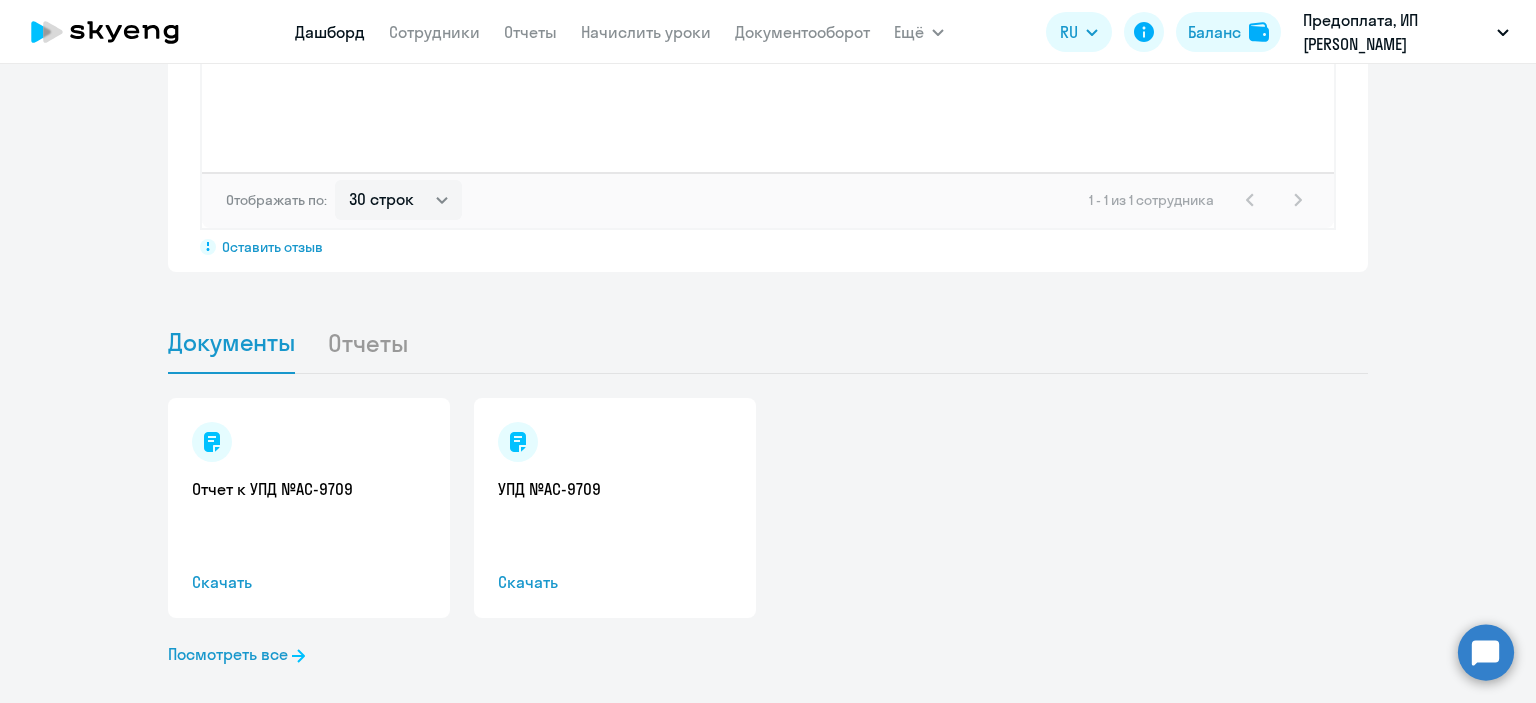 scroll, scrollTop: 1776, scrollLeft: 0, axis: vertical 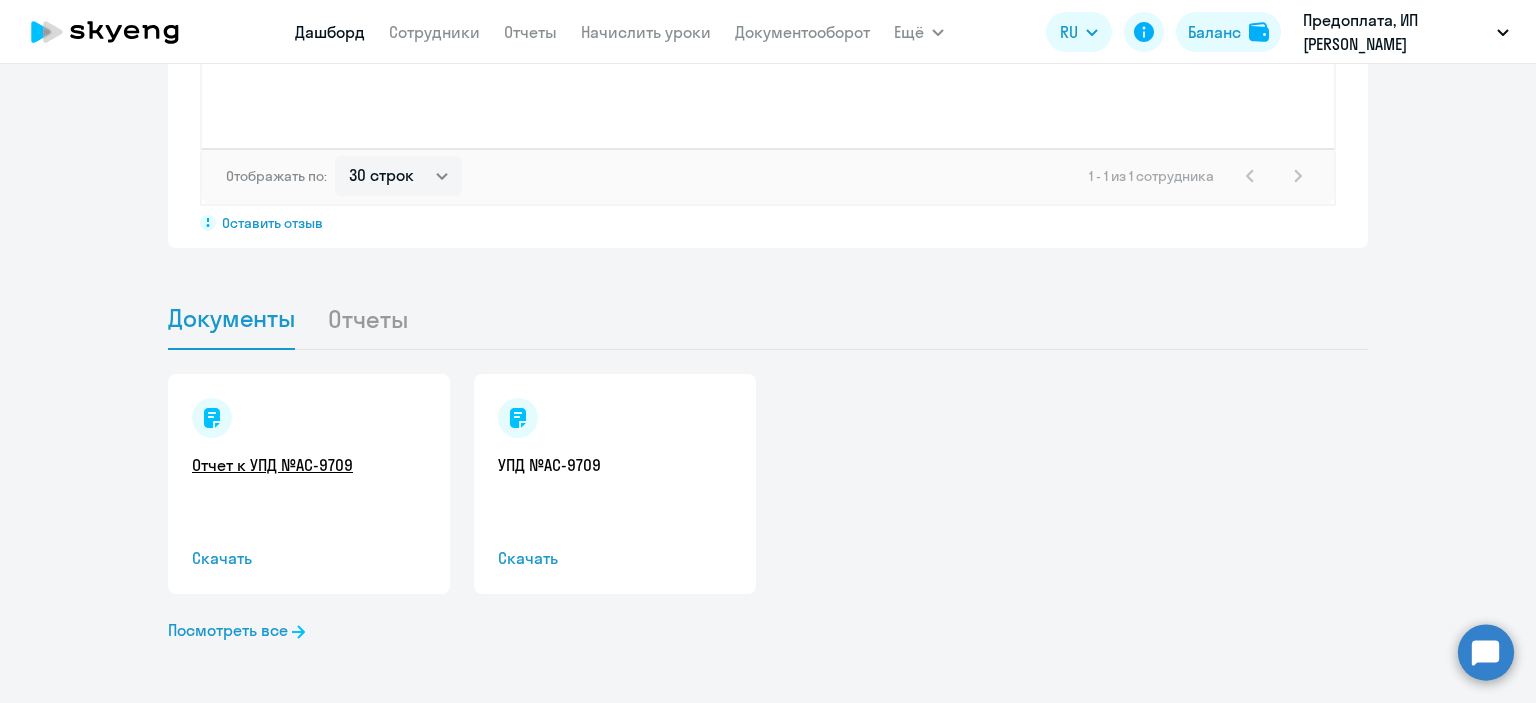 click on "Отчет к УПД №AC-9709" 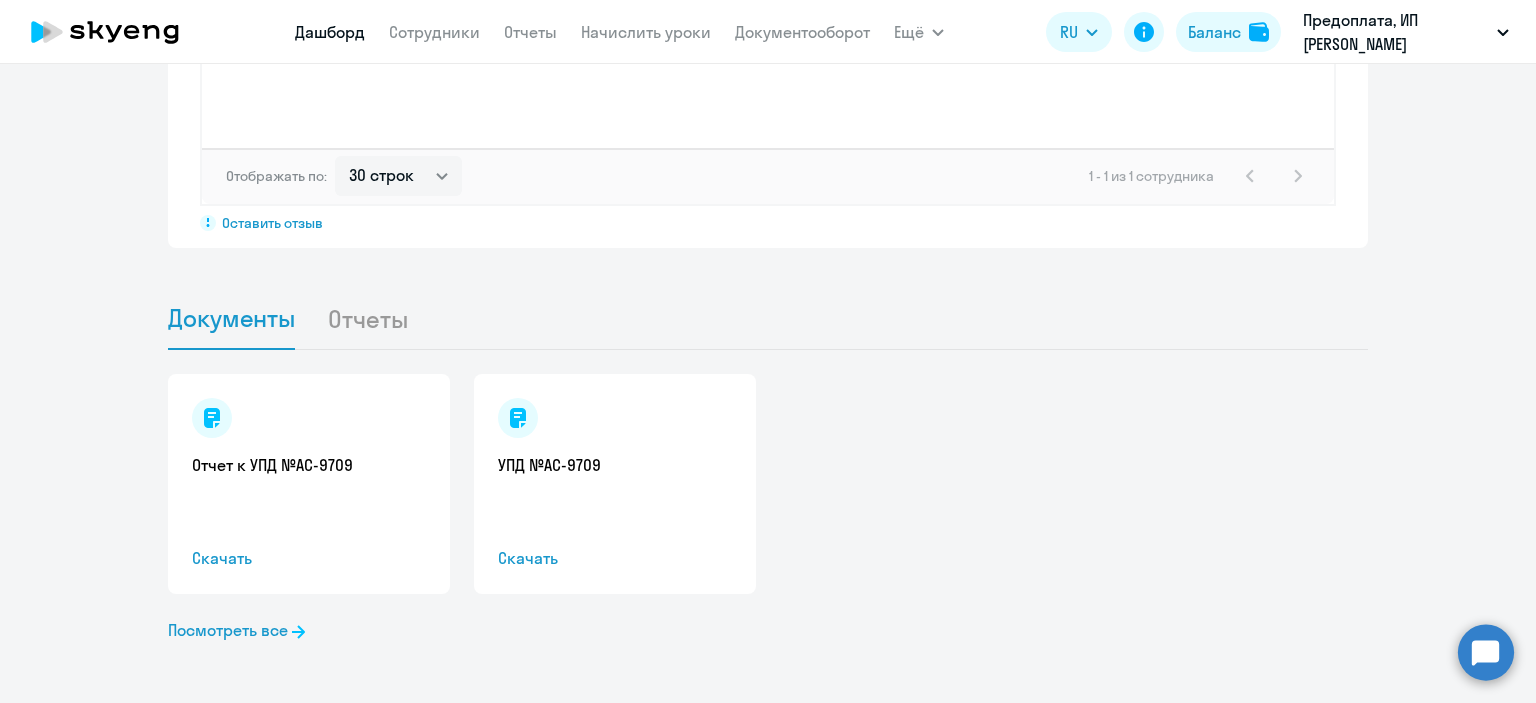 scroll, scrollTop: 1176, scrollLeft: 0, axis: vertical 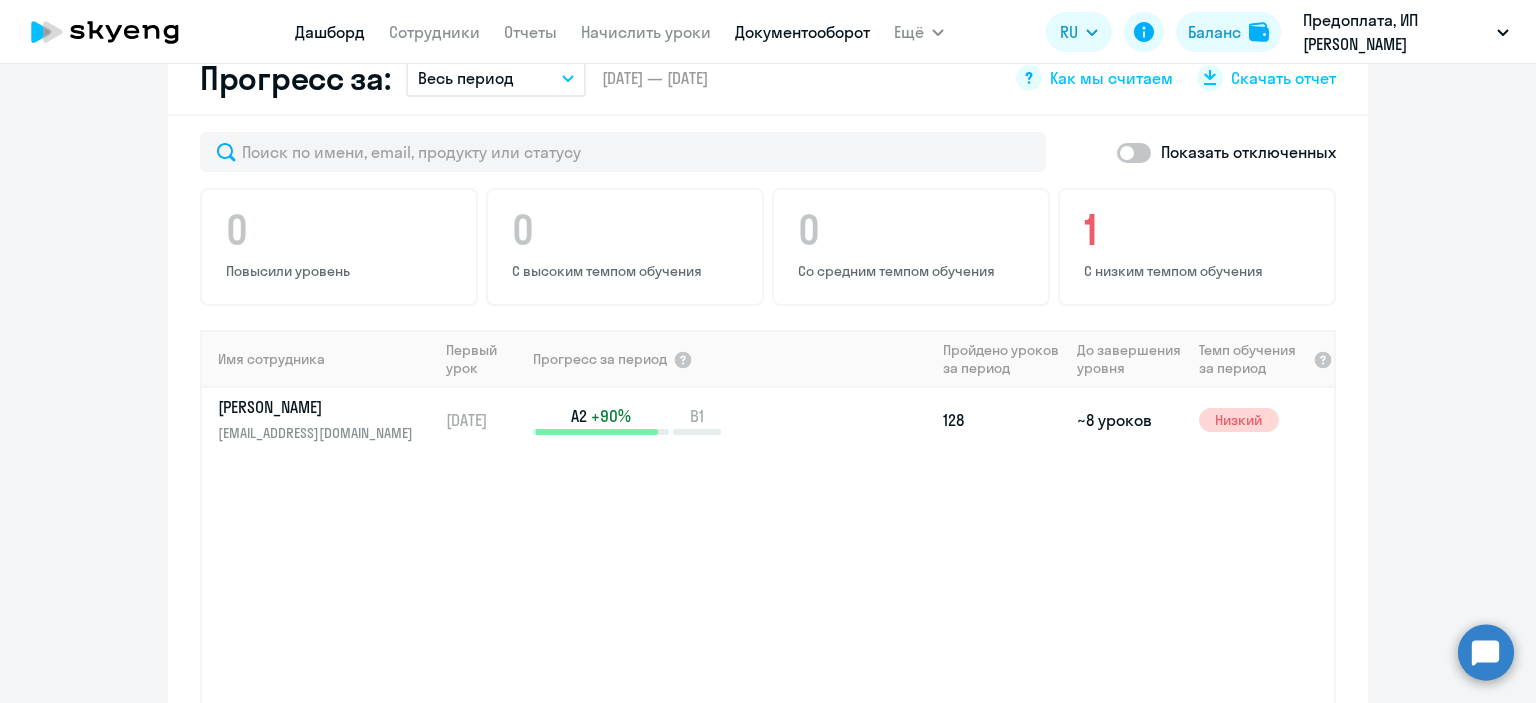 click on "Документооборот" at bounding box center [802, 32] 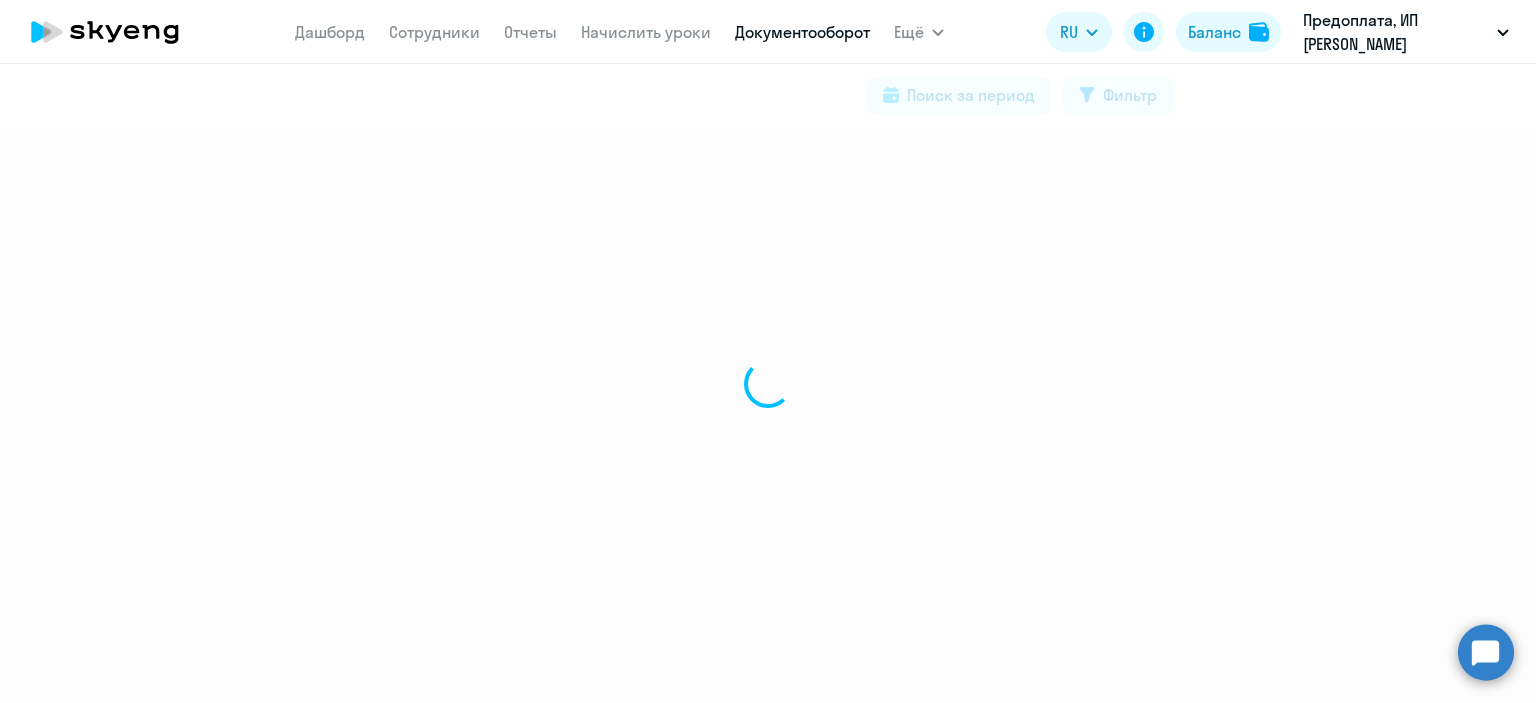 scroll, scrollTop: 0, scrollLeft: 0, axis: both 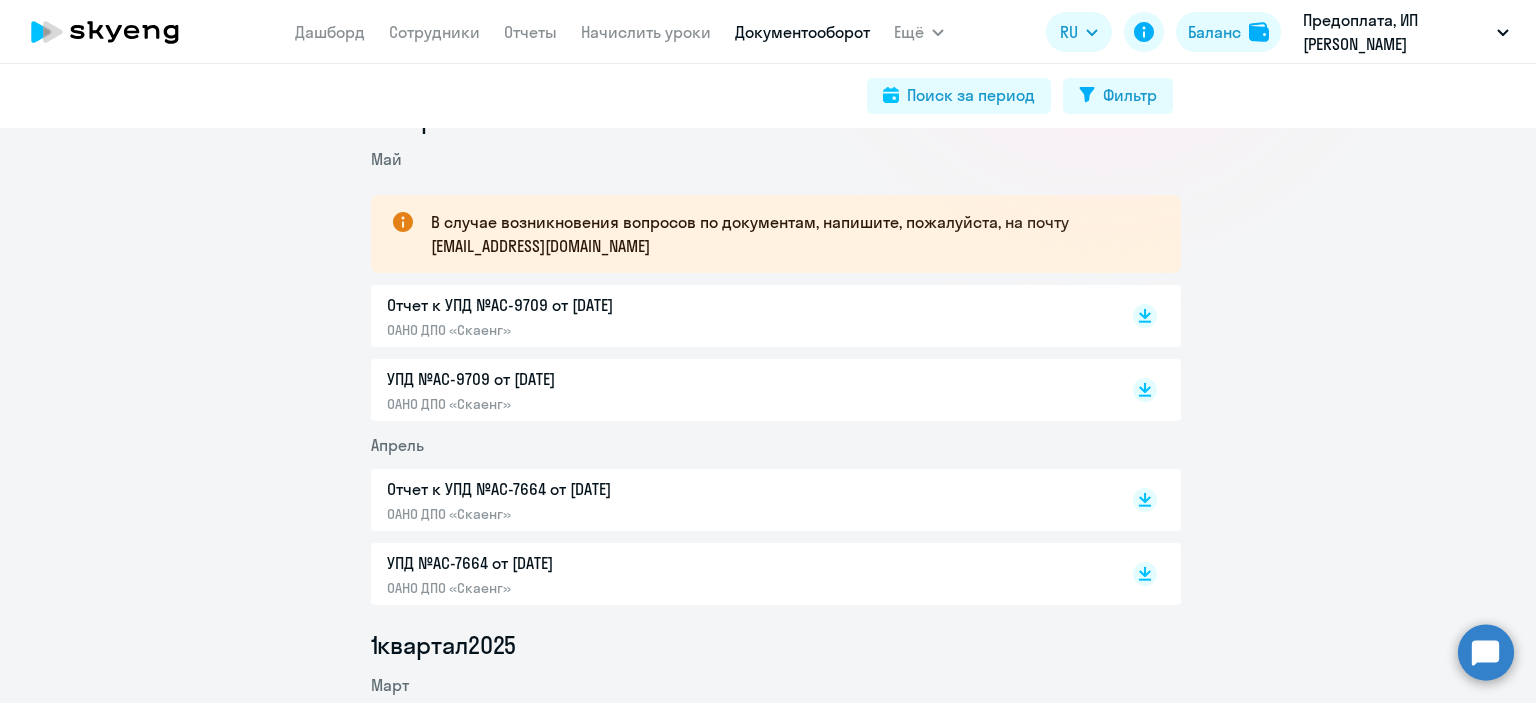 click on "ОАНО ДПО «Скаенг»" 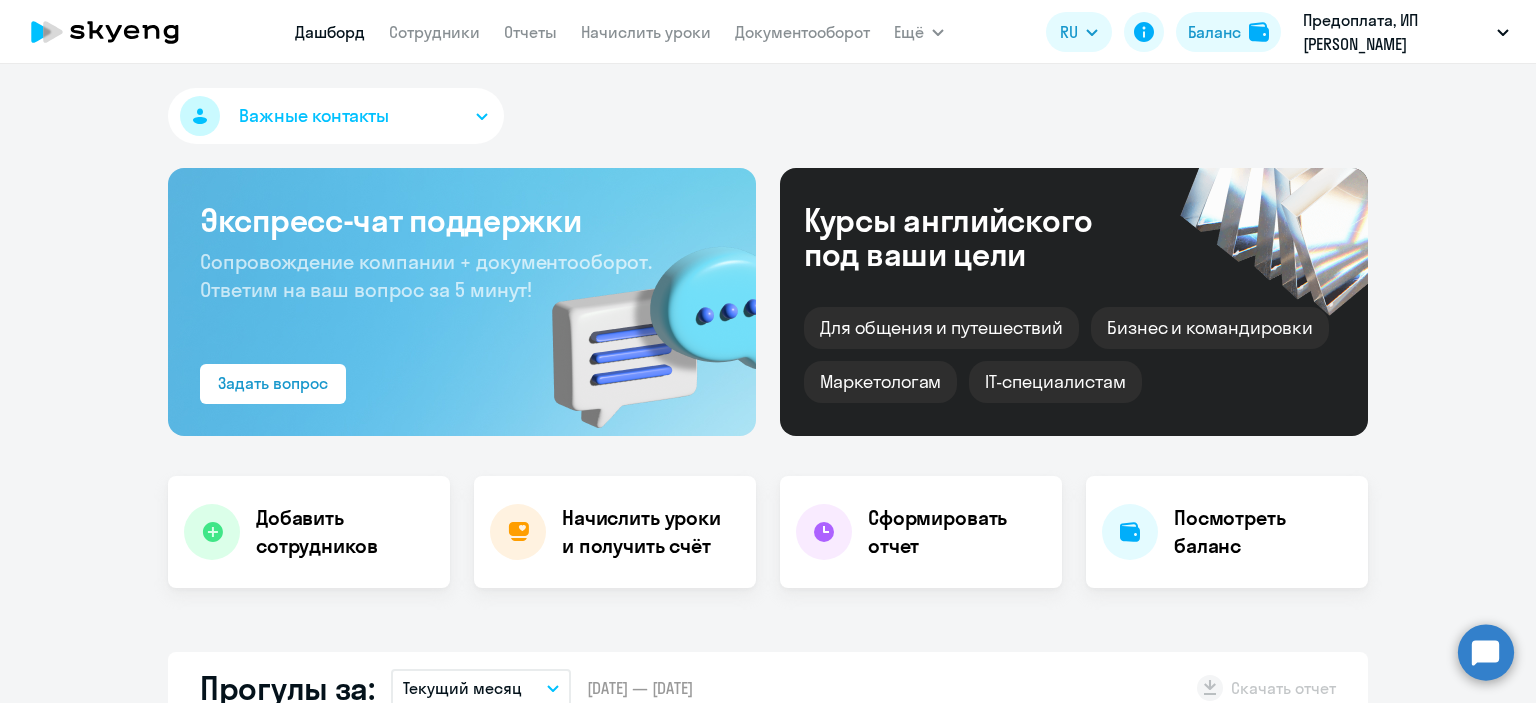 select on "30" 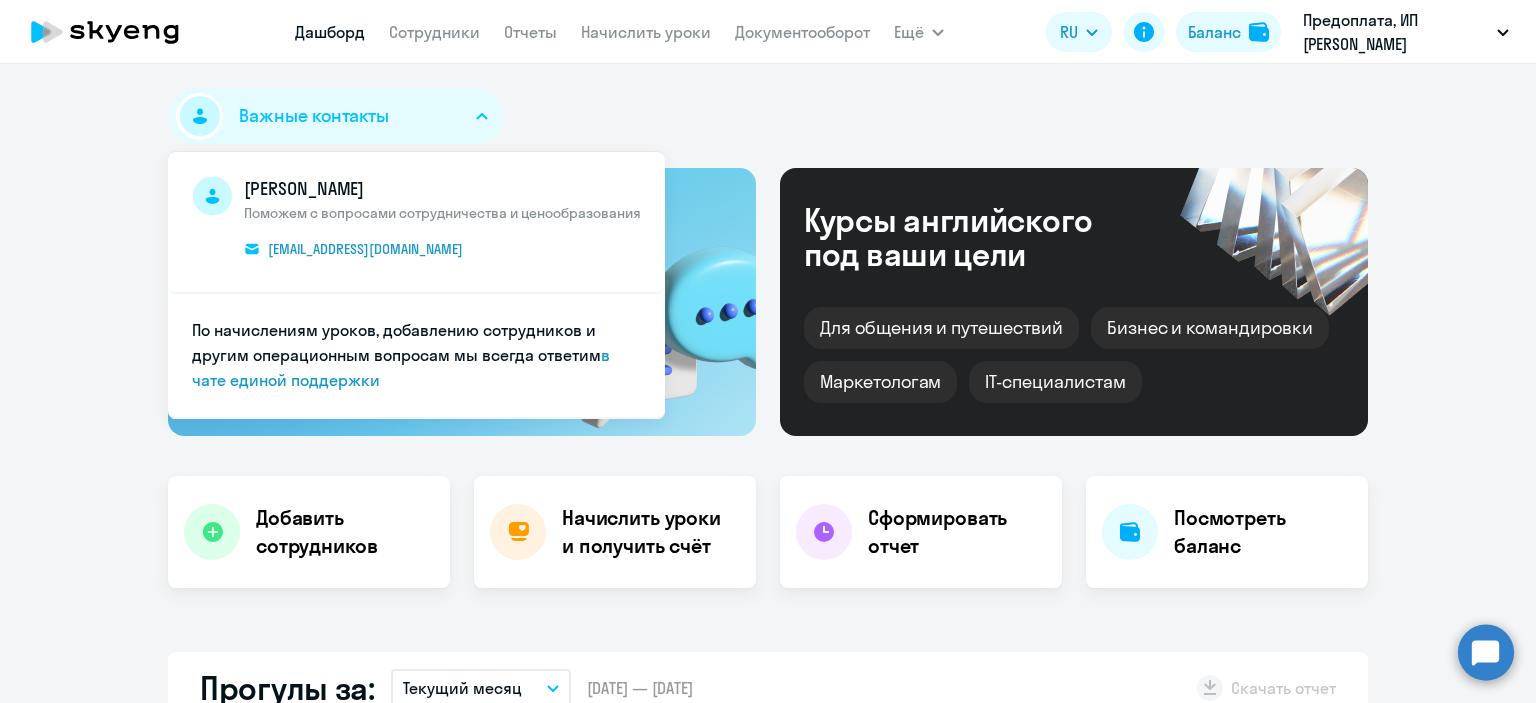 click on "Важные контакты" at bounding box center (336, 116) 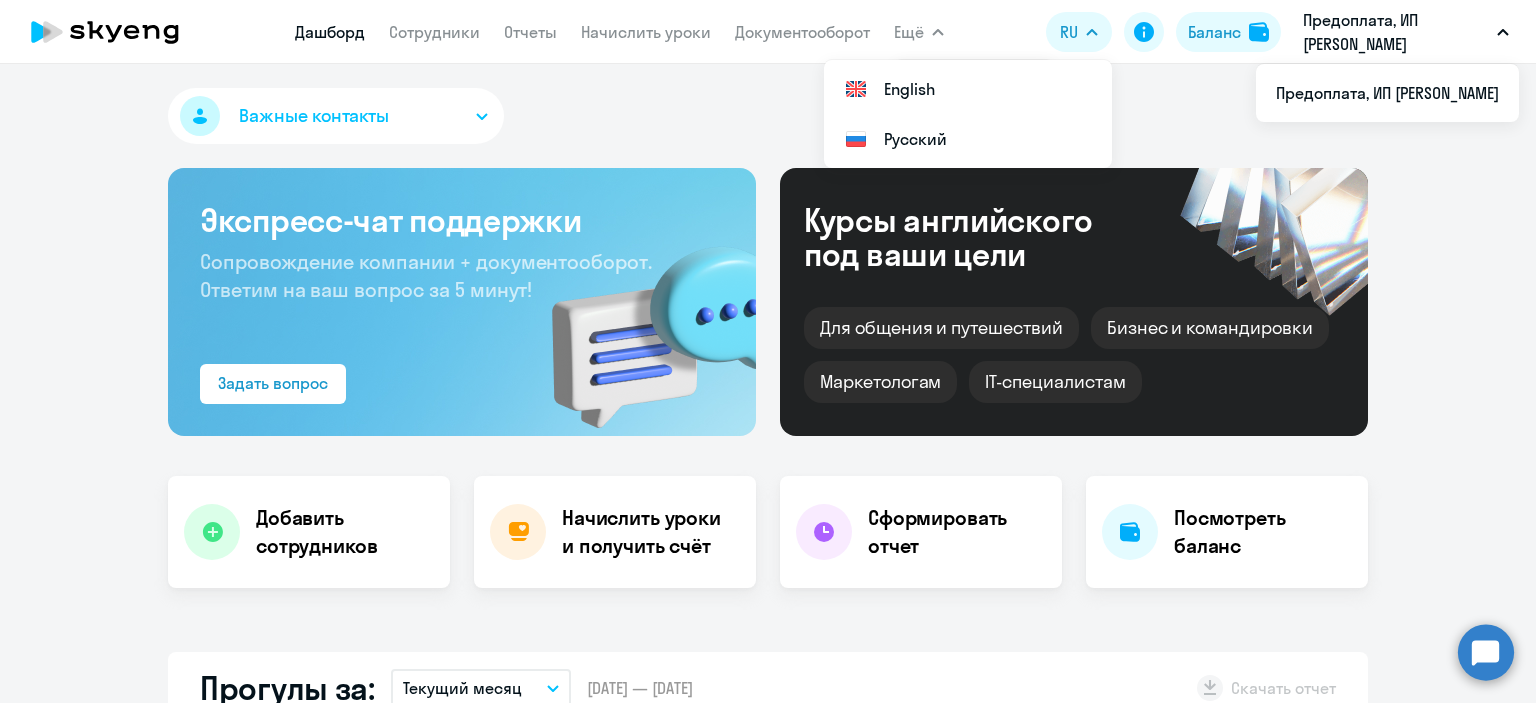 click on "Предоплата, ИП [PERSON_NAME]" at bounding box center [1396, 32] 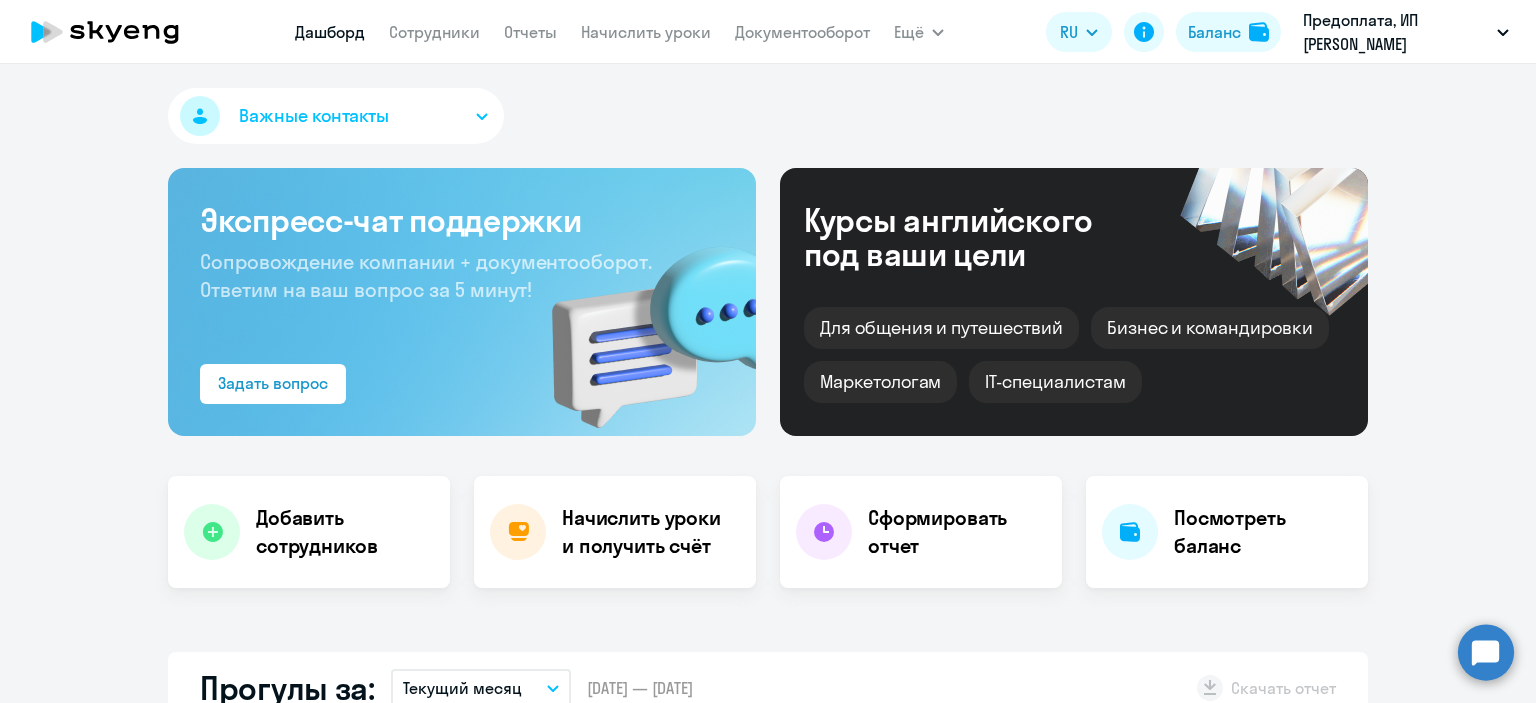 click on "Предоплата, ИП [PERSON_NAME]" at bounding box center (1396, 32) 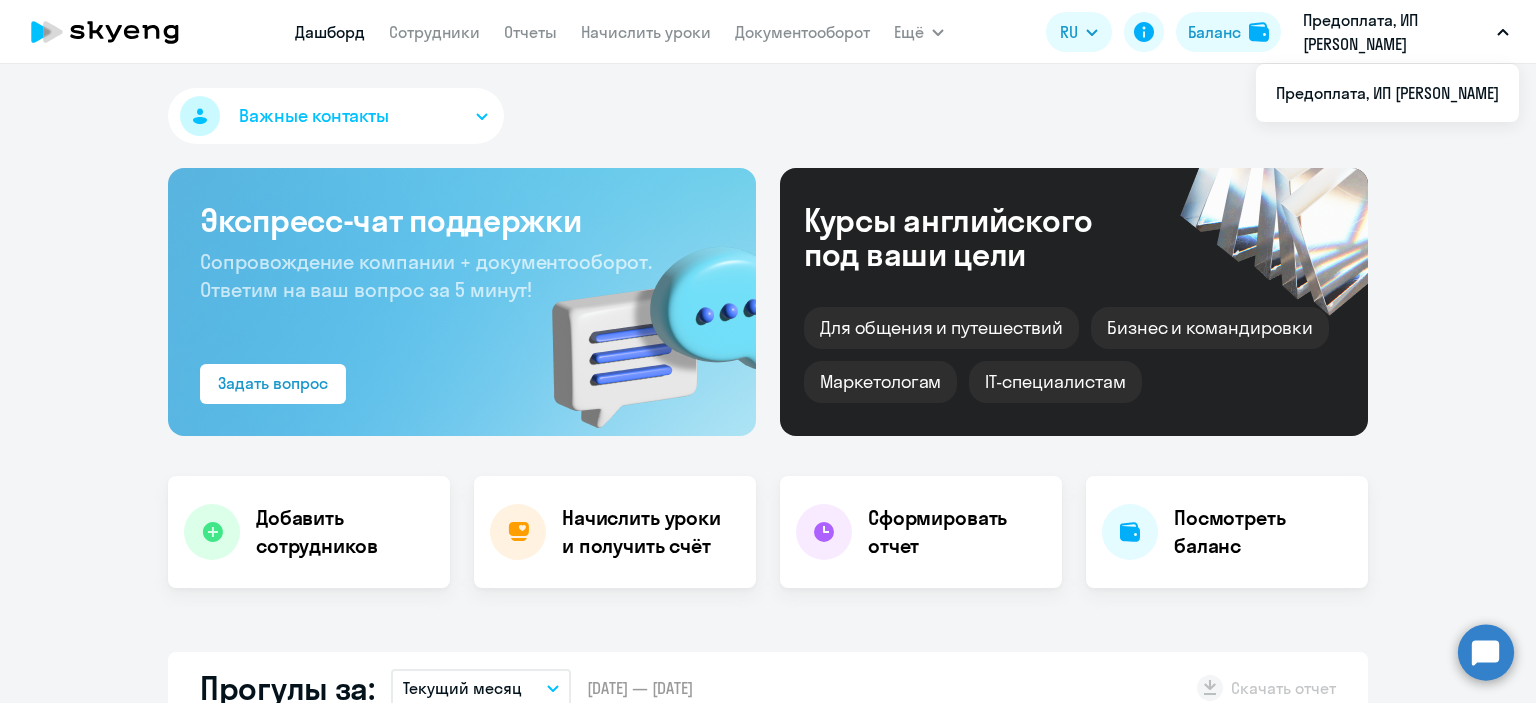 click on "Важные контакты
[PERSON_NAME]  Поможем с вопросами сотрудничества и ценообразования
[EMAIL_ADDRESS][DOMAIN_NAME]  По начислениям уроков, добавлению сотрудников и другим операционным вопросам мы всегда ответим   в чате единой поддержки" 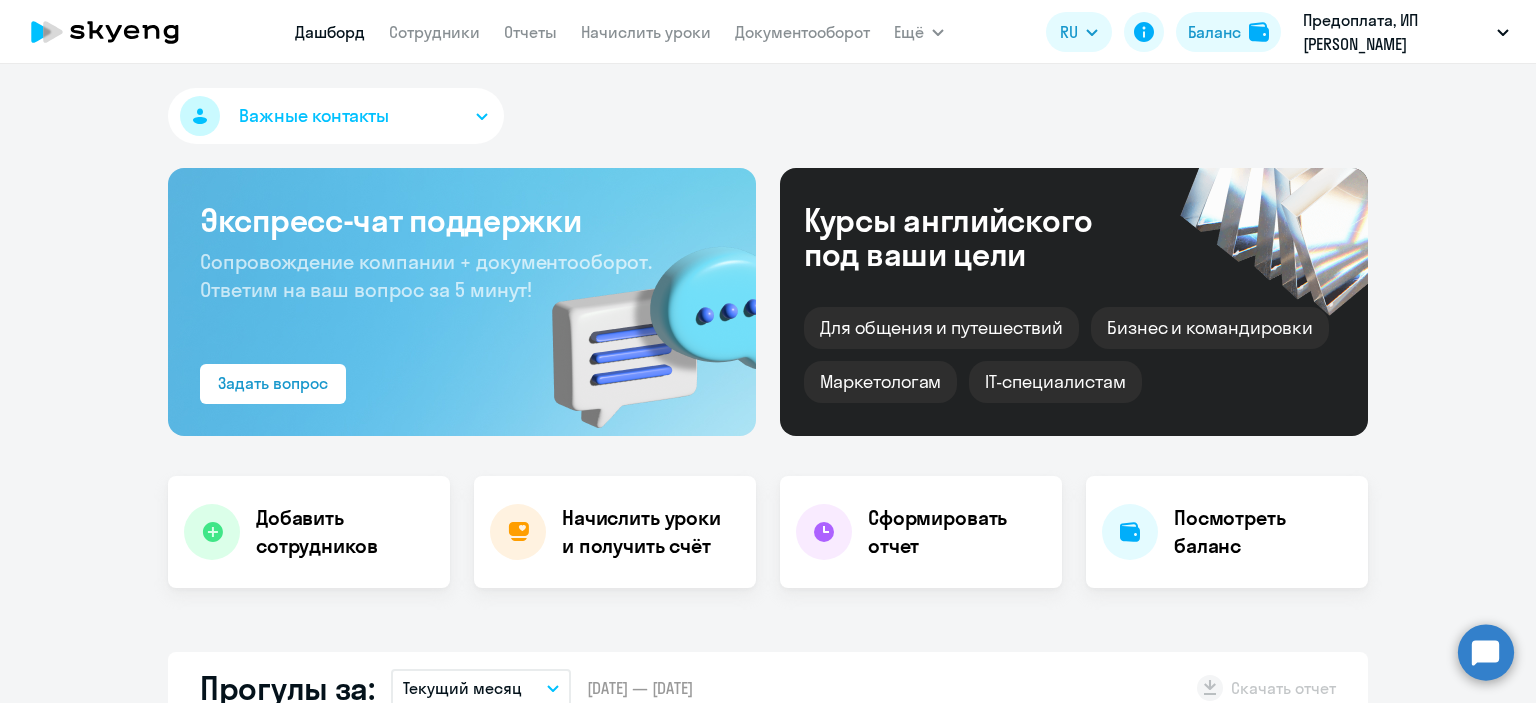 click 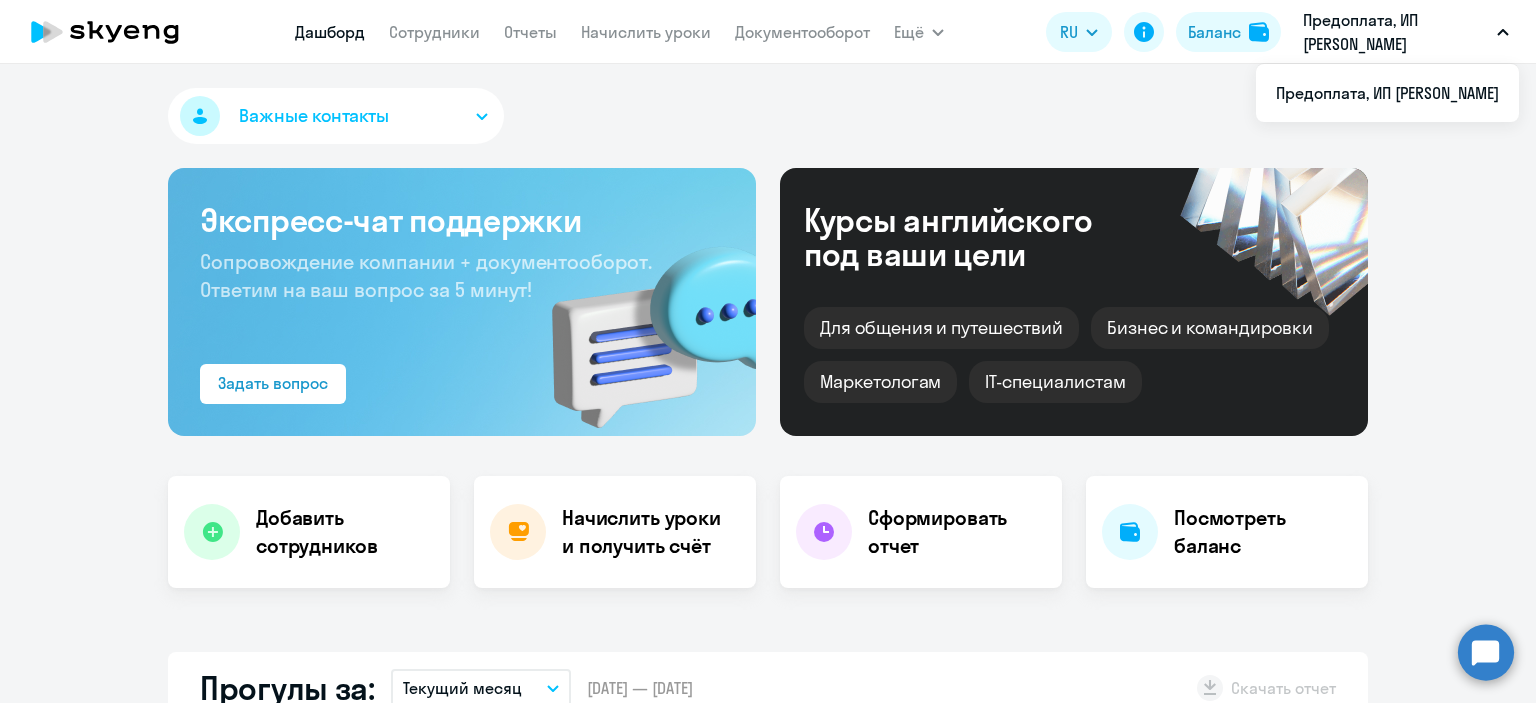 click on "Предоплата, ИП [PERSON_NAME]" at bounding box center (1396, 32) 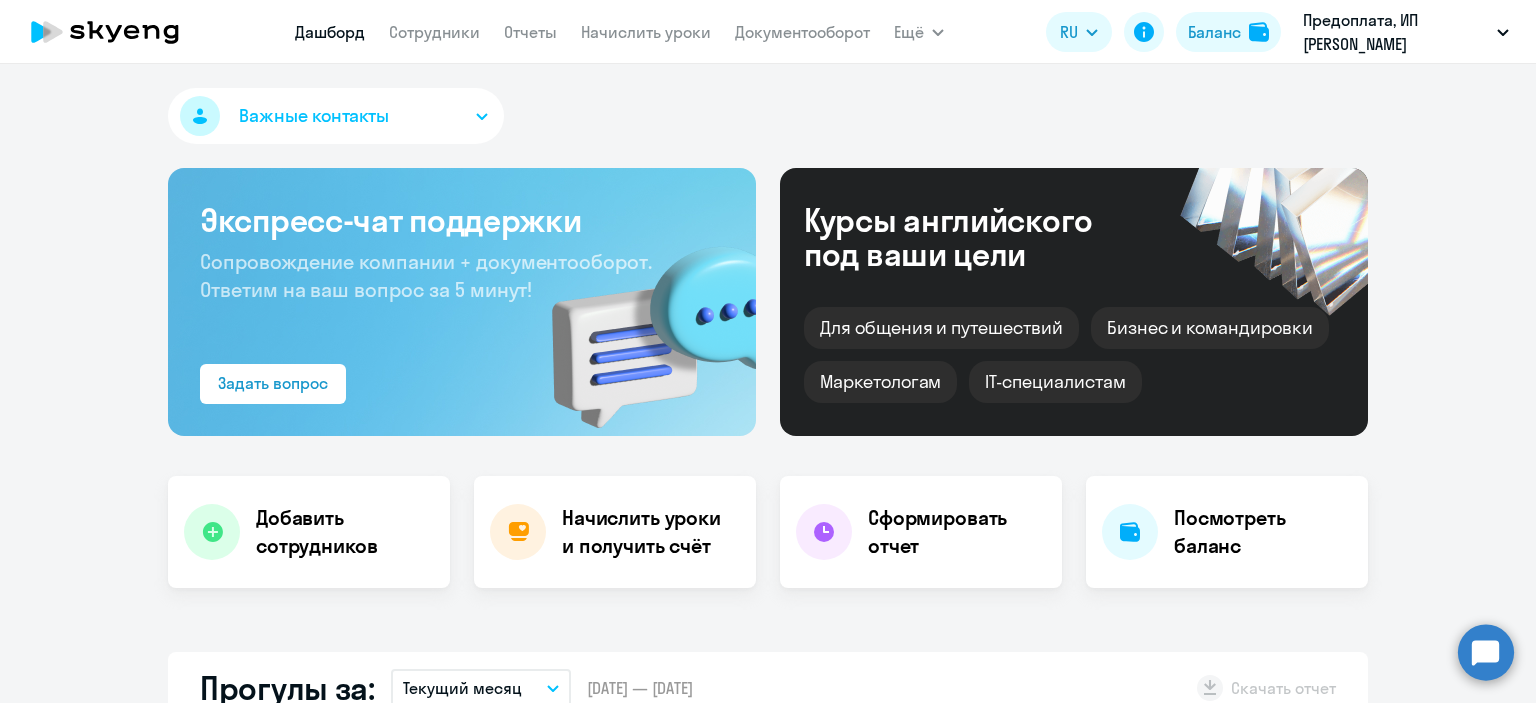 click on "Предоплата, ИП [PERSON_NAME]" at bounding box center (1396, 32) 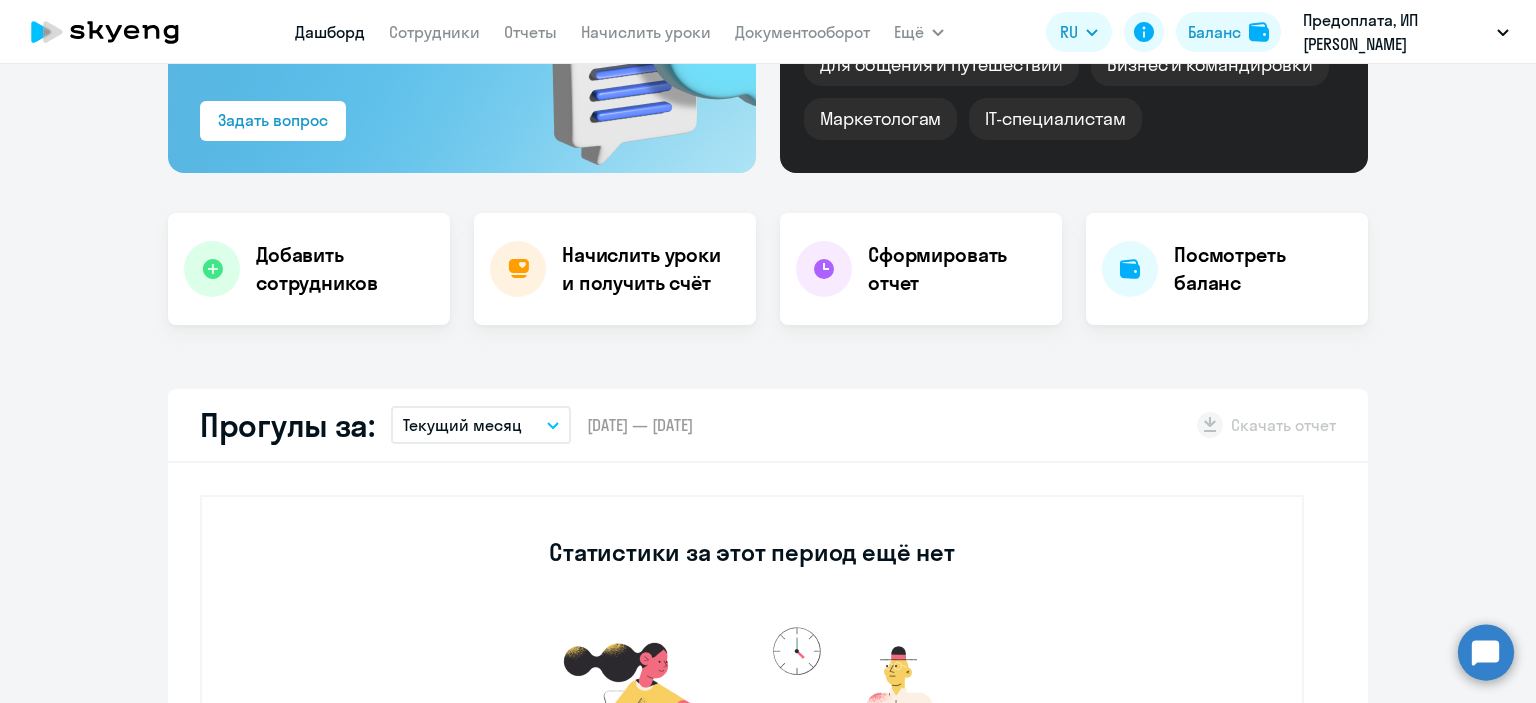 scroll, scrollTop: 0, scrollLeft: 0, axis: both 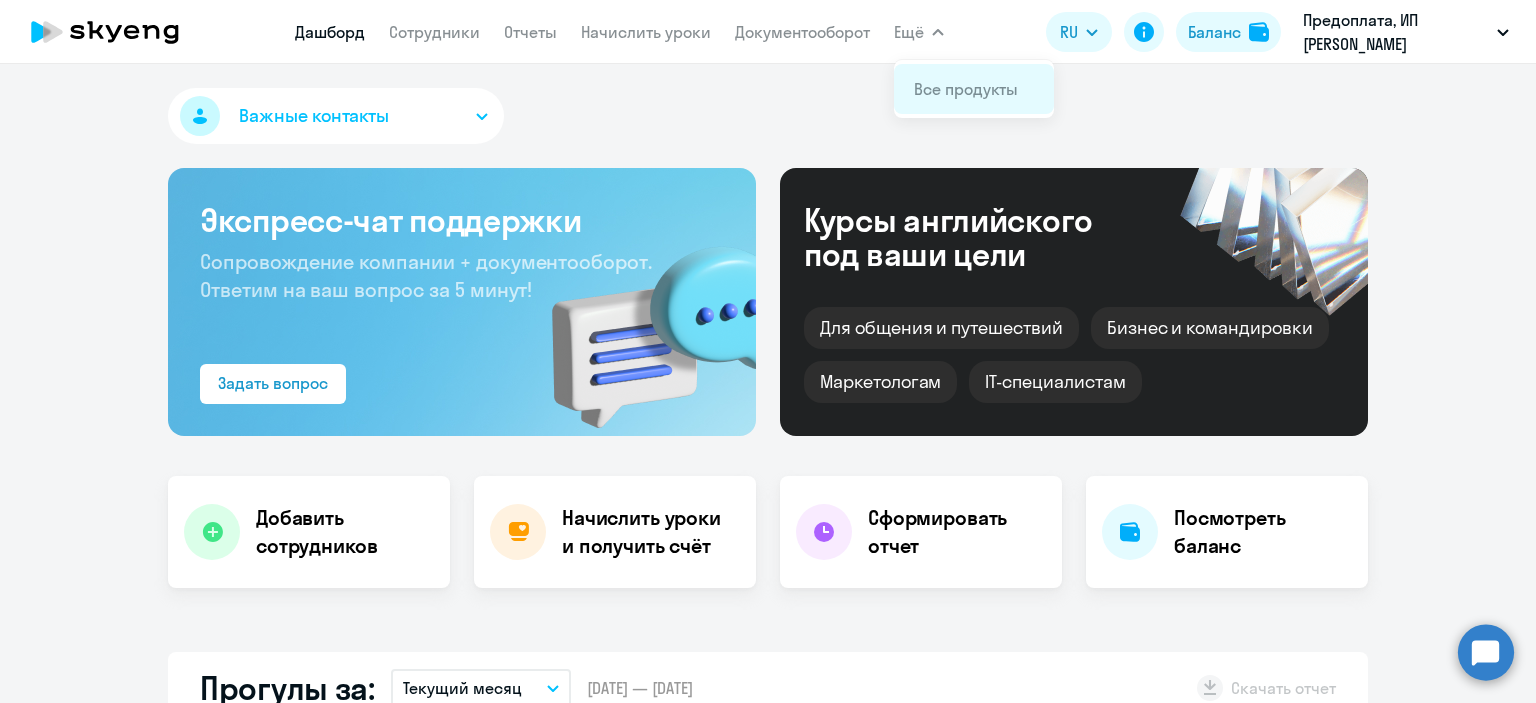 click on "Все продукты" at bounding box center [966, 89] 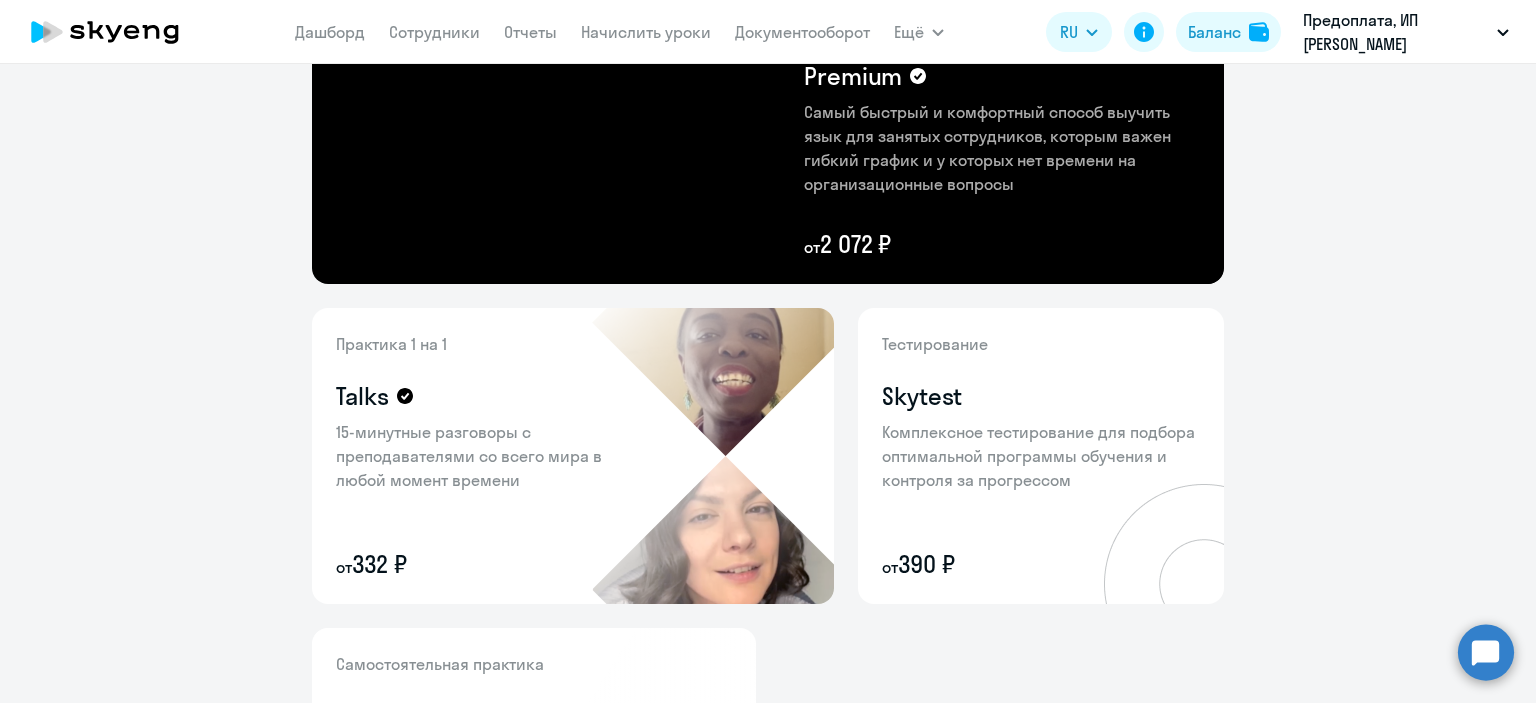 scroll, scrollTop: 872, scrollLeft: 0, axis: vertical 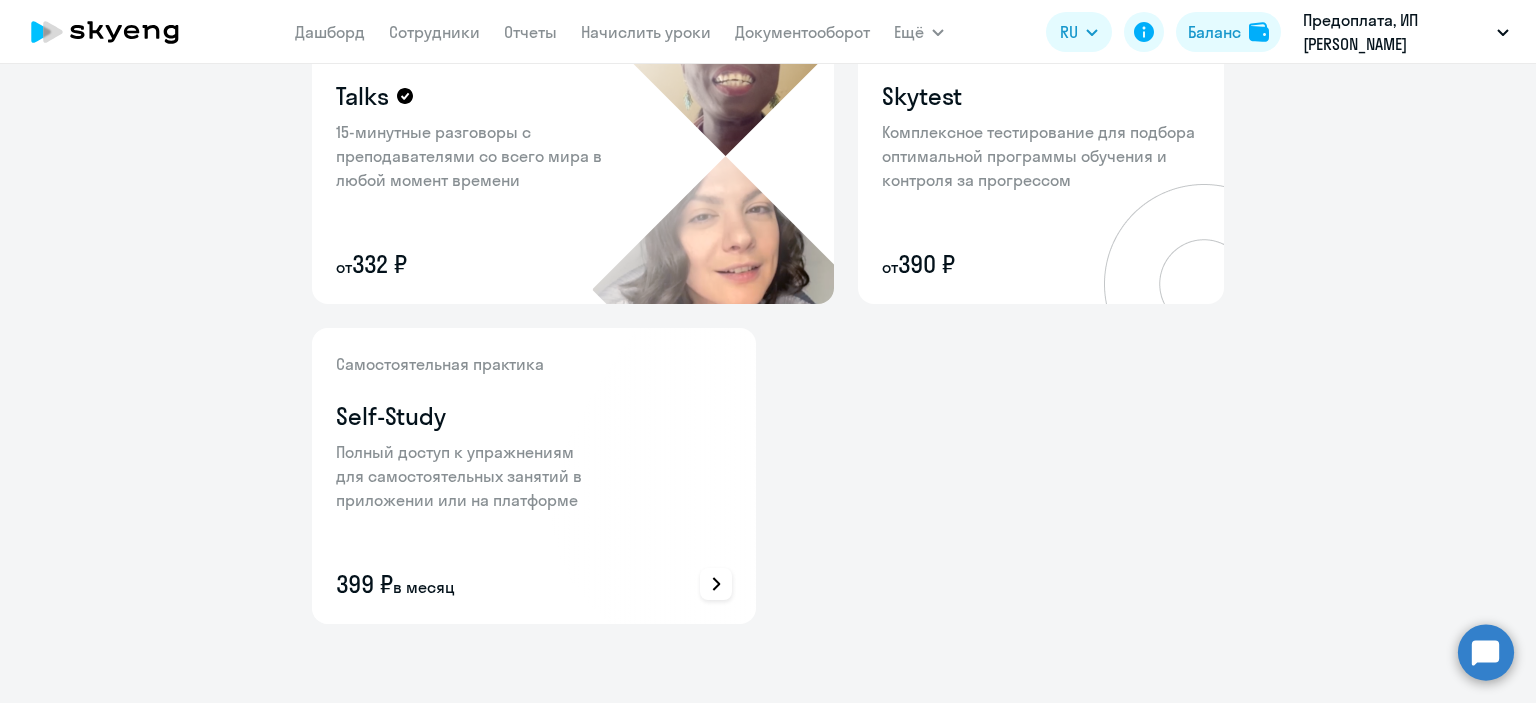 click 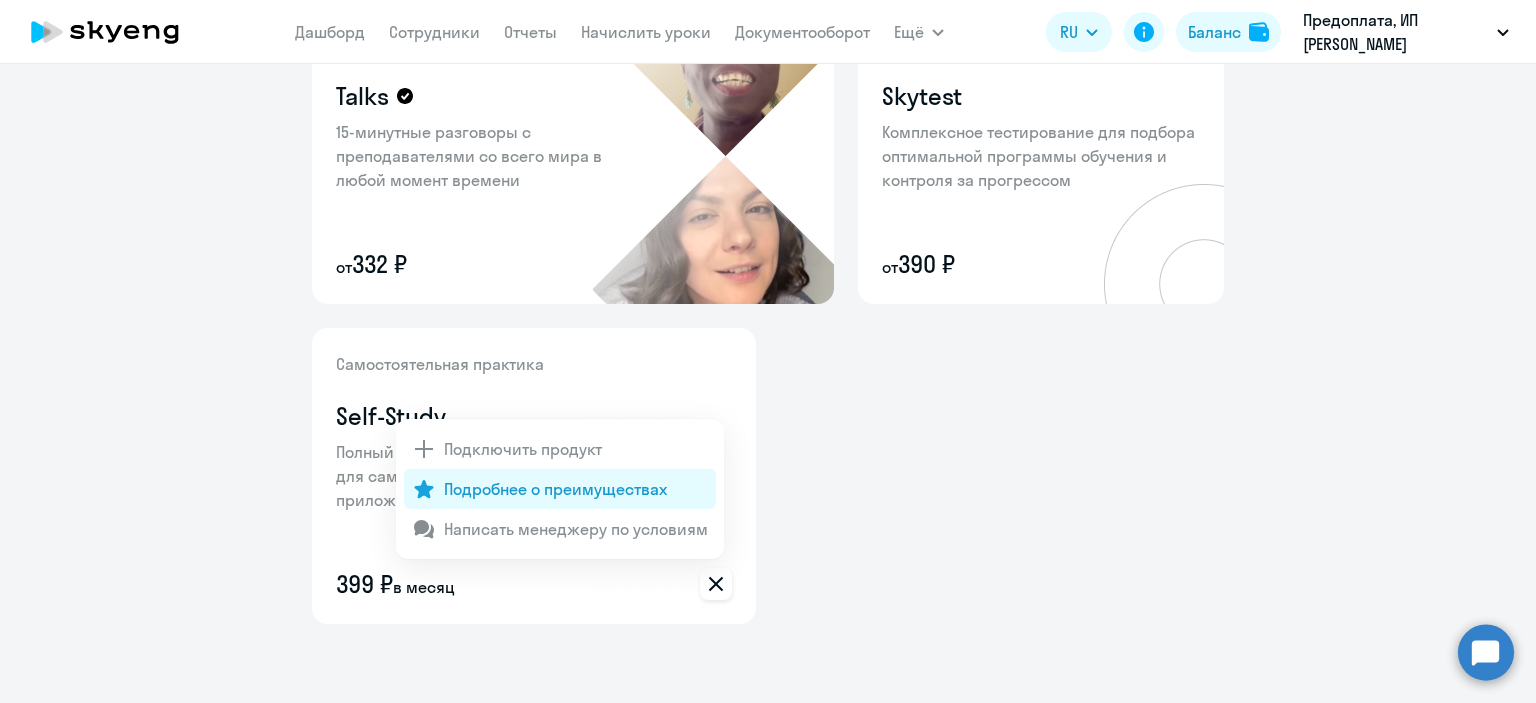 click on "Подробнее о преимуществах" at bounding box center [555, 489] 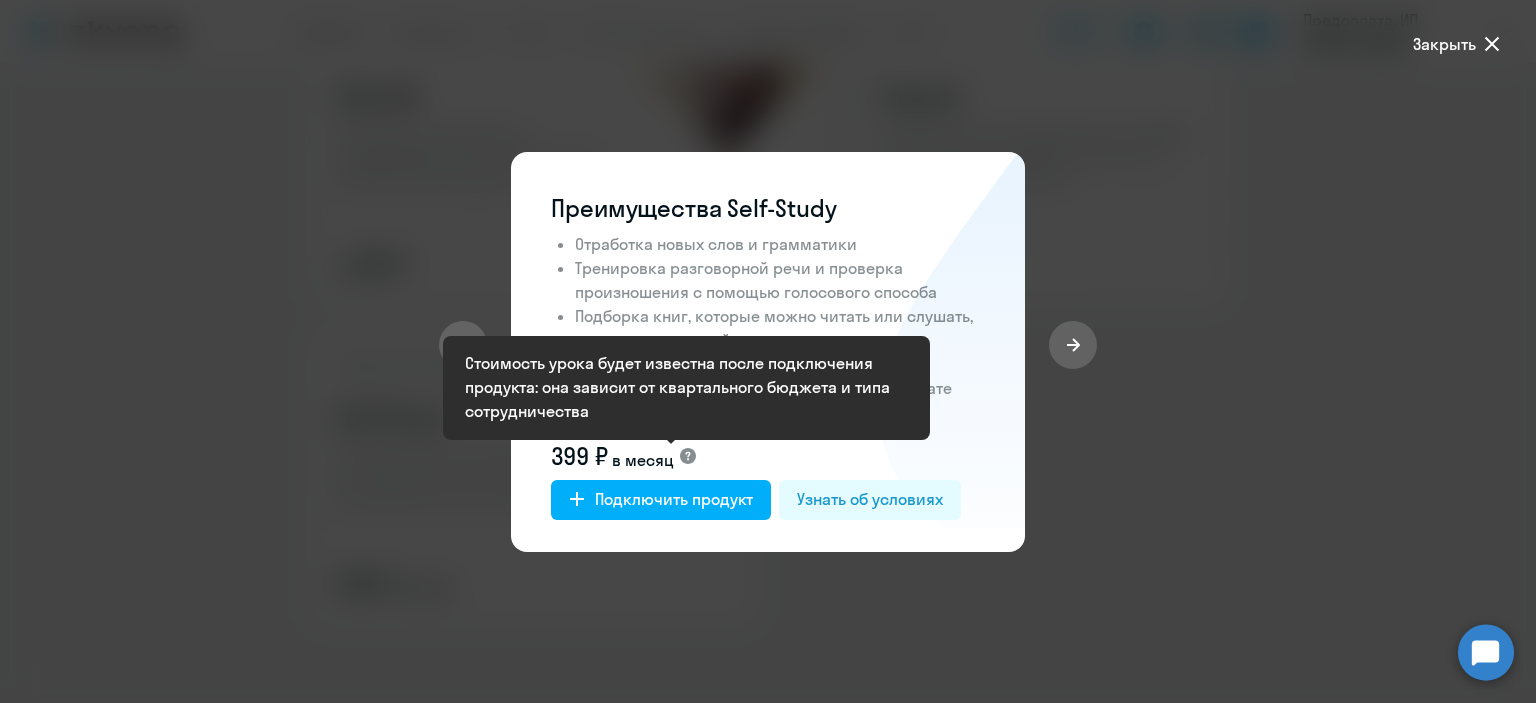 click 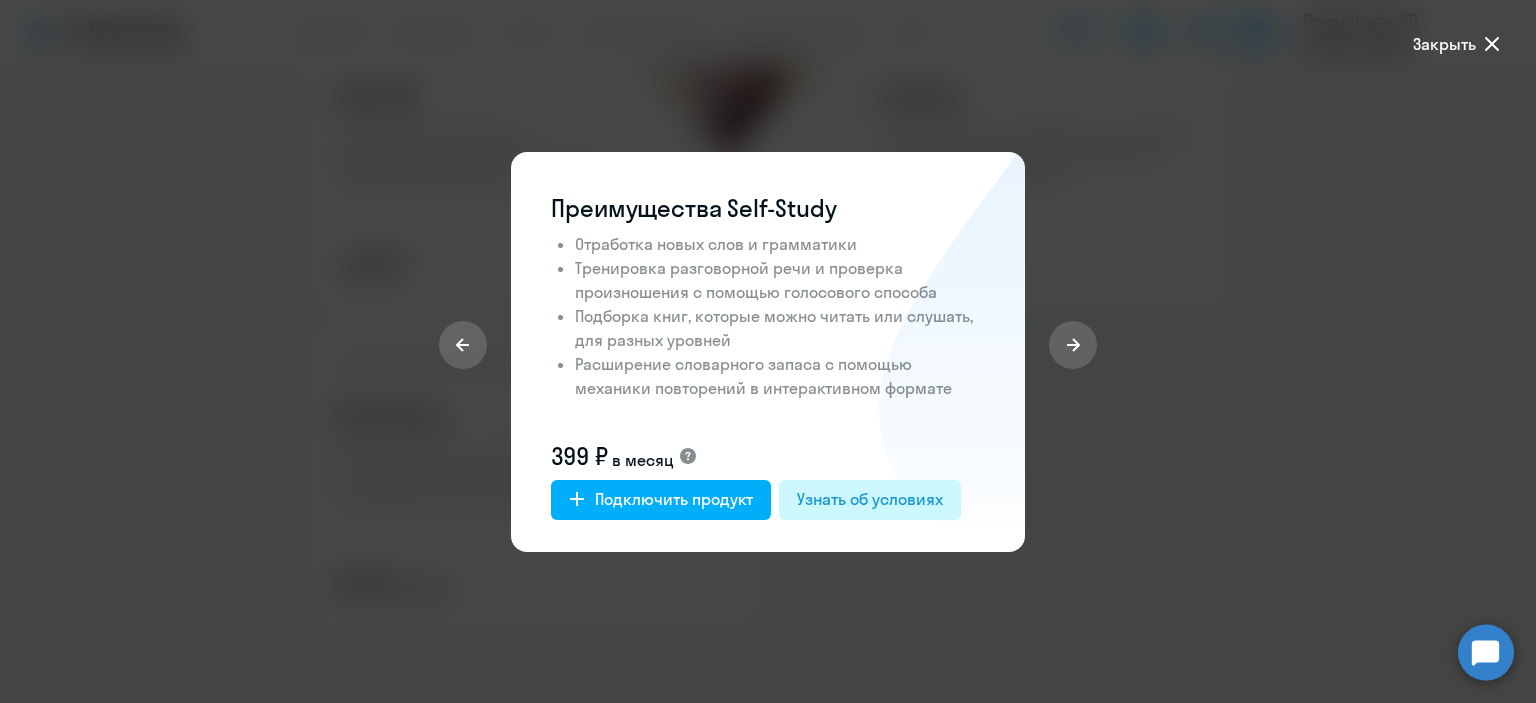 click on "Узнать об условиях" at bounding box center (870, 499) 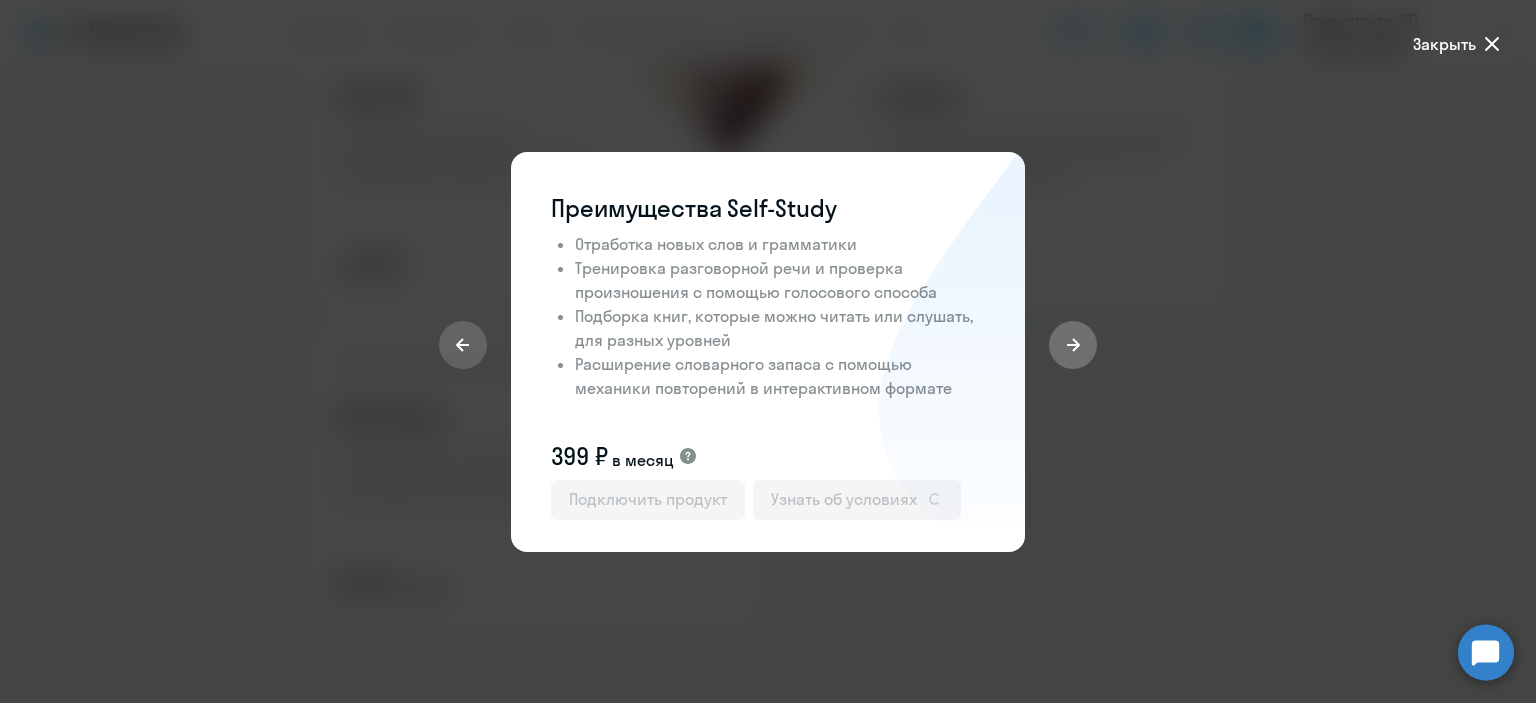 click at bounding box center [1073, 345] 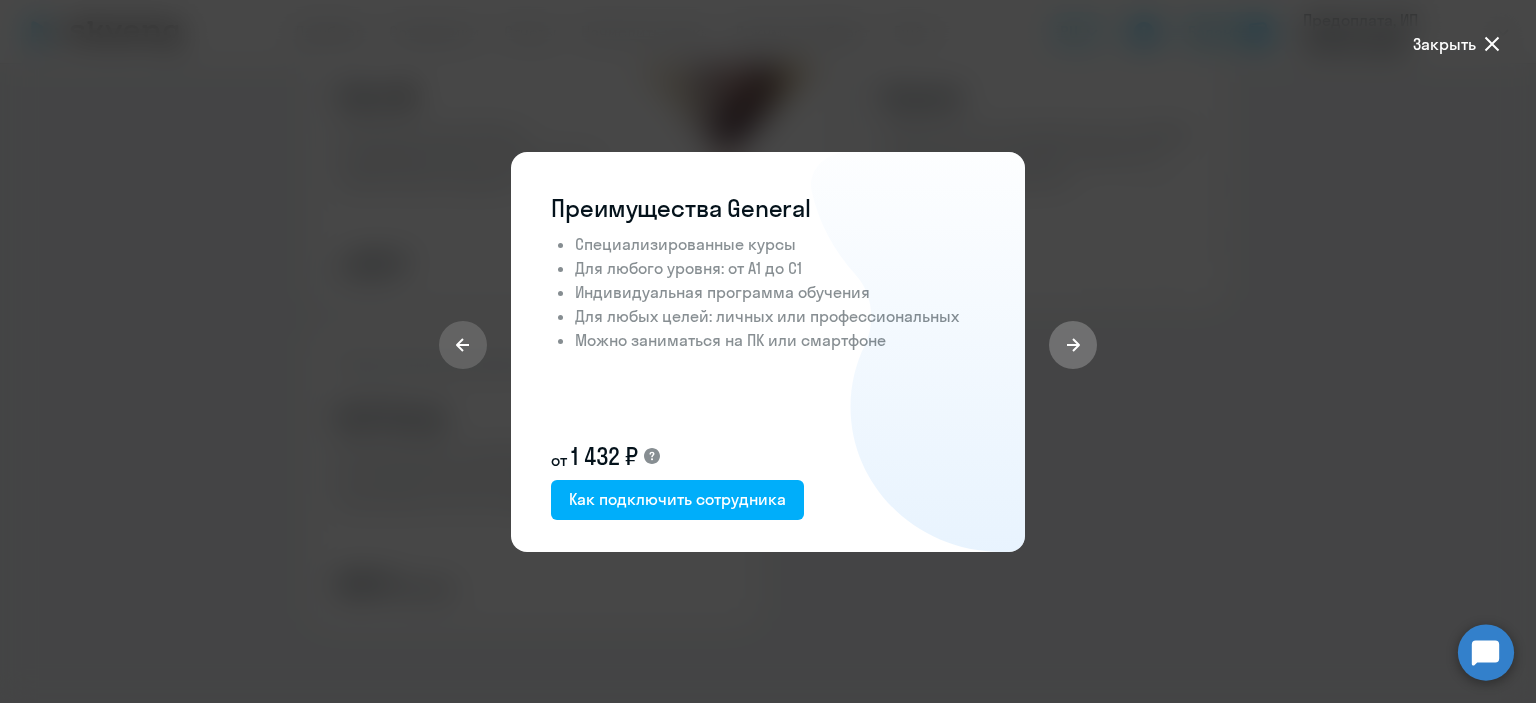 click at bounding box center [1073, 345] 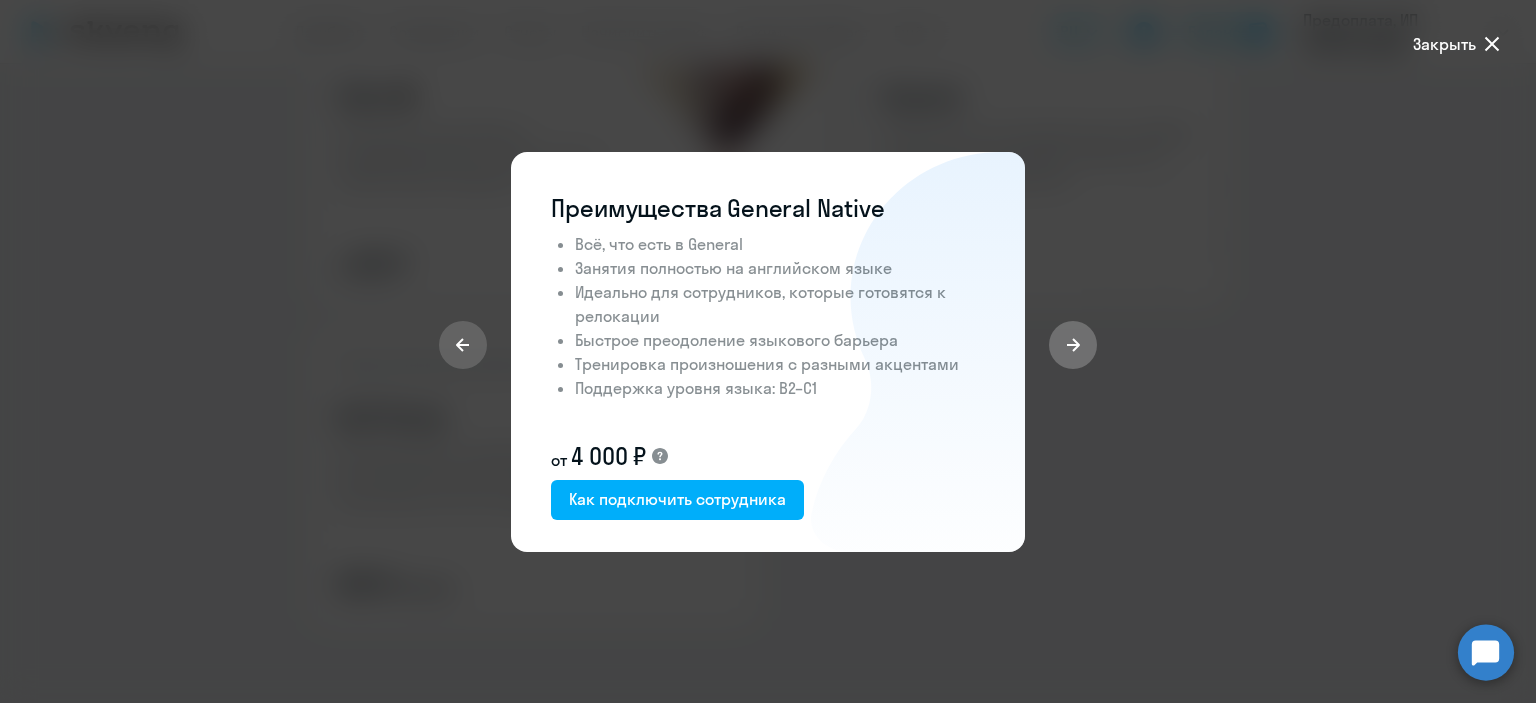 click at bounding box center [1073, 345] 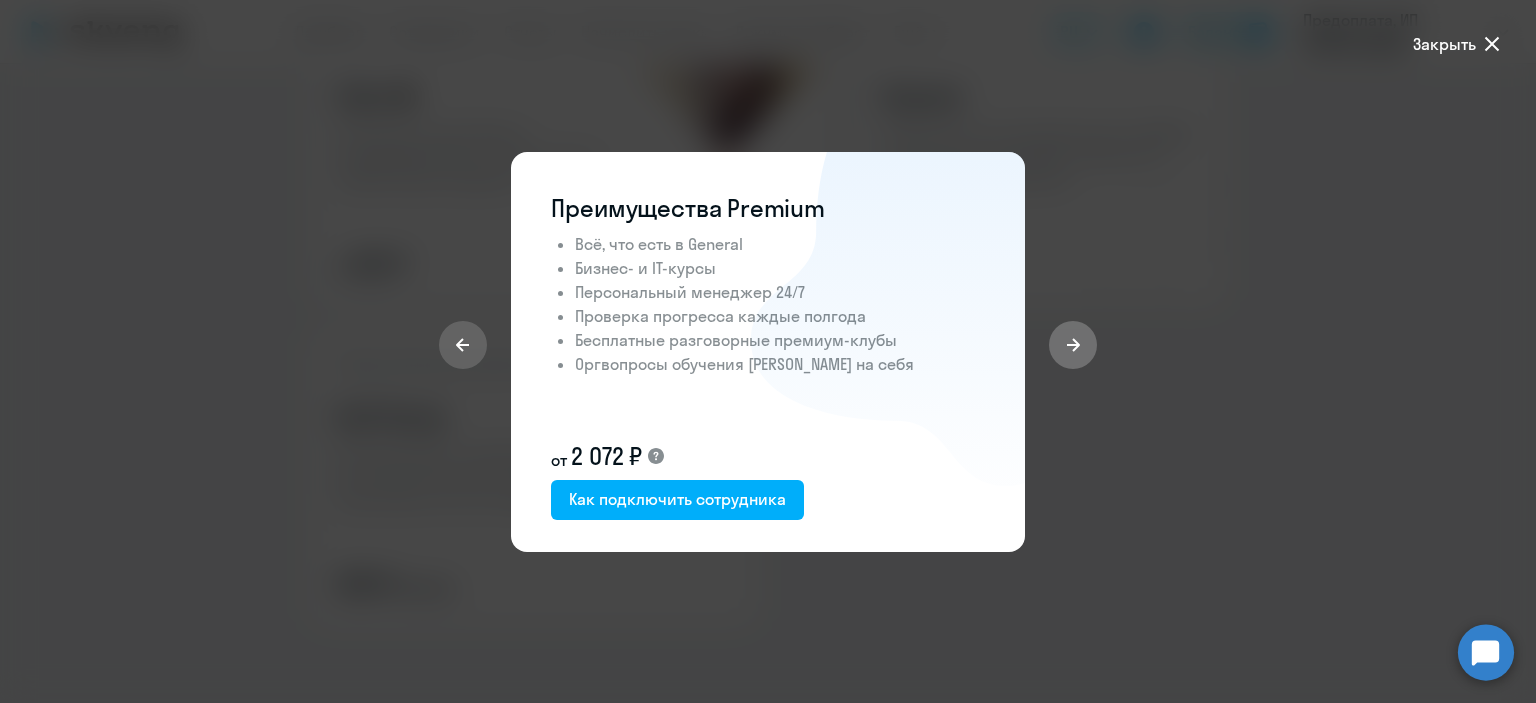 click at bounding box center [1073, 345] 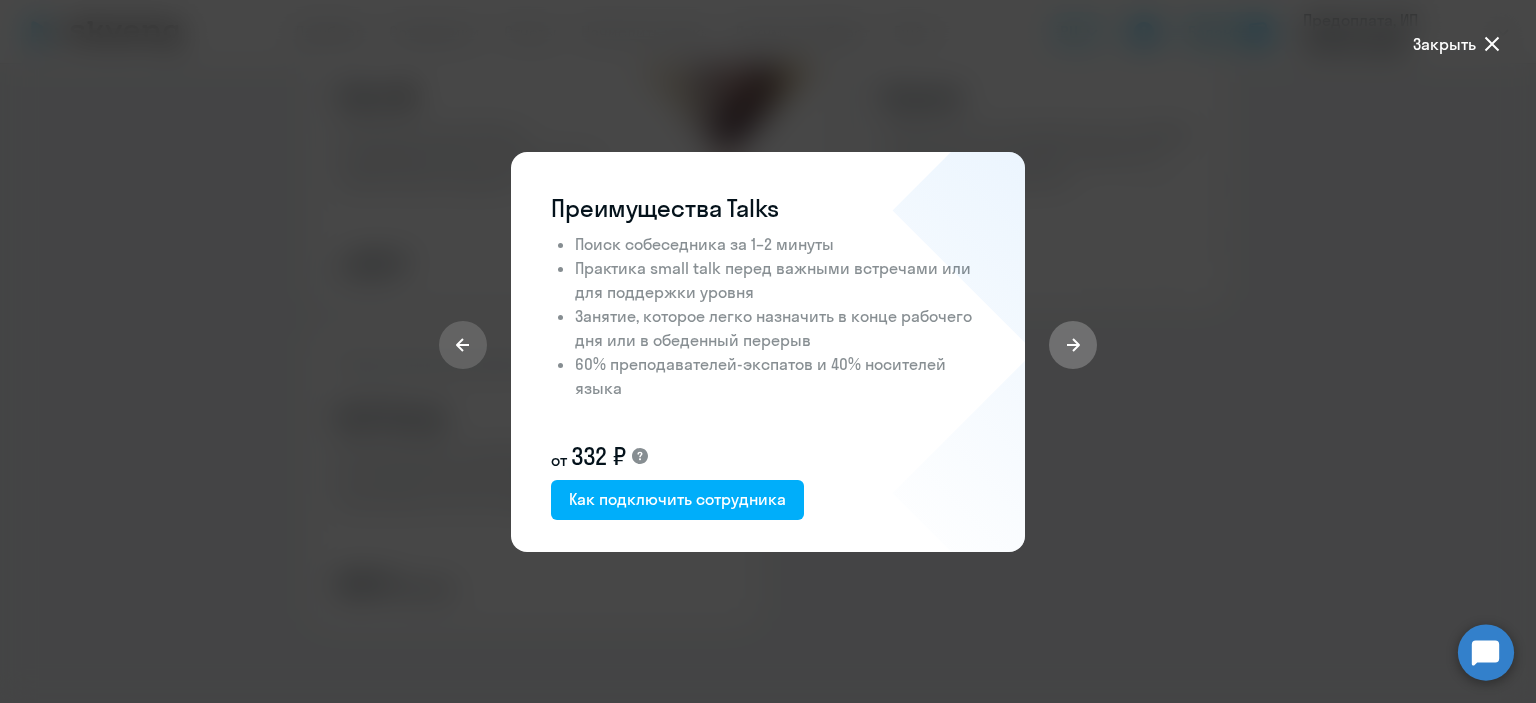 click at bounding box center (1073, 345) 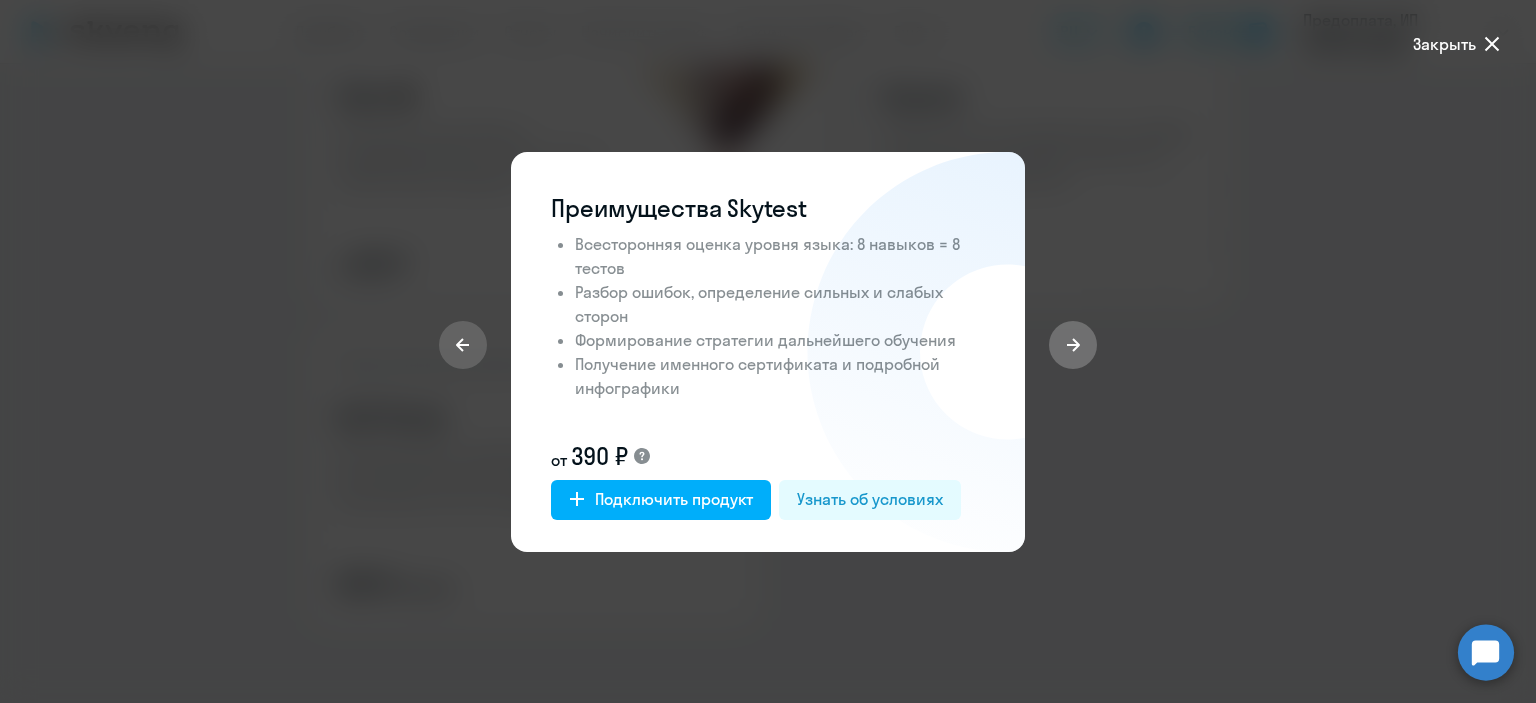 click at bounding box center (1073, 345) 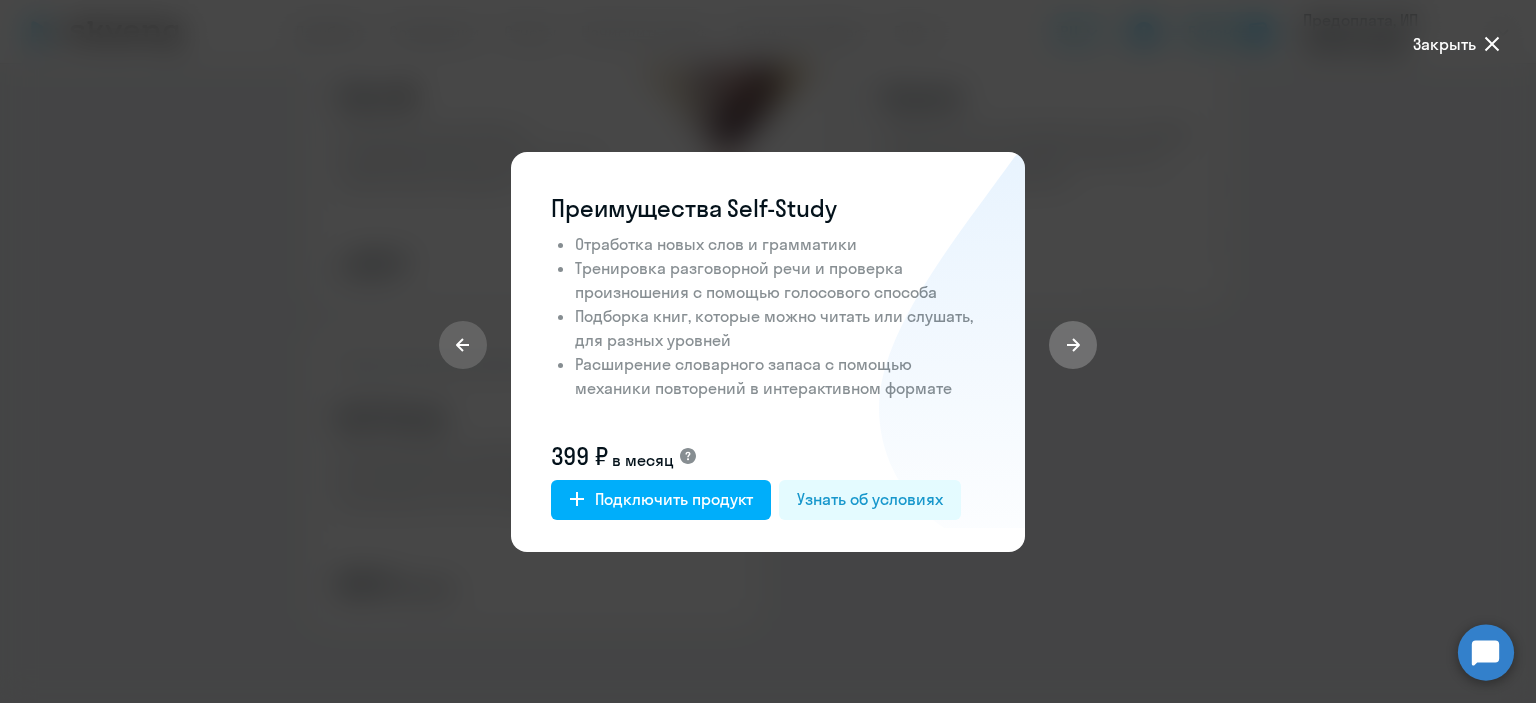 click at bounding box center [1073, 345] 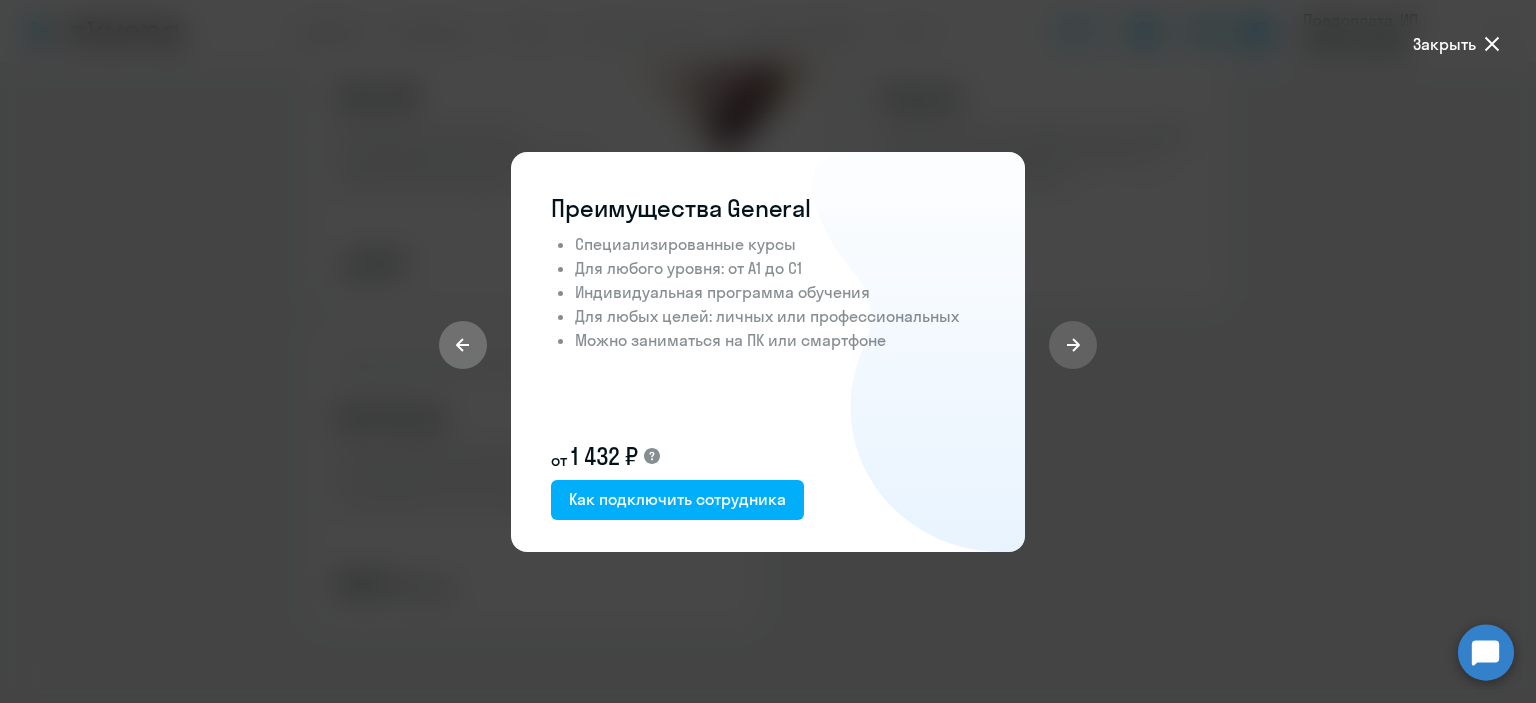 click at bounding box center [463, 345] 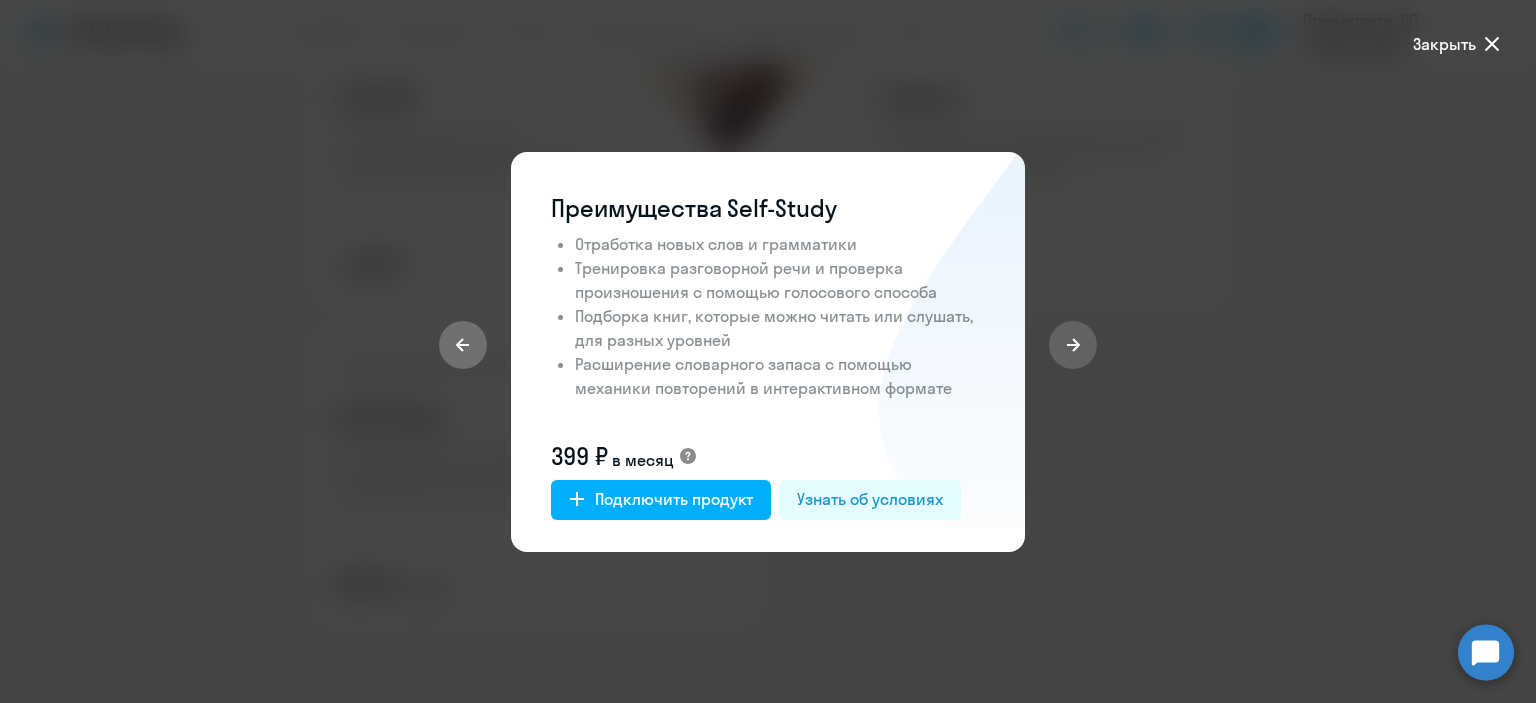 click at bounding box center (463, 345) 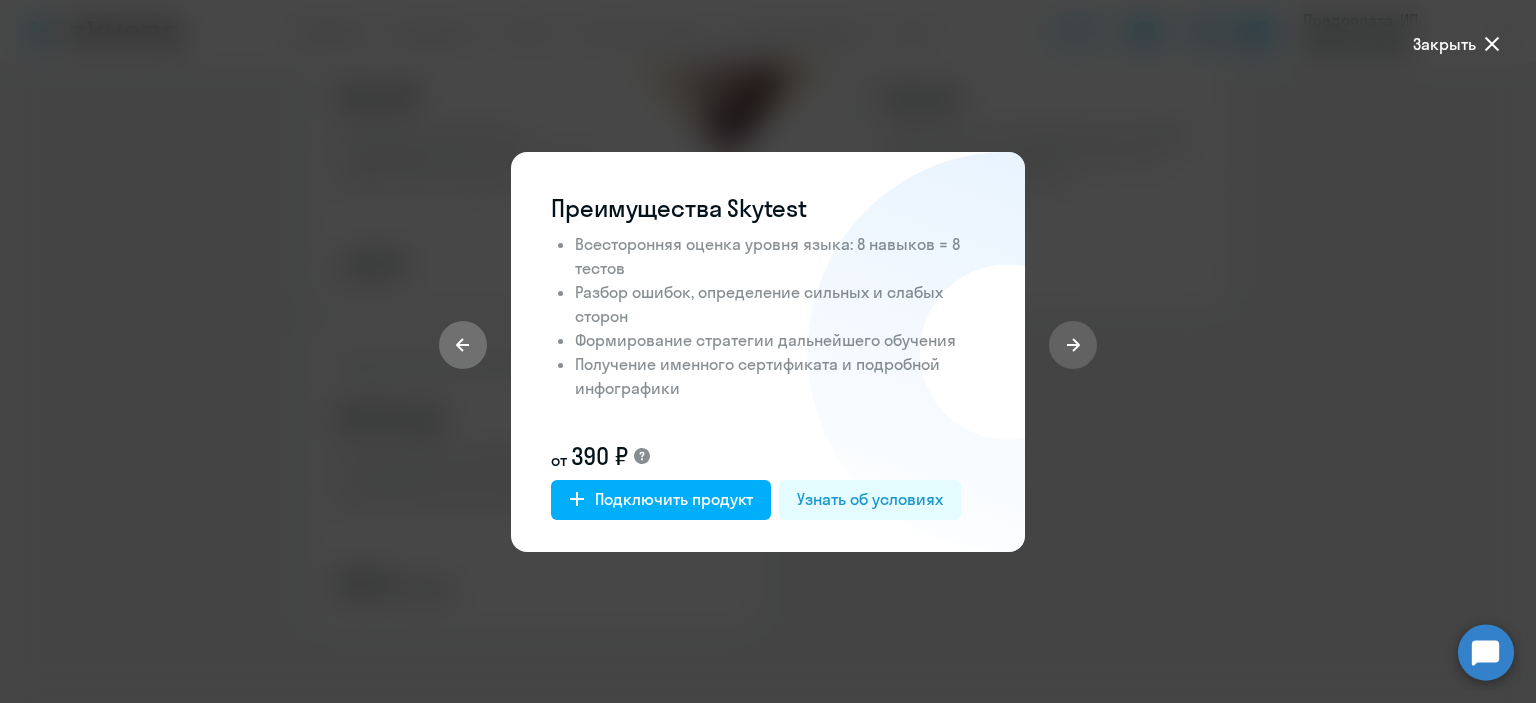 click at bounding box center (463, 345) 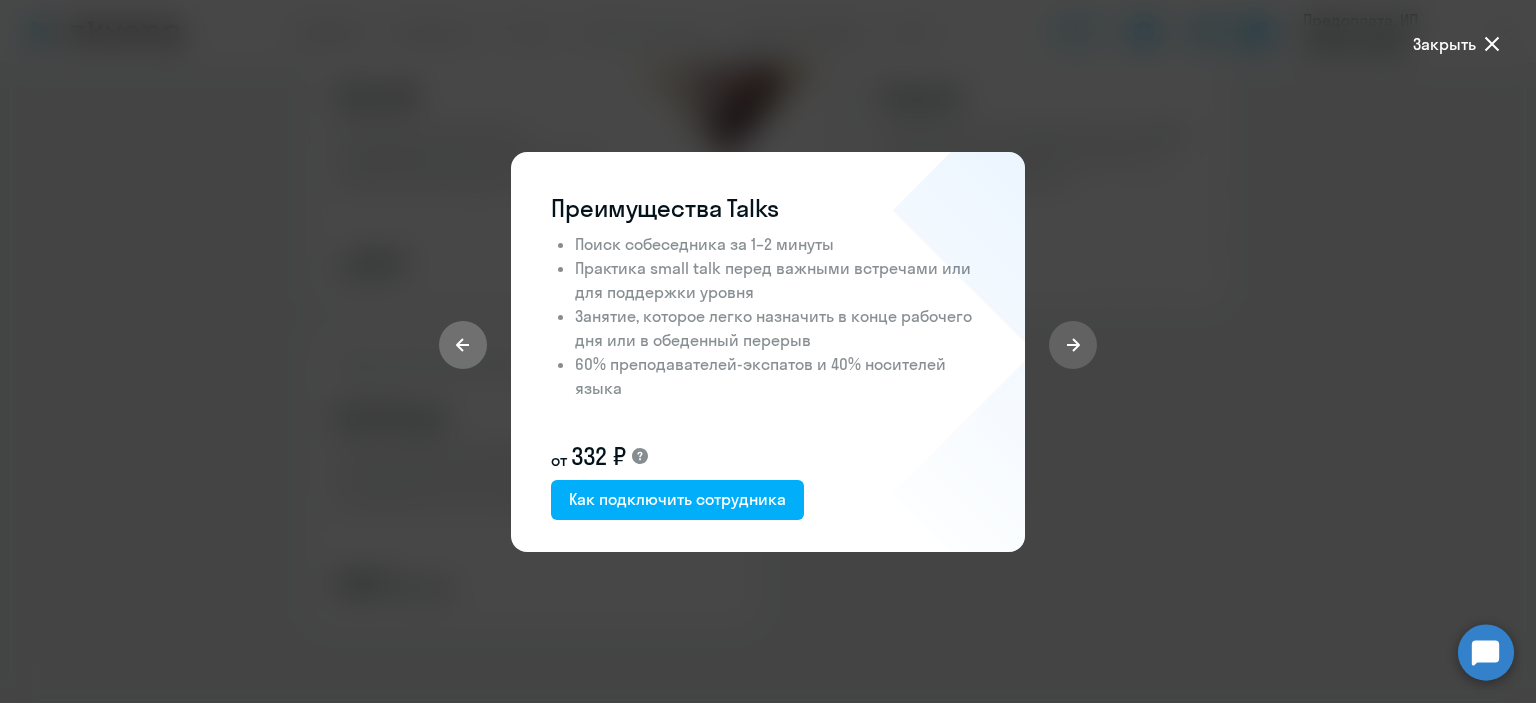 click at bounding box center (463, 345) 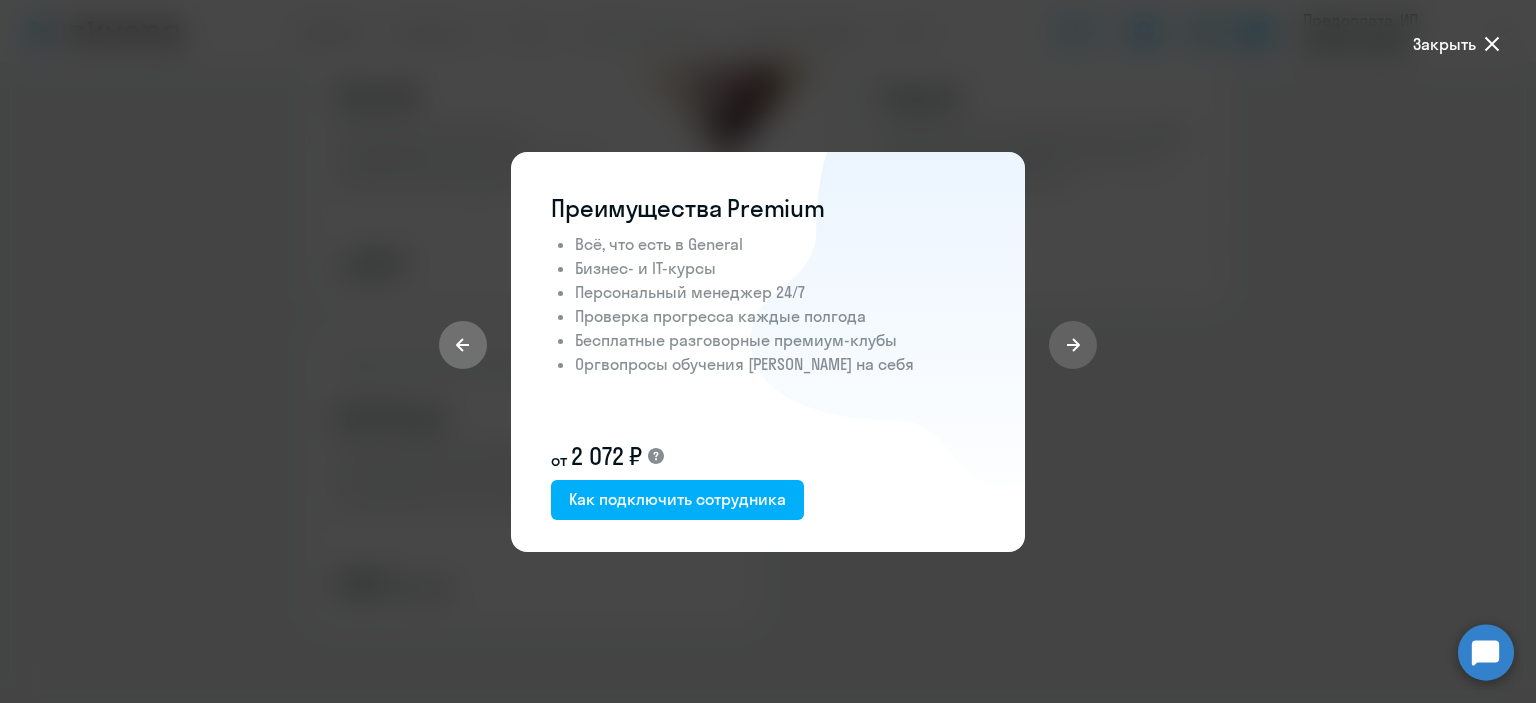 click at bounding box center (463, 345) 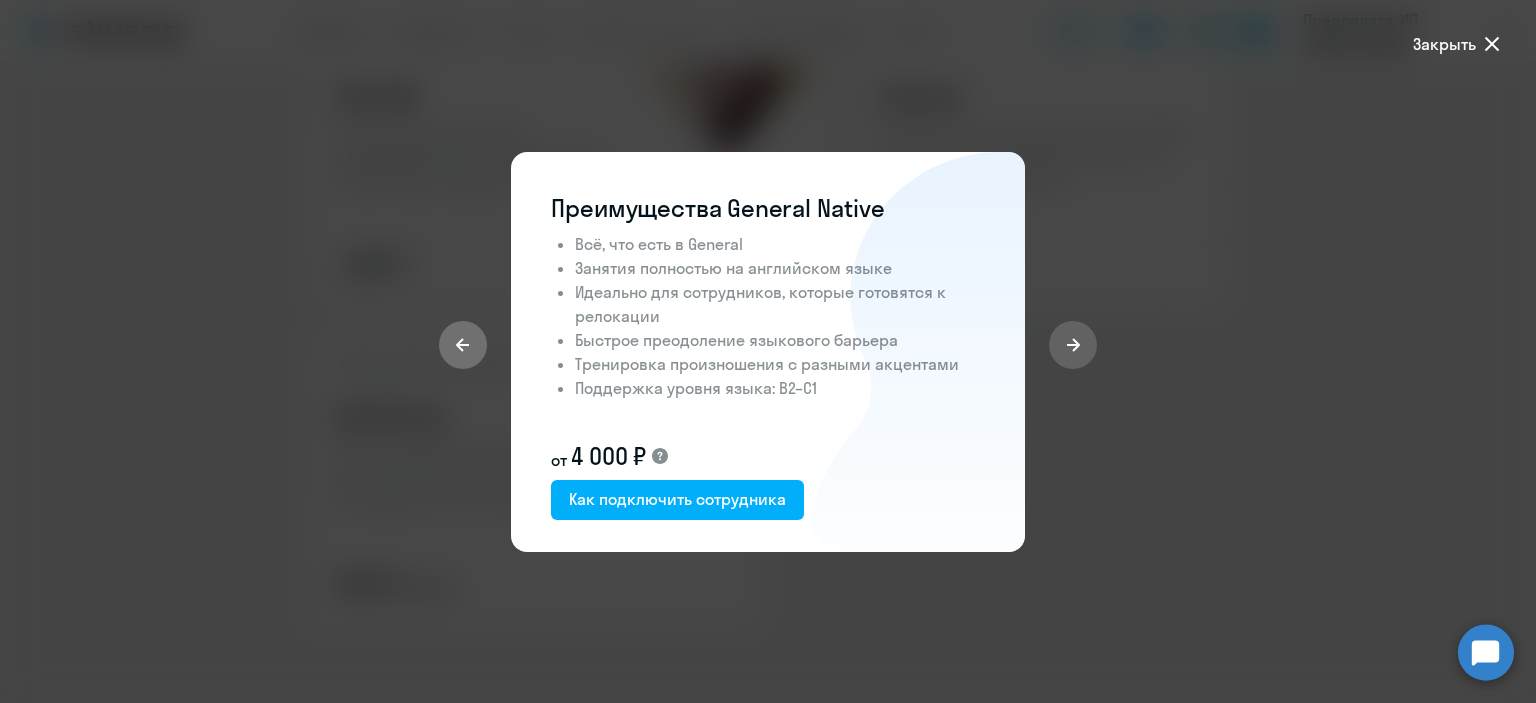 click at bounding box center (463, 345) 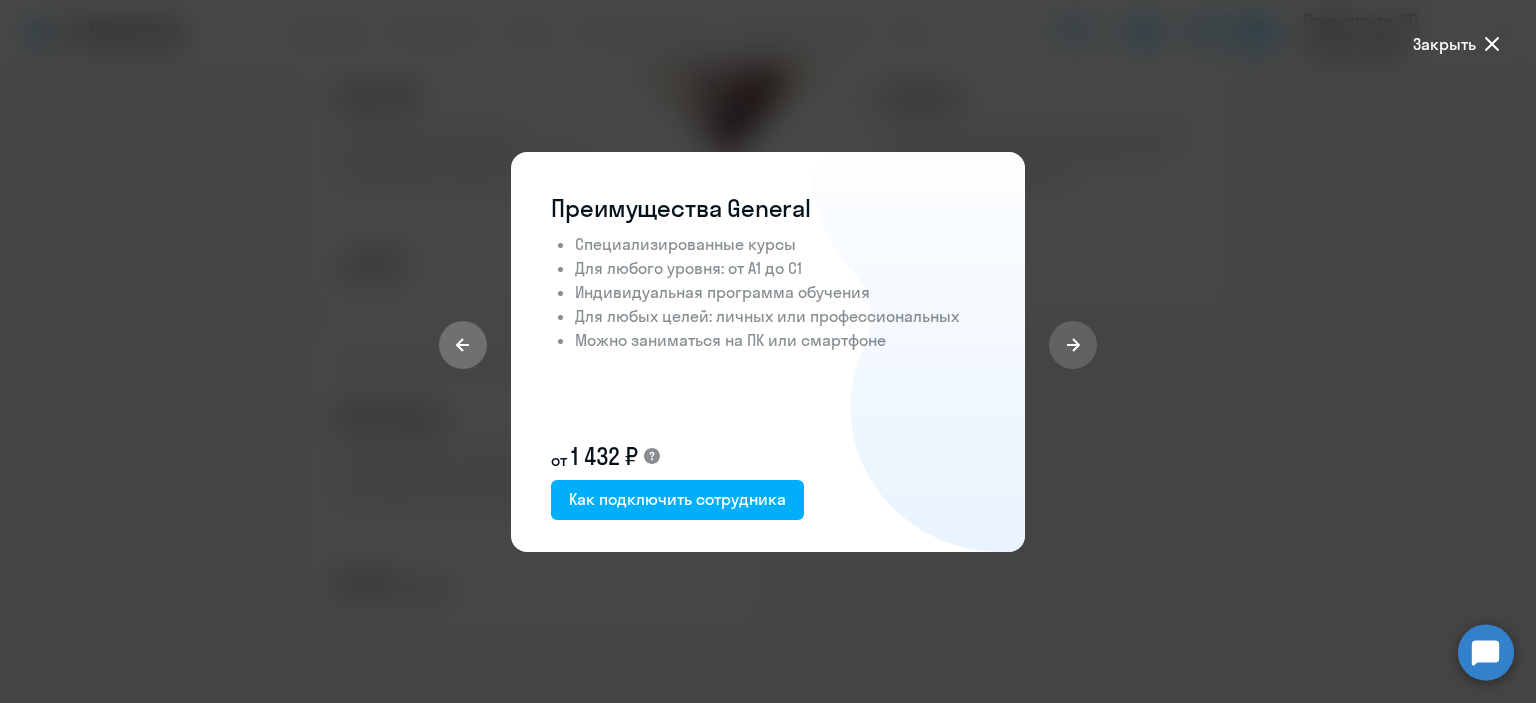 click at bounding box center (463, 345) 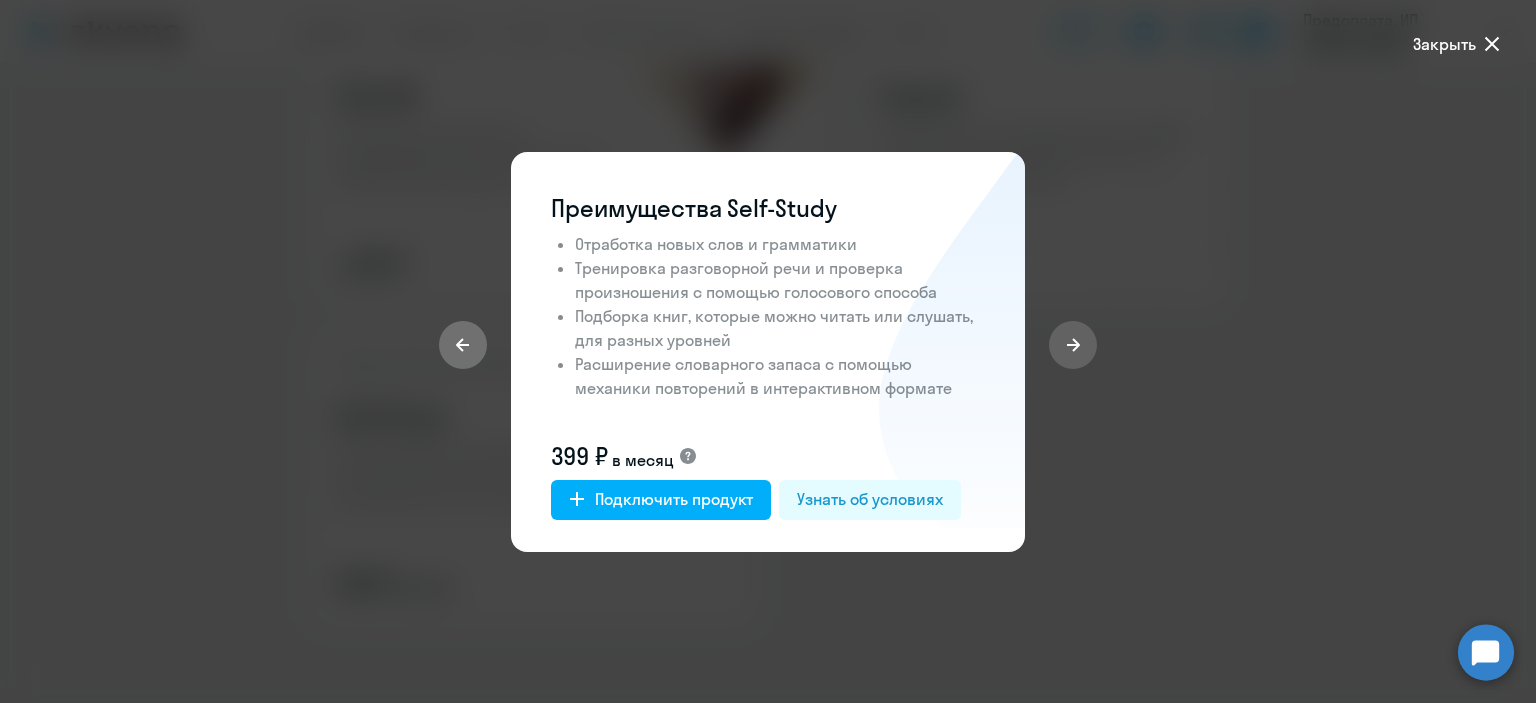 click at bounding box center (463, 345) 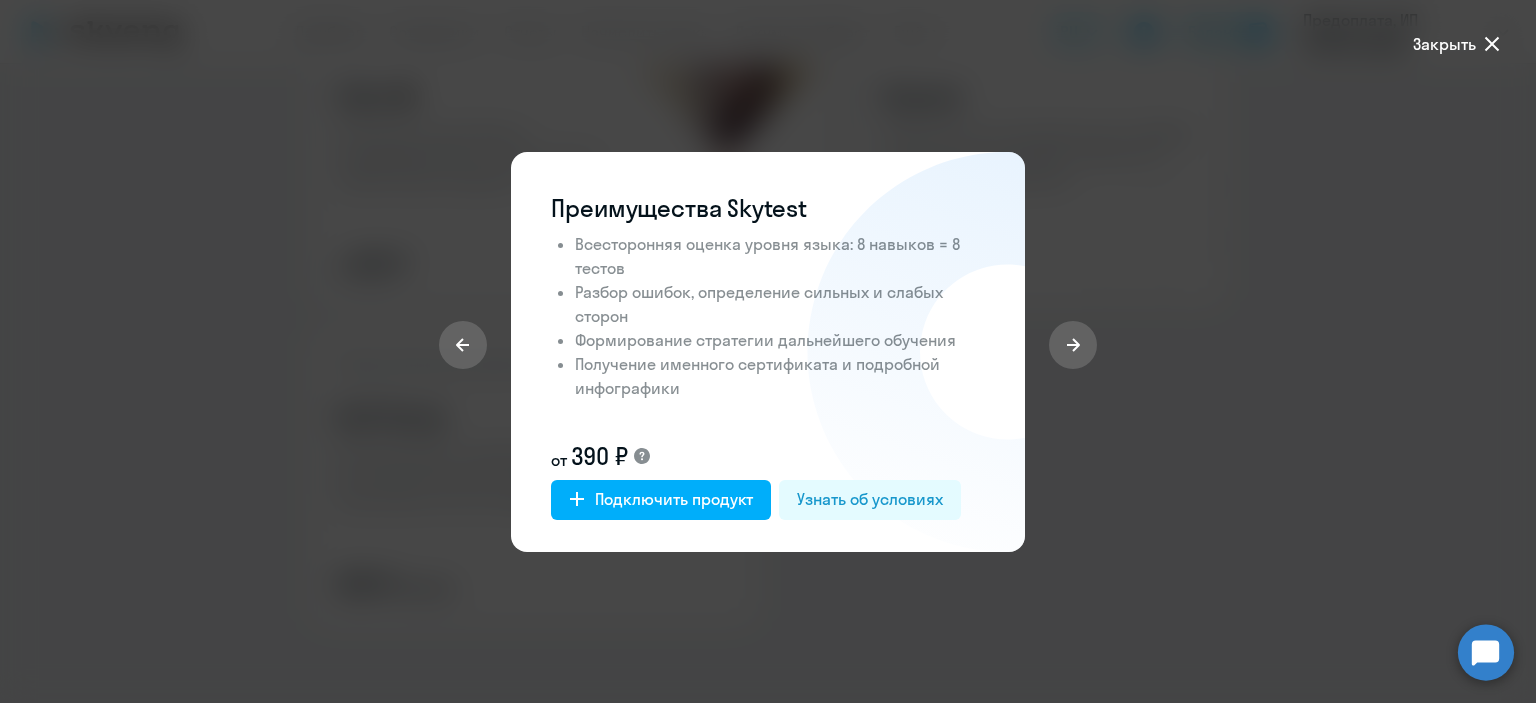 click 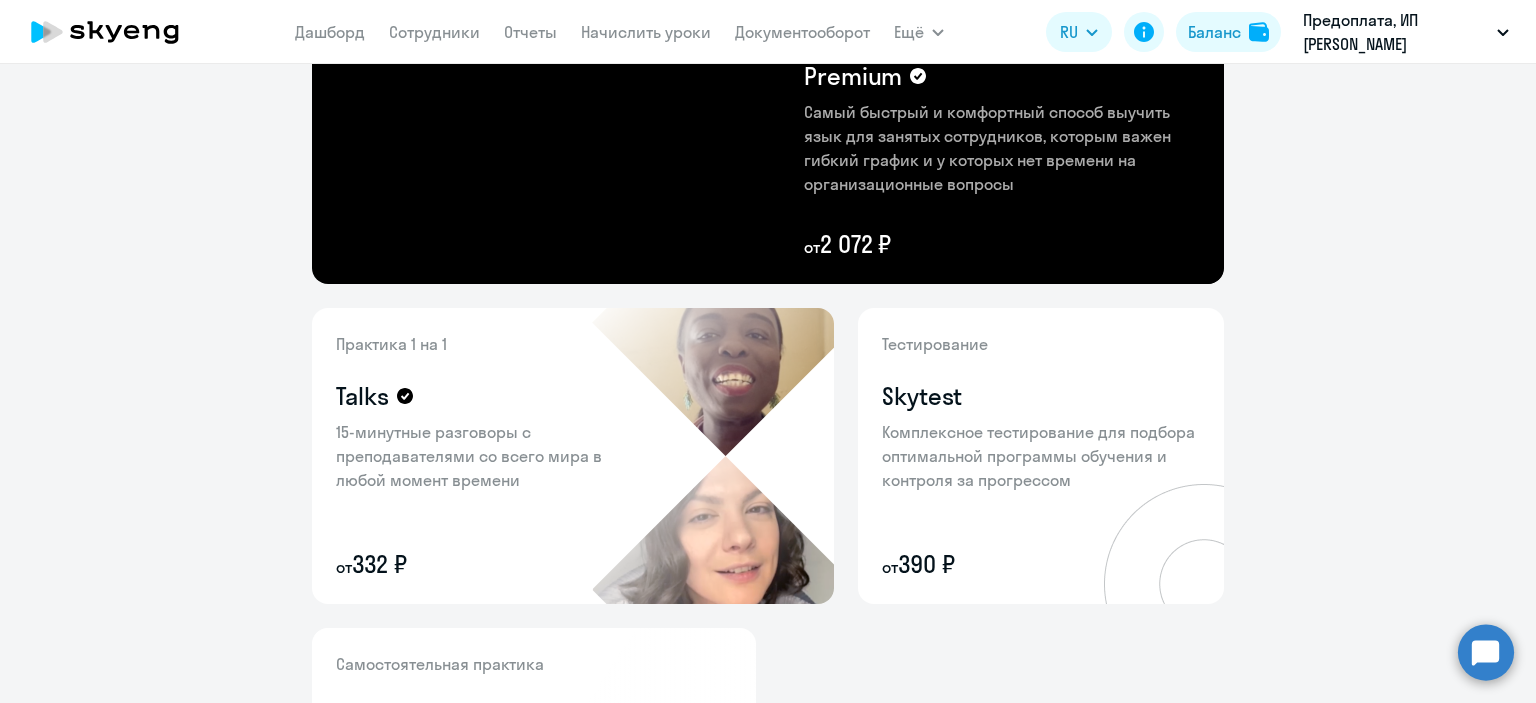 scroll, scrollTop: 872, scrollLeft: 0, axis: vertical 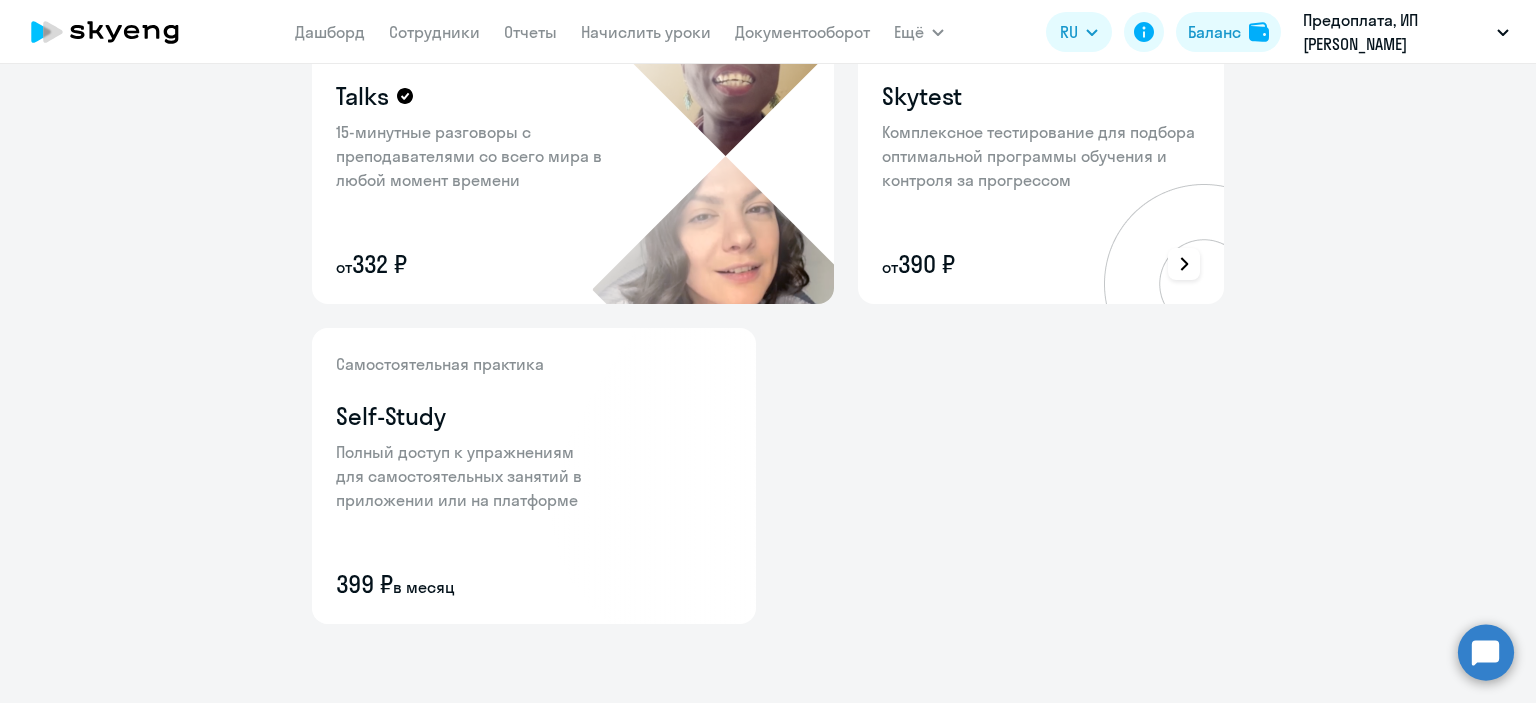 click on "Тестирование Skytest Комплексное тестирование для подбора оптимальной программы обучения и контроля за прогрессом  от   390 ₽" 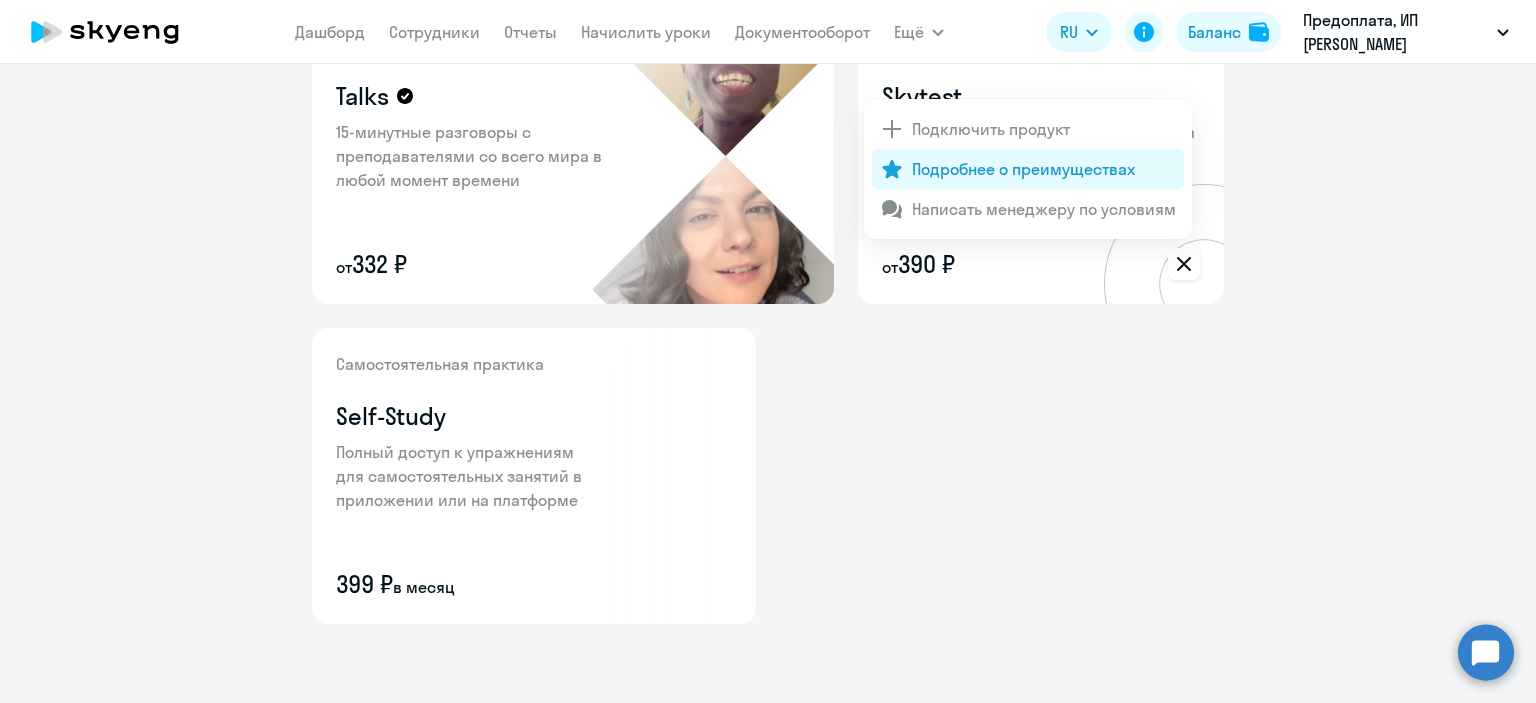 click on "Подробнее о преимуществах" at bounding box center (1023, 169) 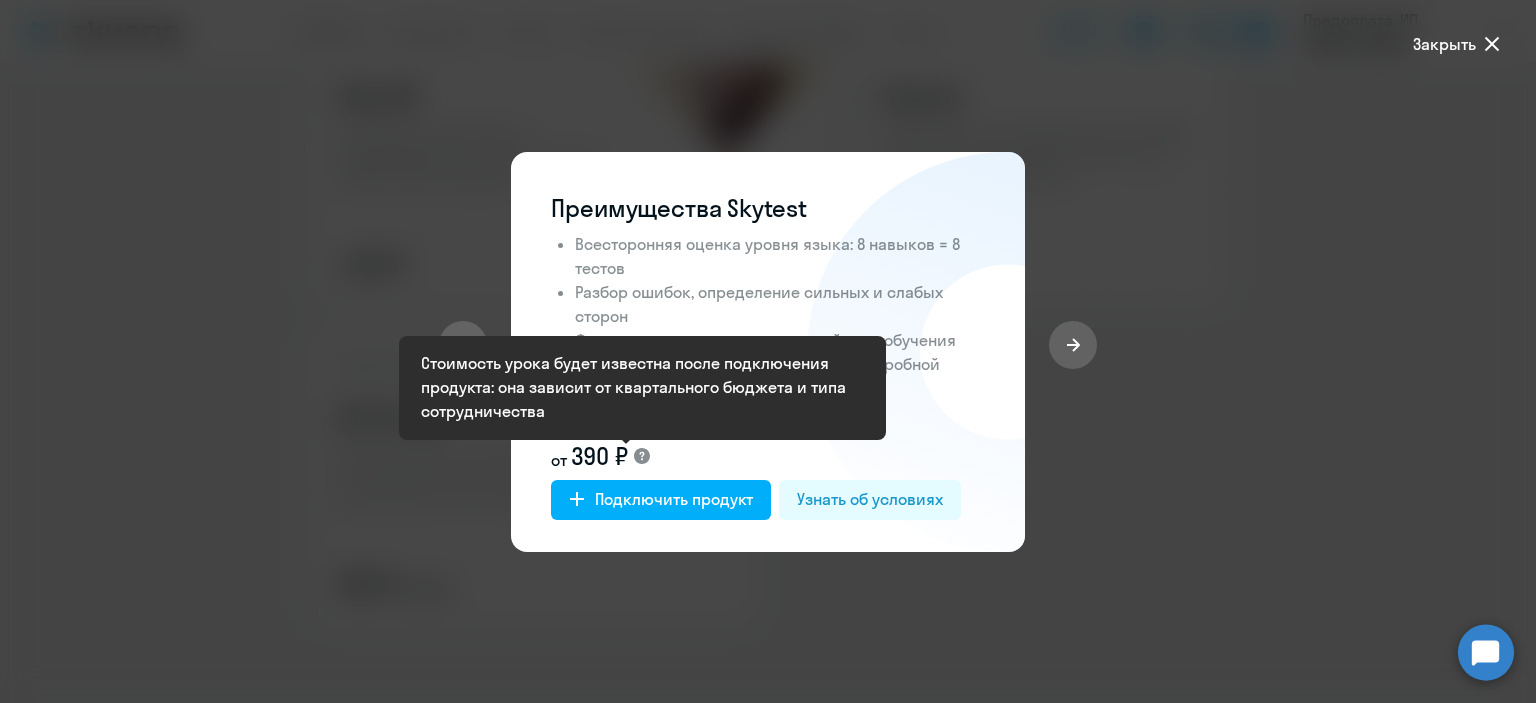 click 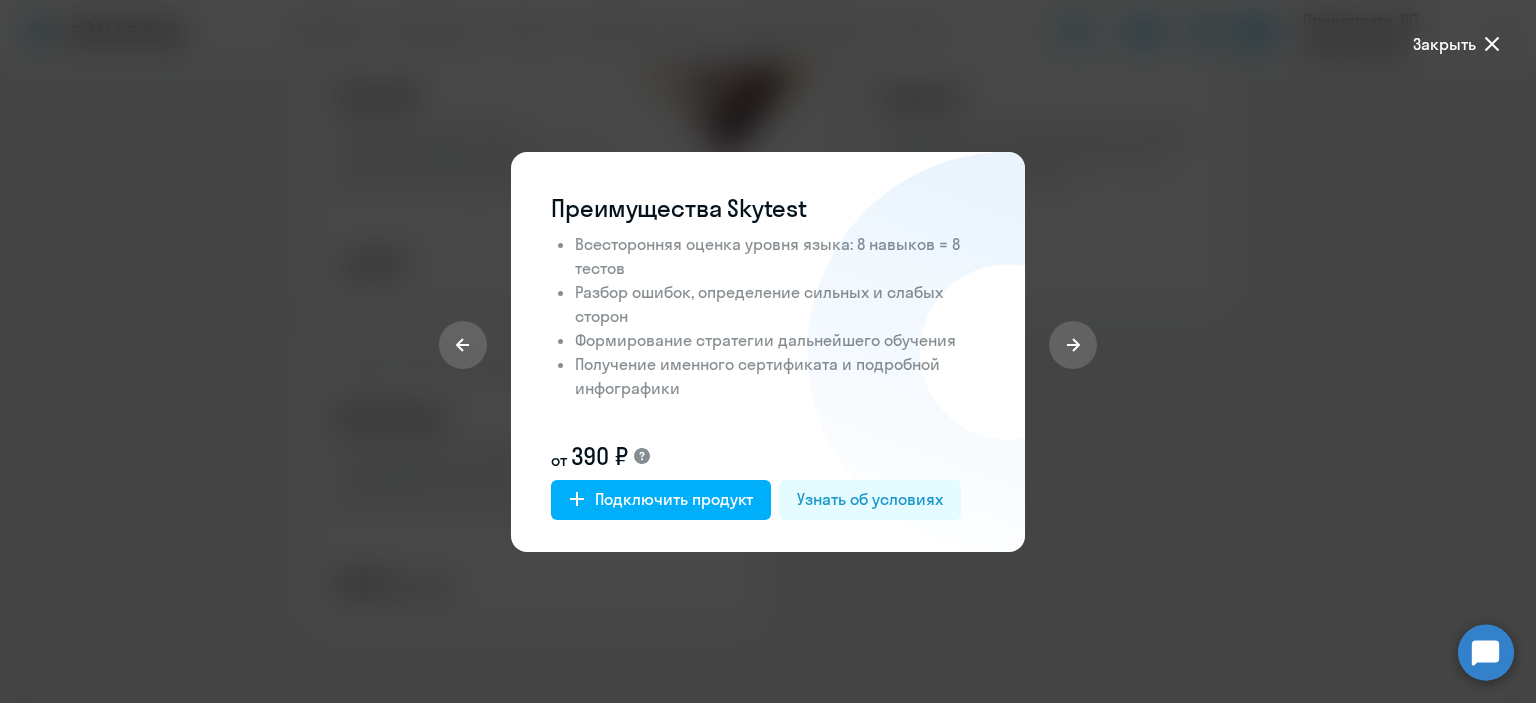 click 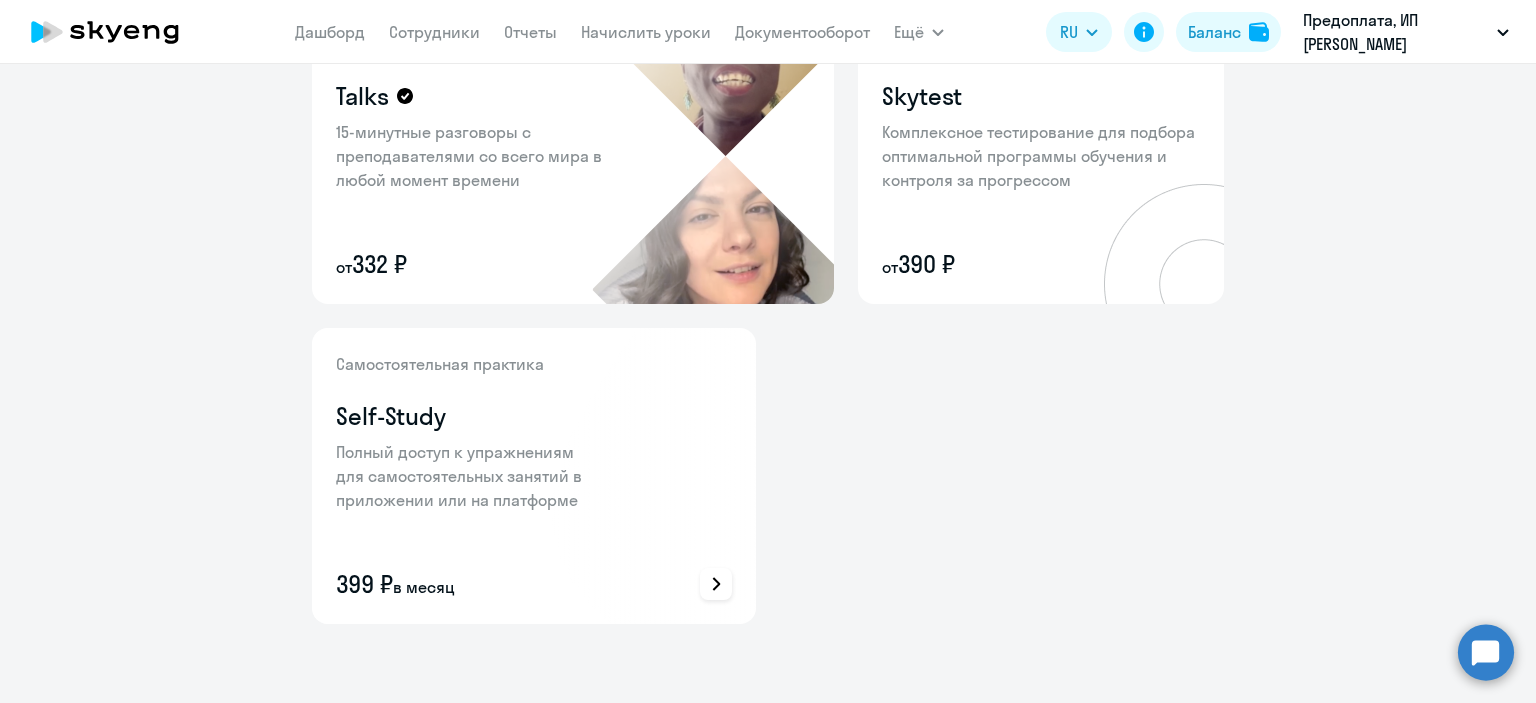 click 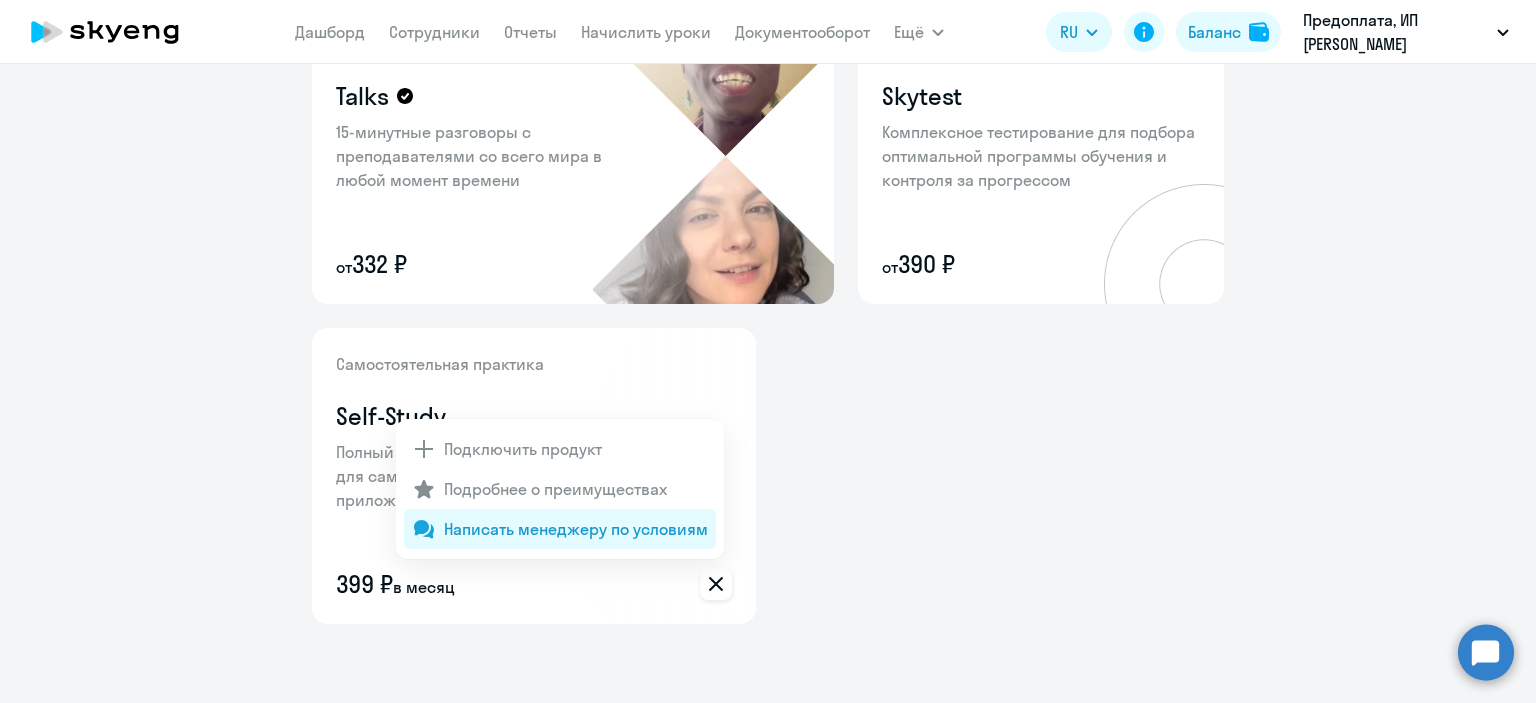 click on "Написать менеджеру по условиям" at bounding box center [576, 529] 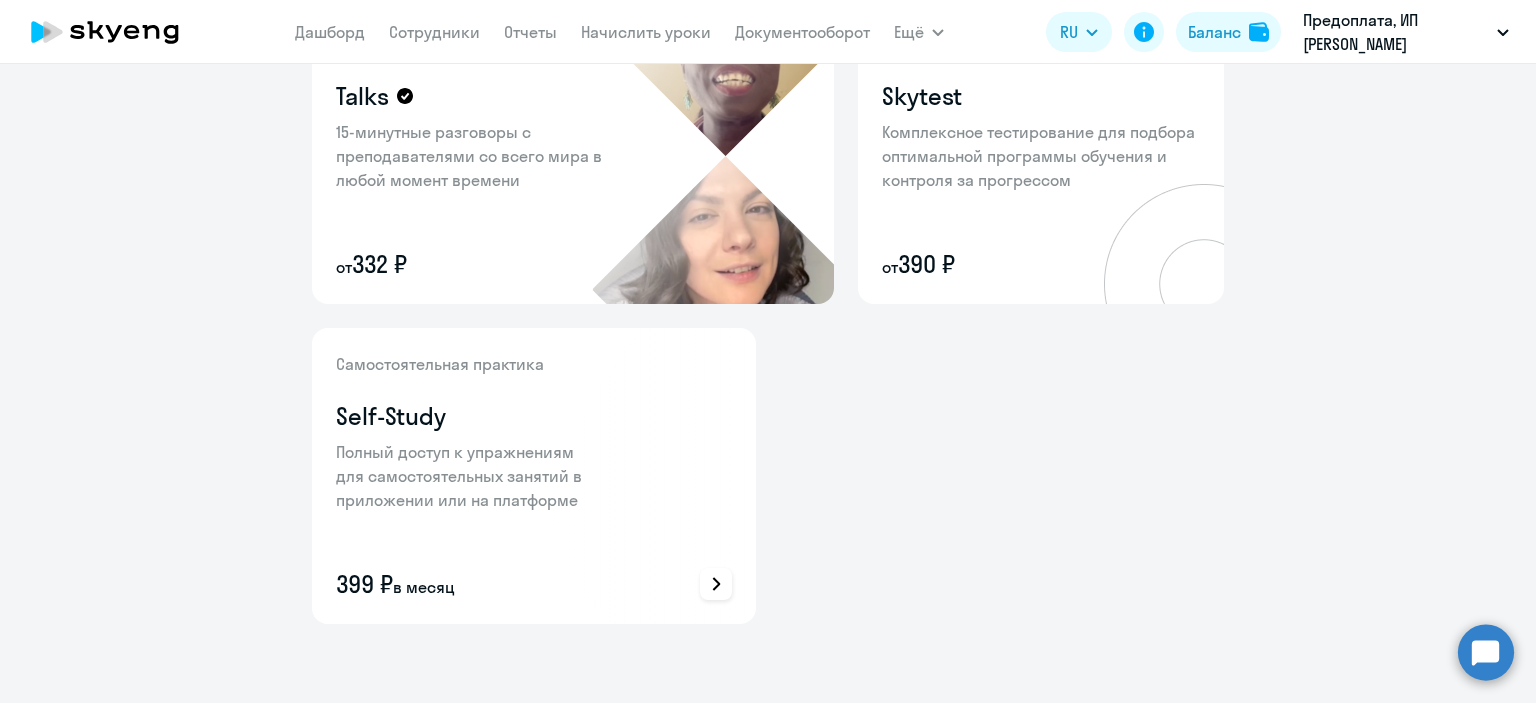 click 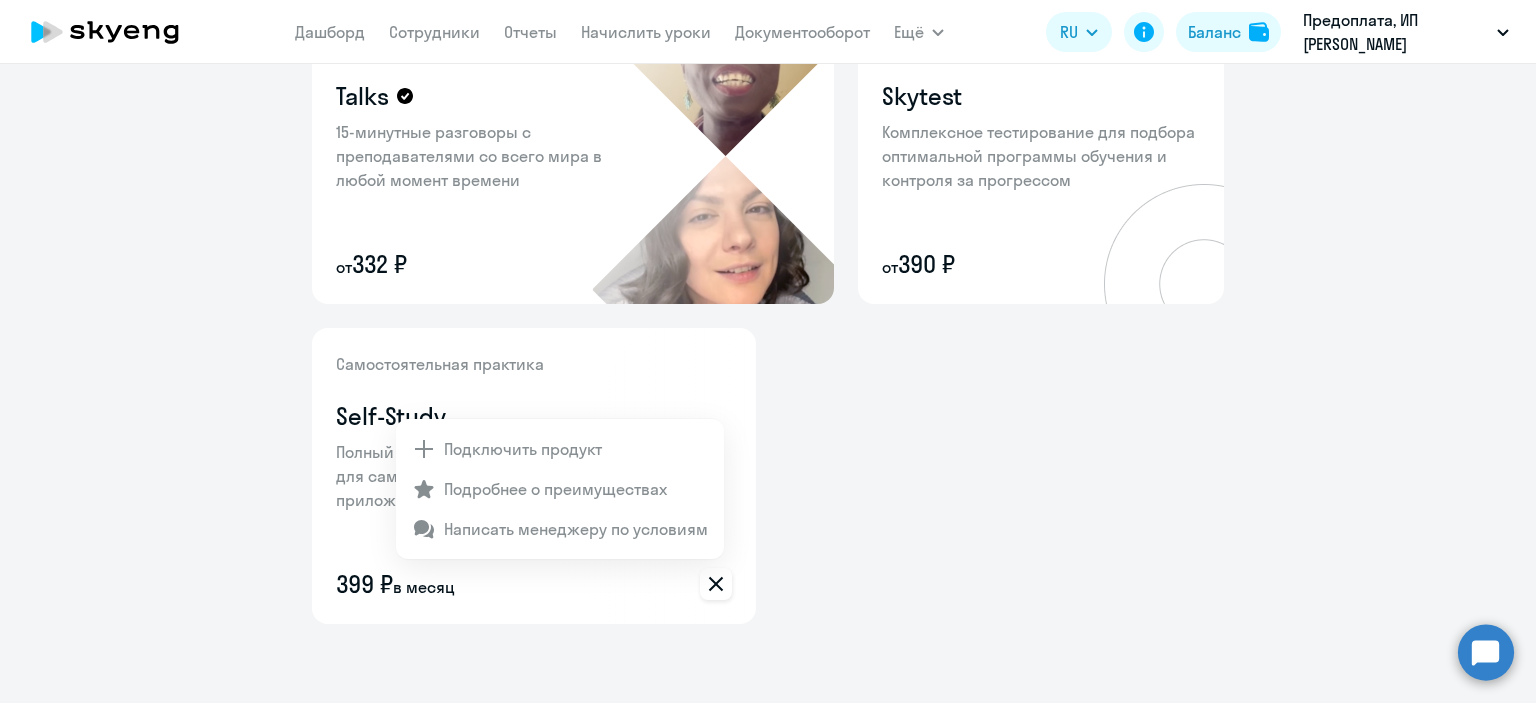 click at bounding box center (768, 351) 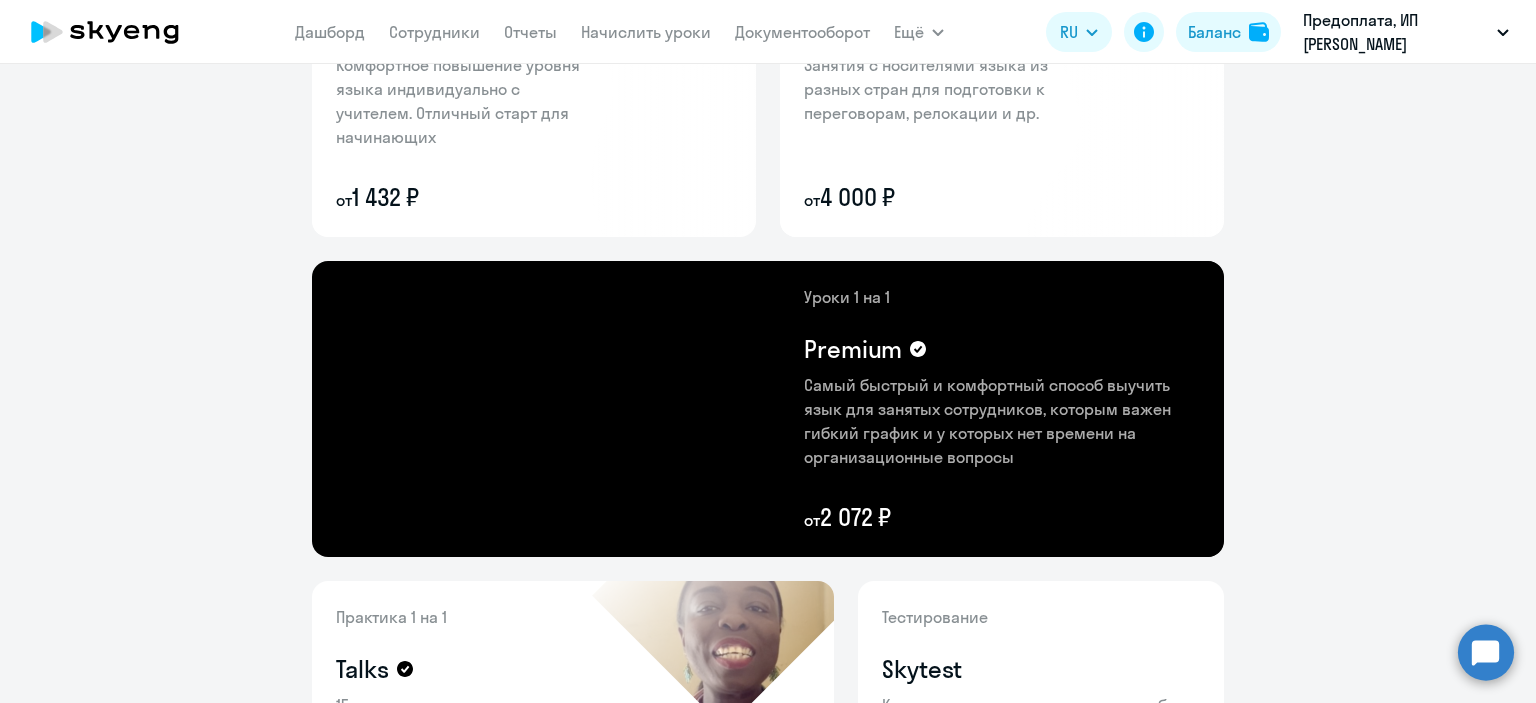 scroll, scrollTop: 300, scrollLeft: 0, axis: vertical 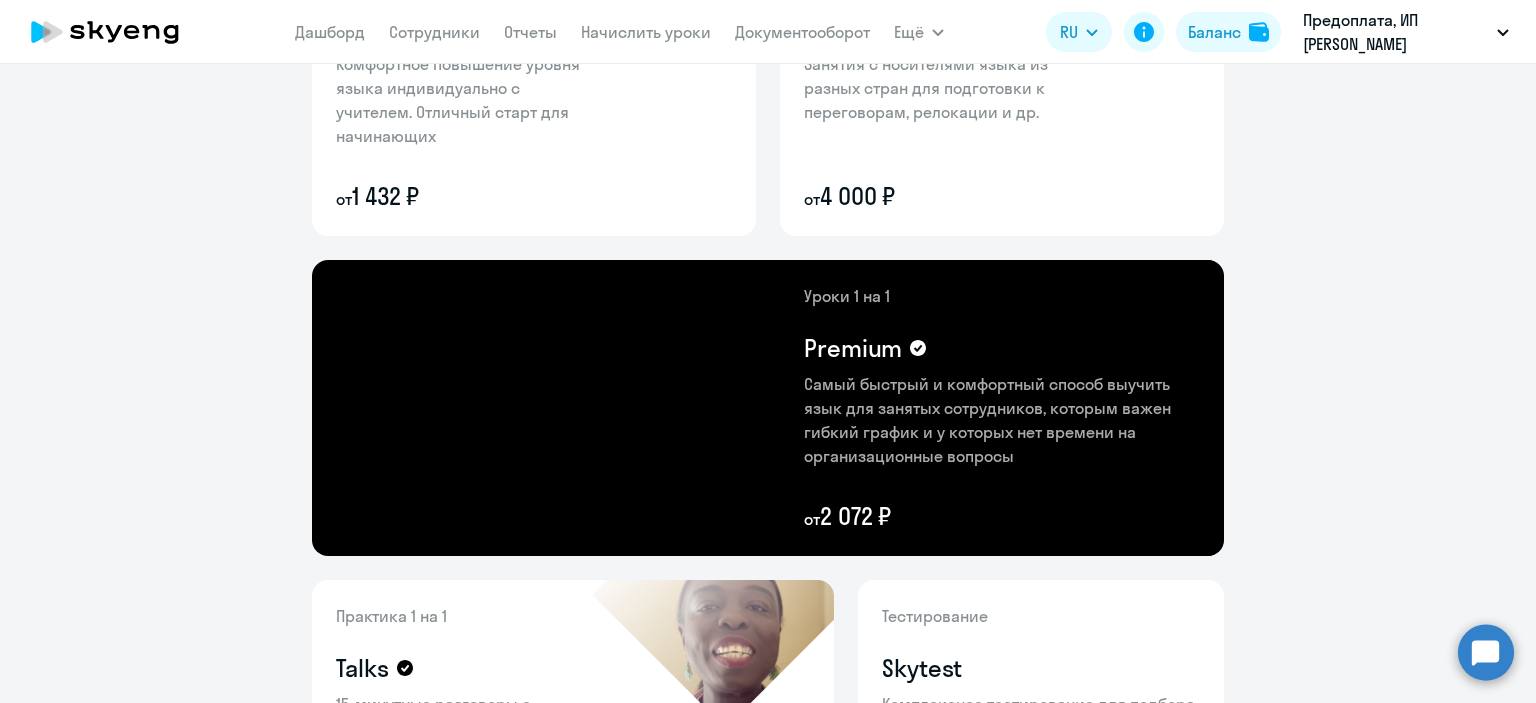 click 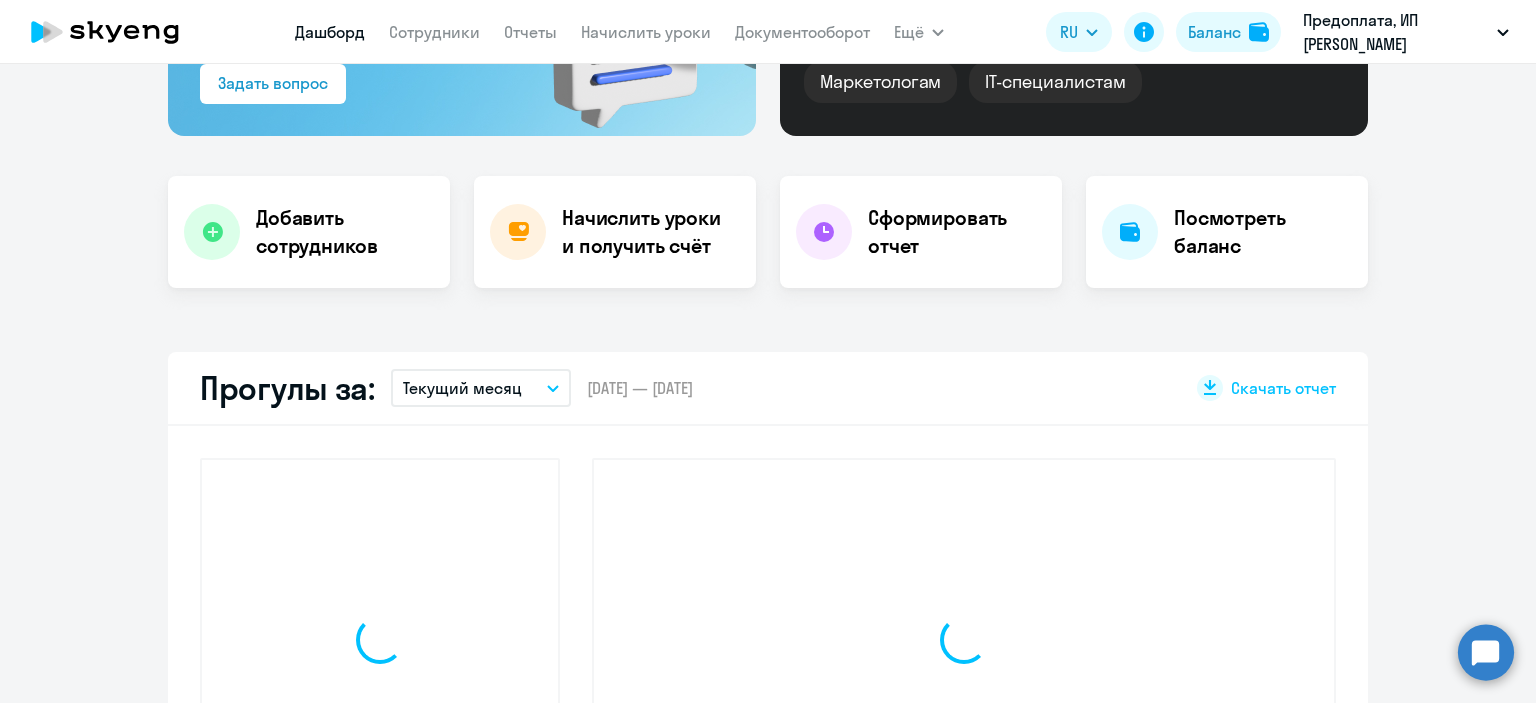 scroll, scrollTop: 440, scrollLeft: 0, axis: vertical 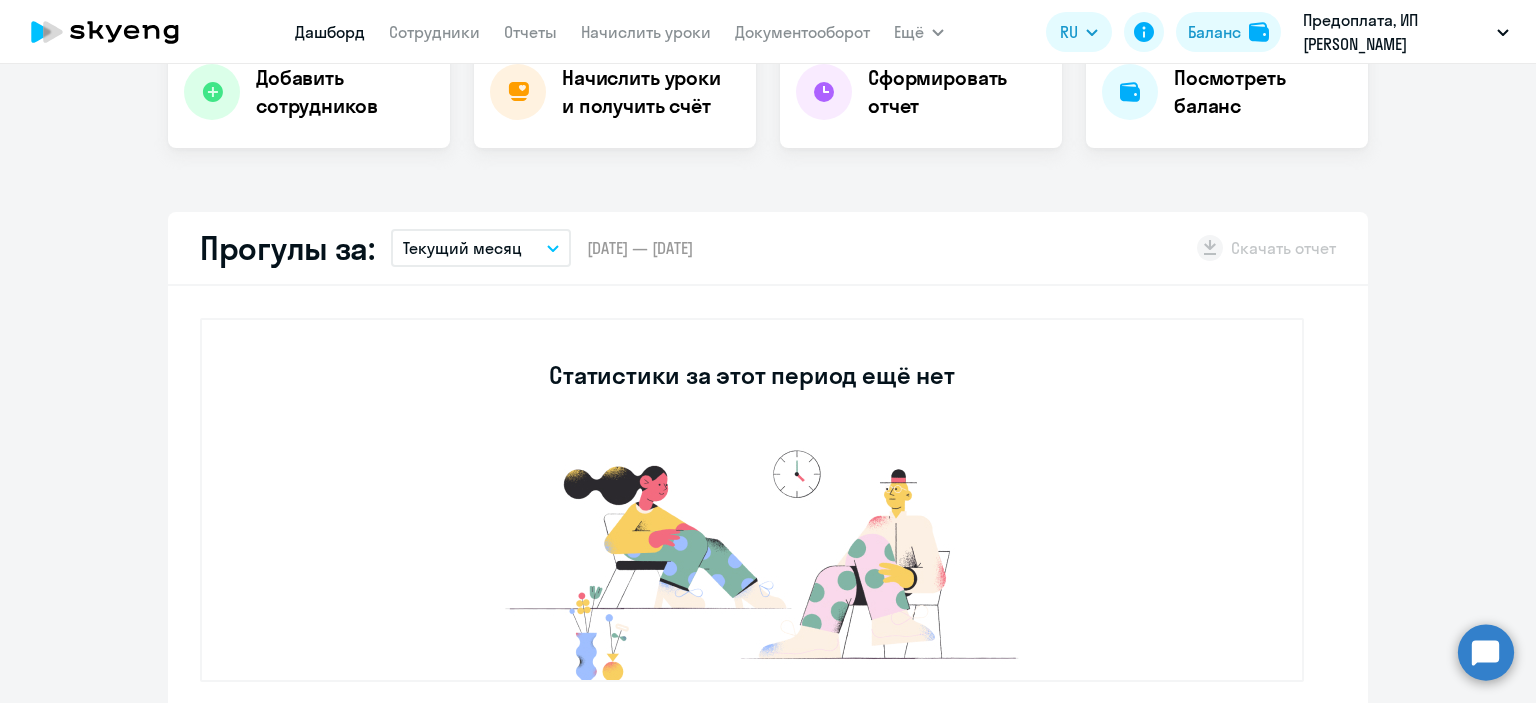 select on "30" 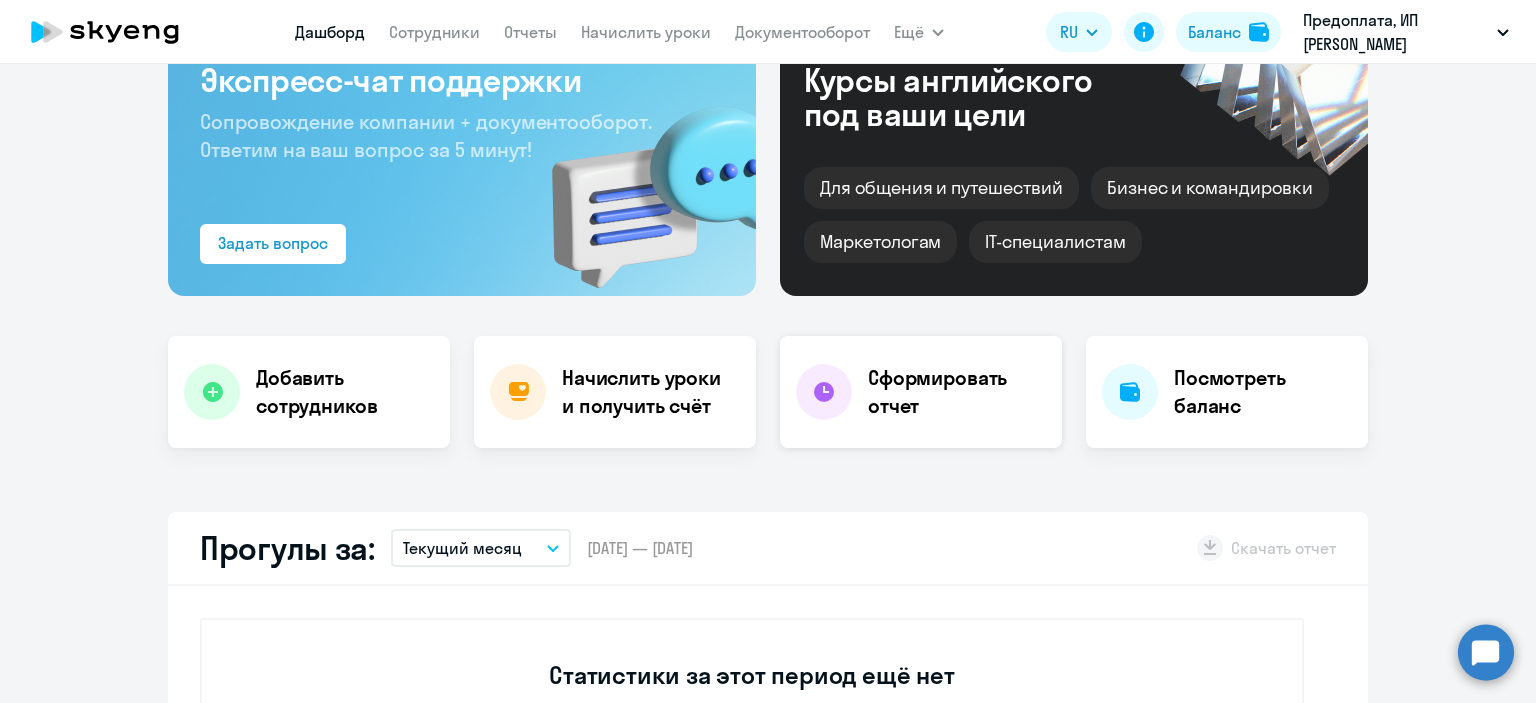 click on "Сформировать отчет" 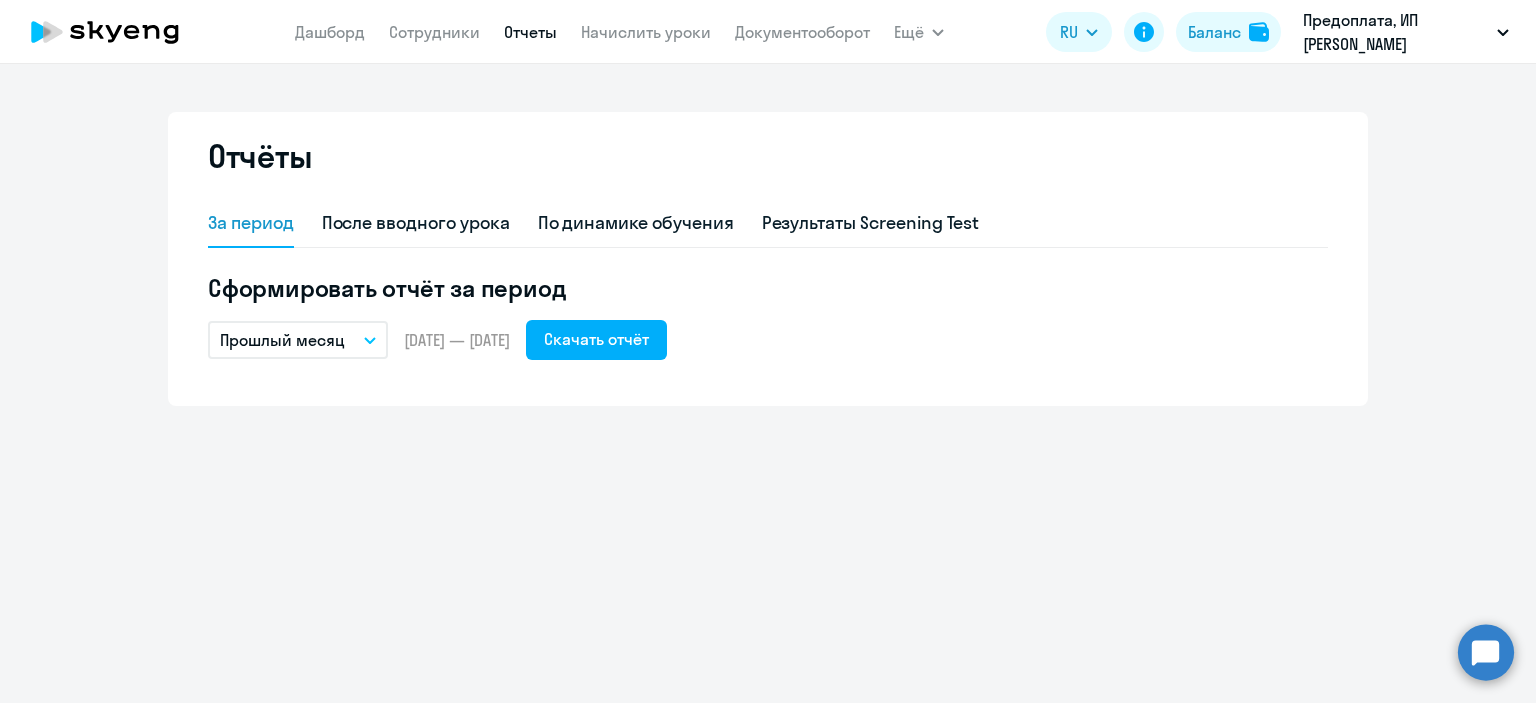 scroll, scrollTop: 0, scrollLeft: 0, axis: both 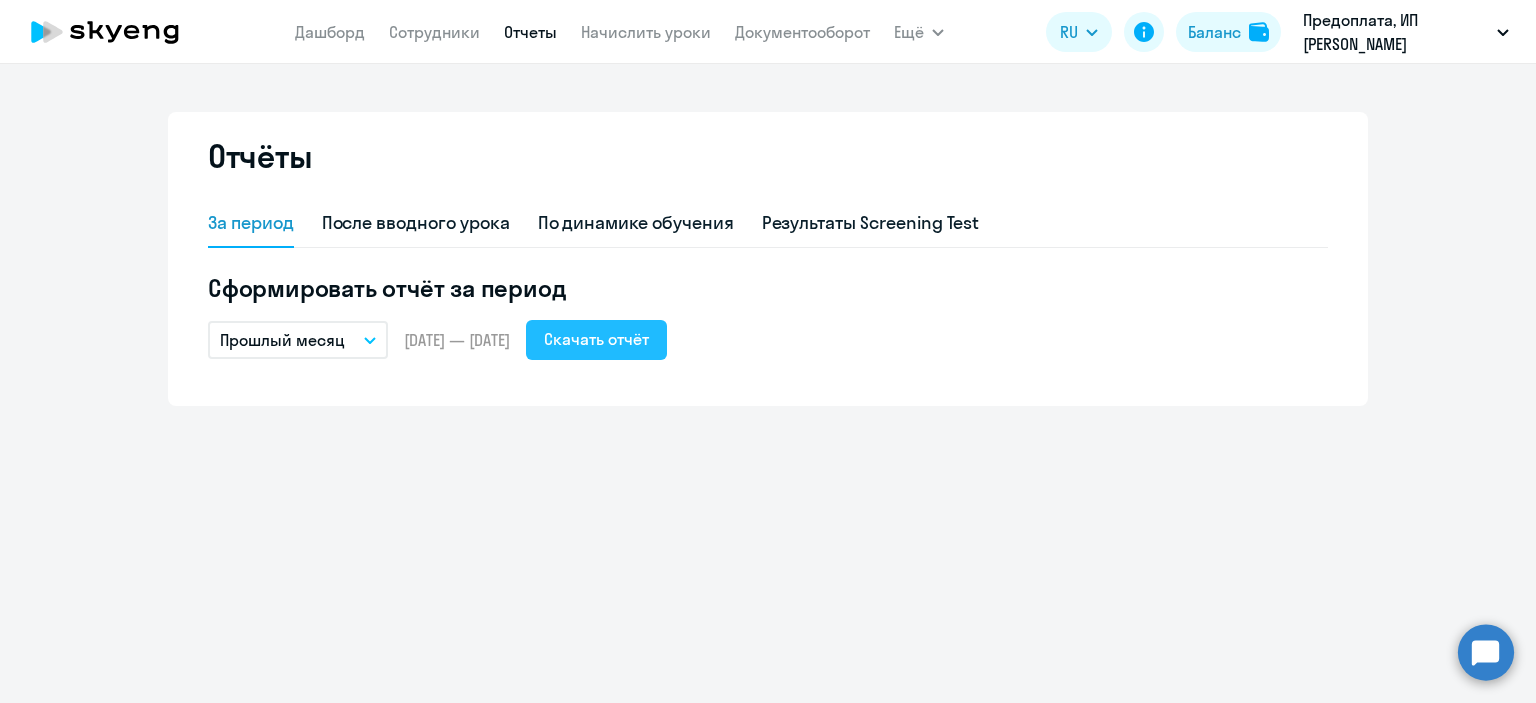 click on "Скачать отчёт" 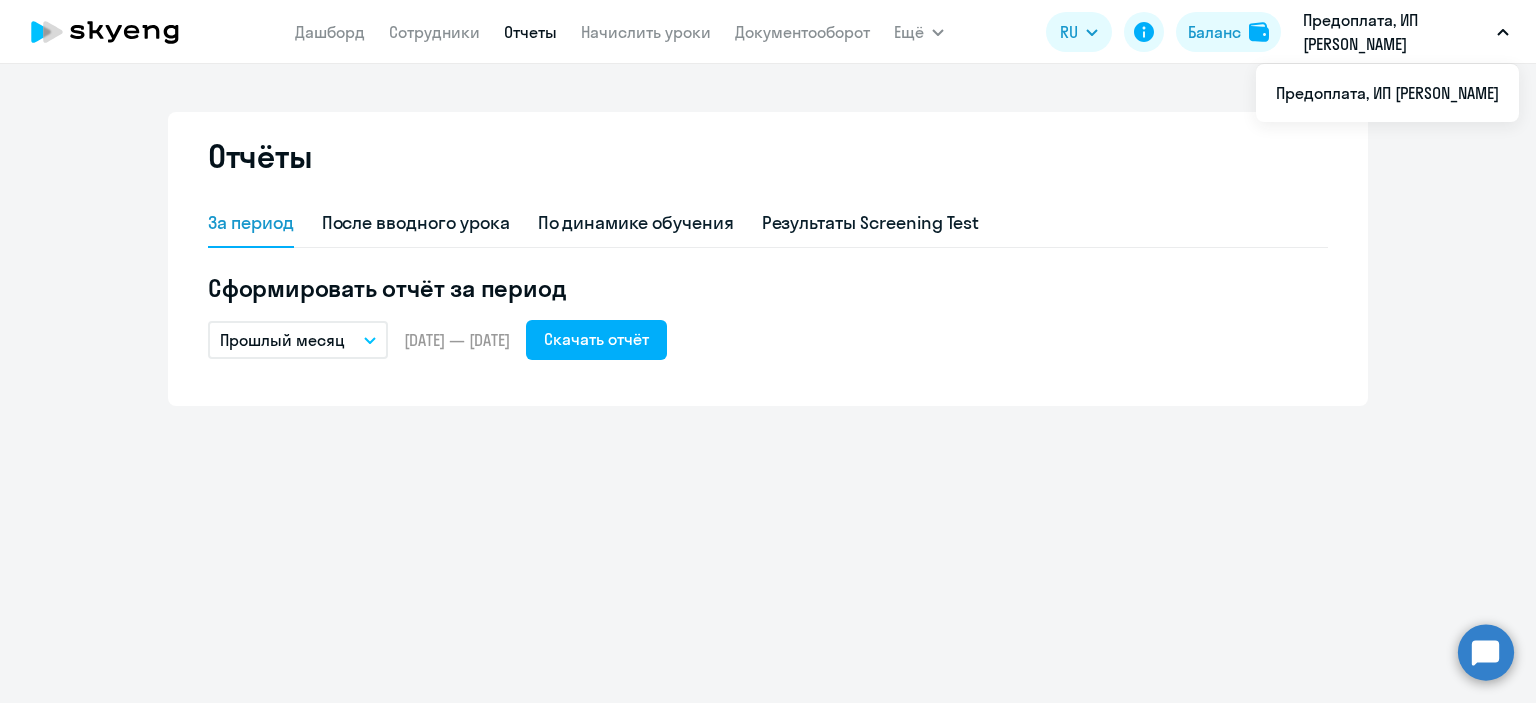 click 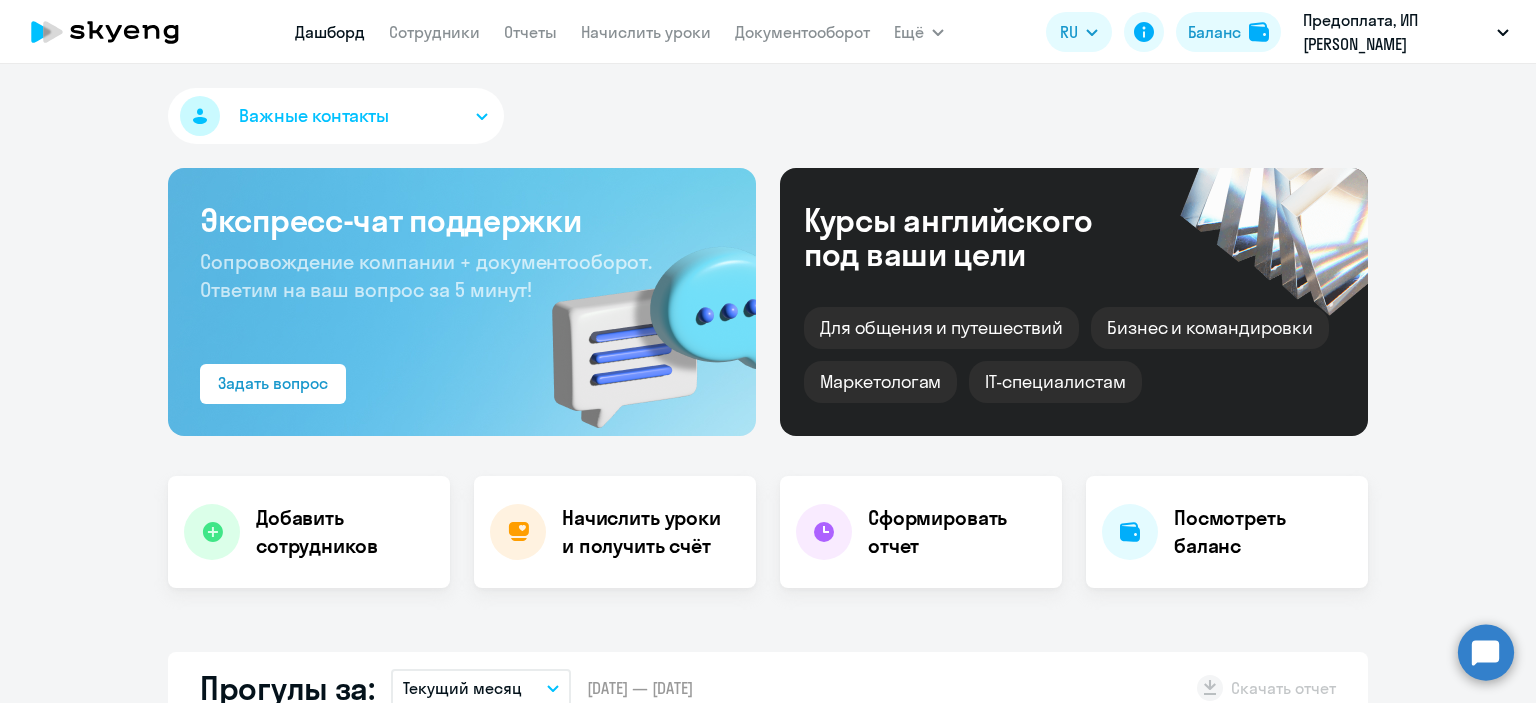 select on "30" 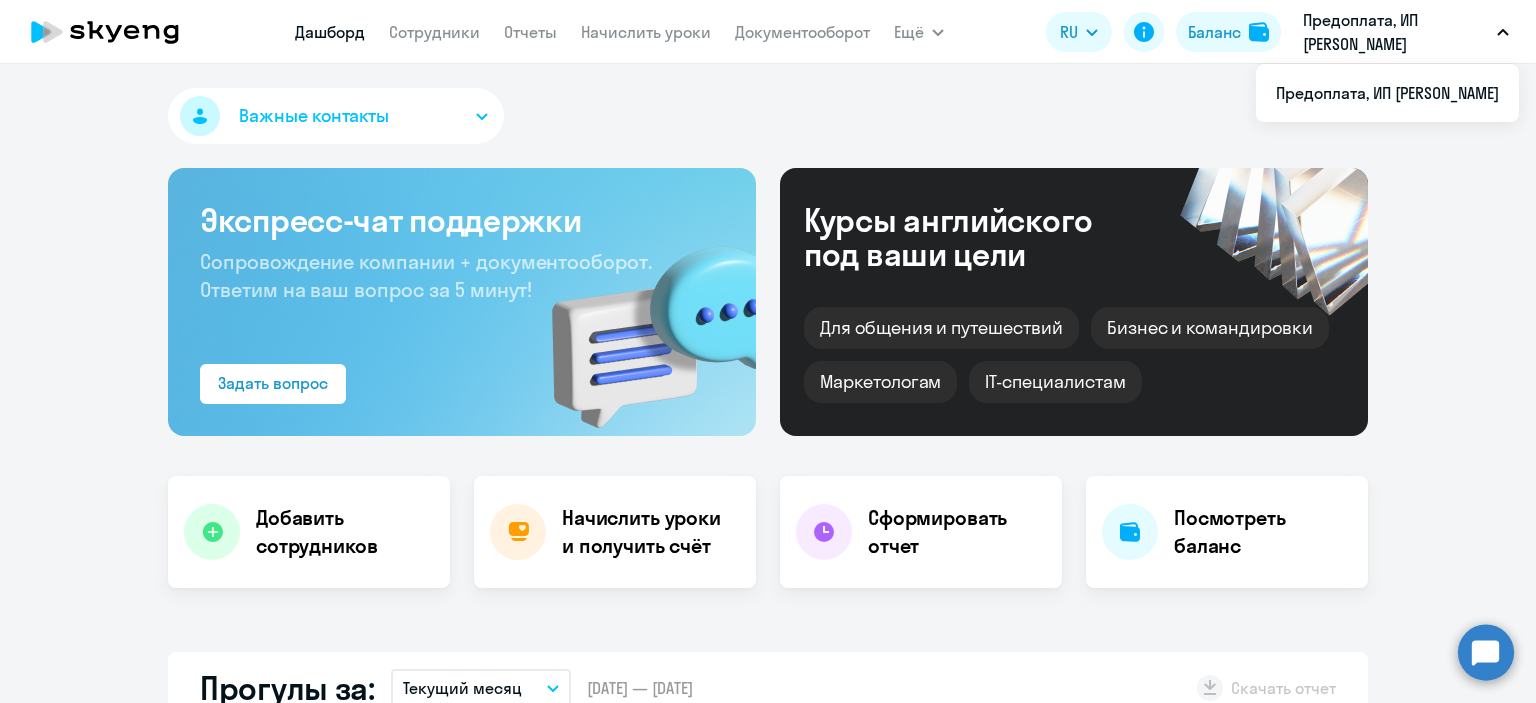 click on "Предоплата, ИП [PERSON_NAME]" at bounding box center (1396, 32) 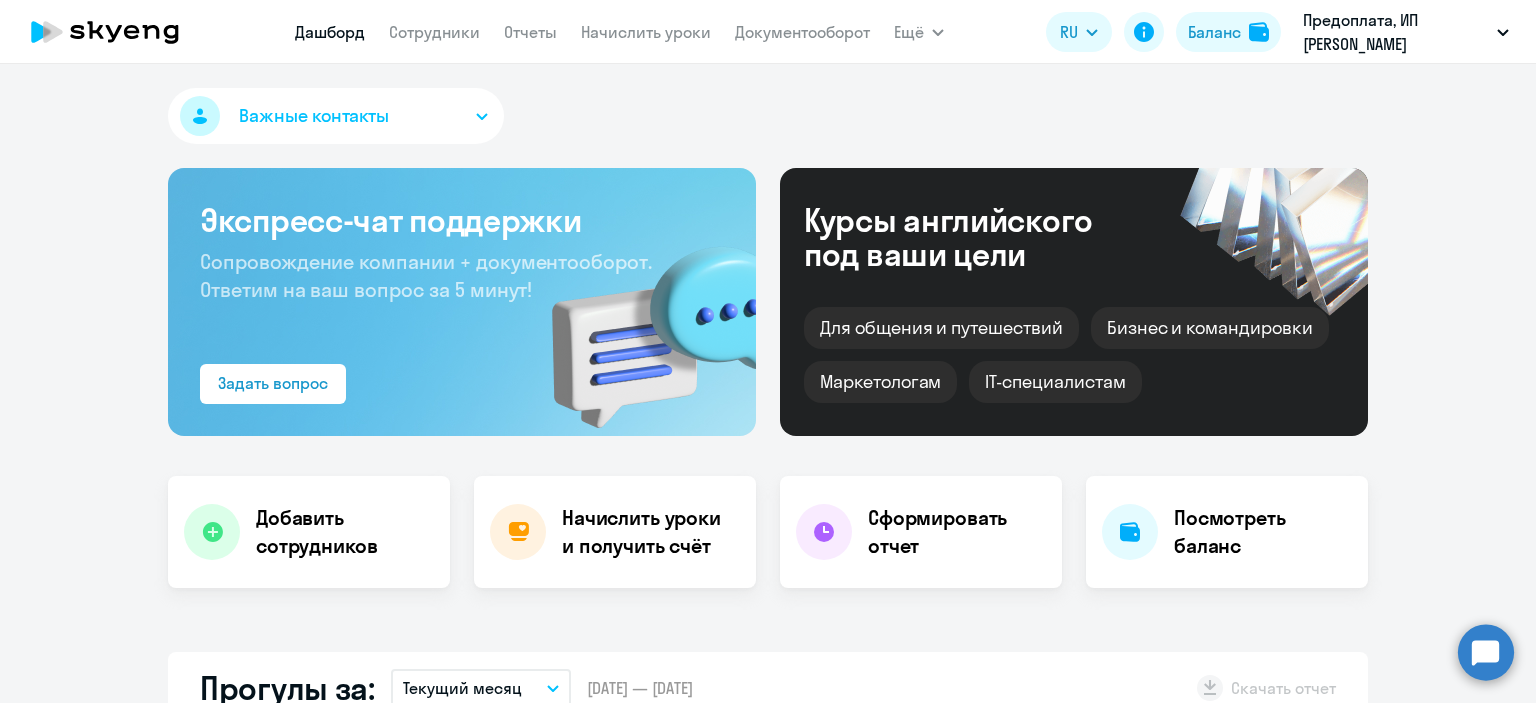 click on "Предоплата, ИП [PERSON_NAME]" at bounding box center [1406, 32] 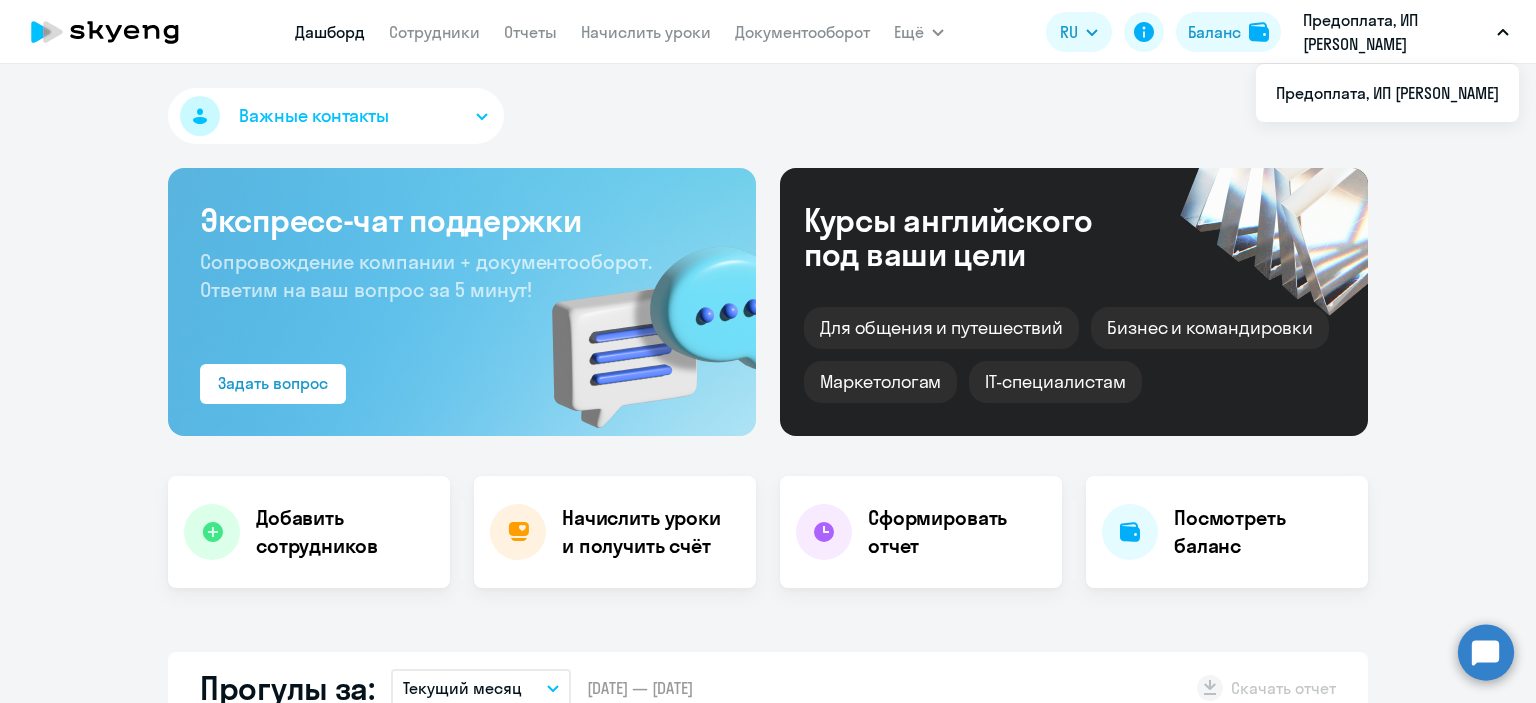 click on "[PERSON_NAME]
Отчеты
Начислить уроки
Документооборот
Ещё
Все продукты
Дашборд Сотрудники Отчеты Начислить уроки Документооборот Все продукты  RU
English Русский
Баланс   Предоплата, ИП [PERSON_NAME]
Предоплата, ИП [PERSON_NAME]" at bounding box center (768, 32) 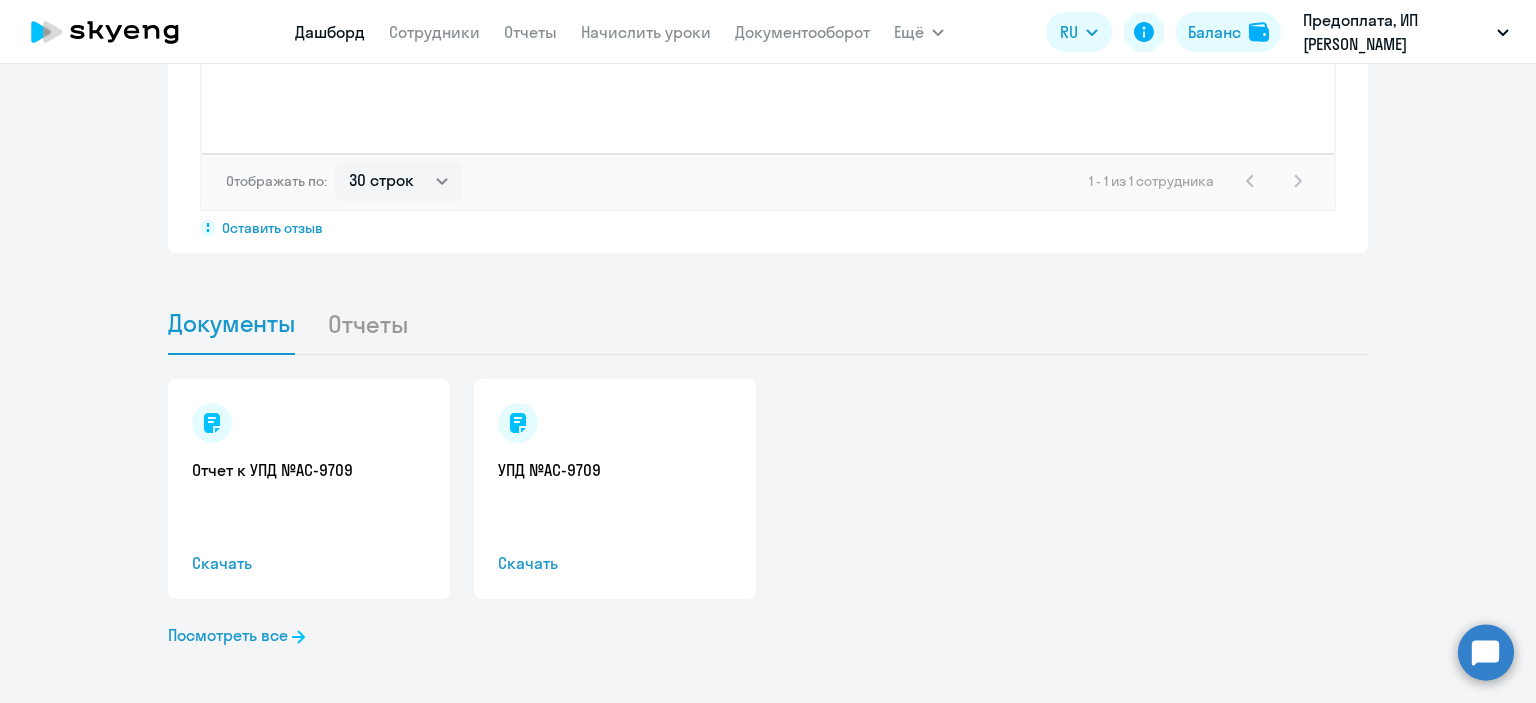 scroll, scrollTop: 1776, scrollLeft: 0, axis: vertical 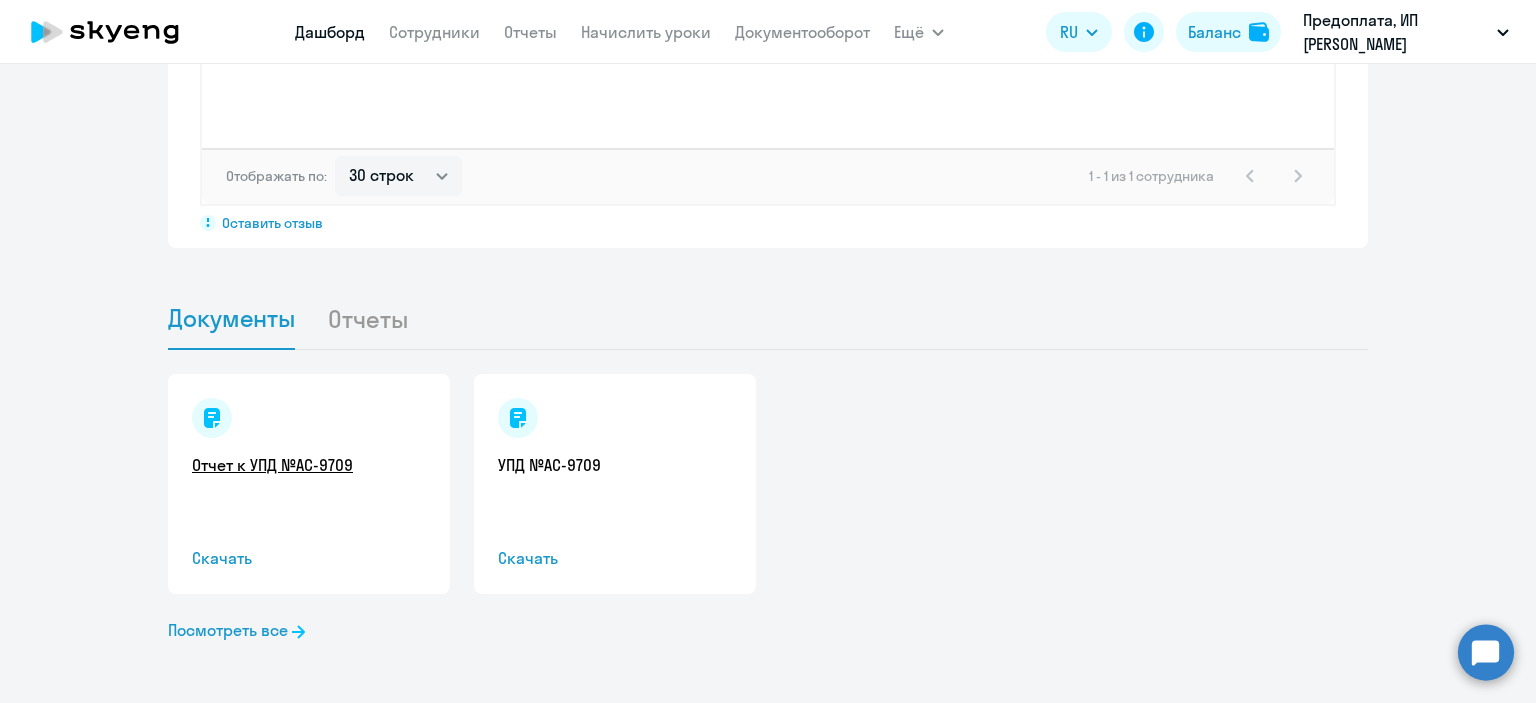 click on "Отчет к УПД №AC-9709" 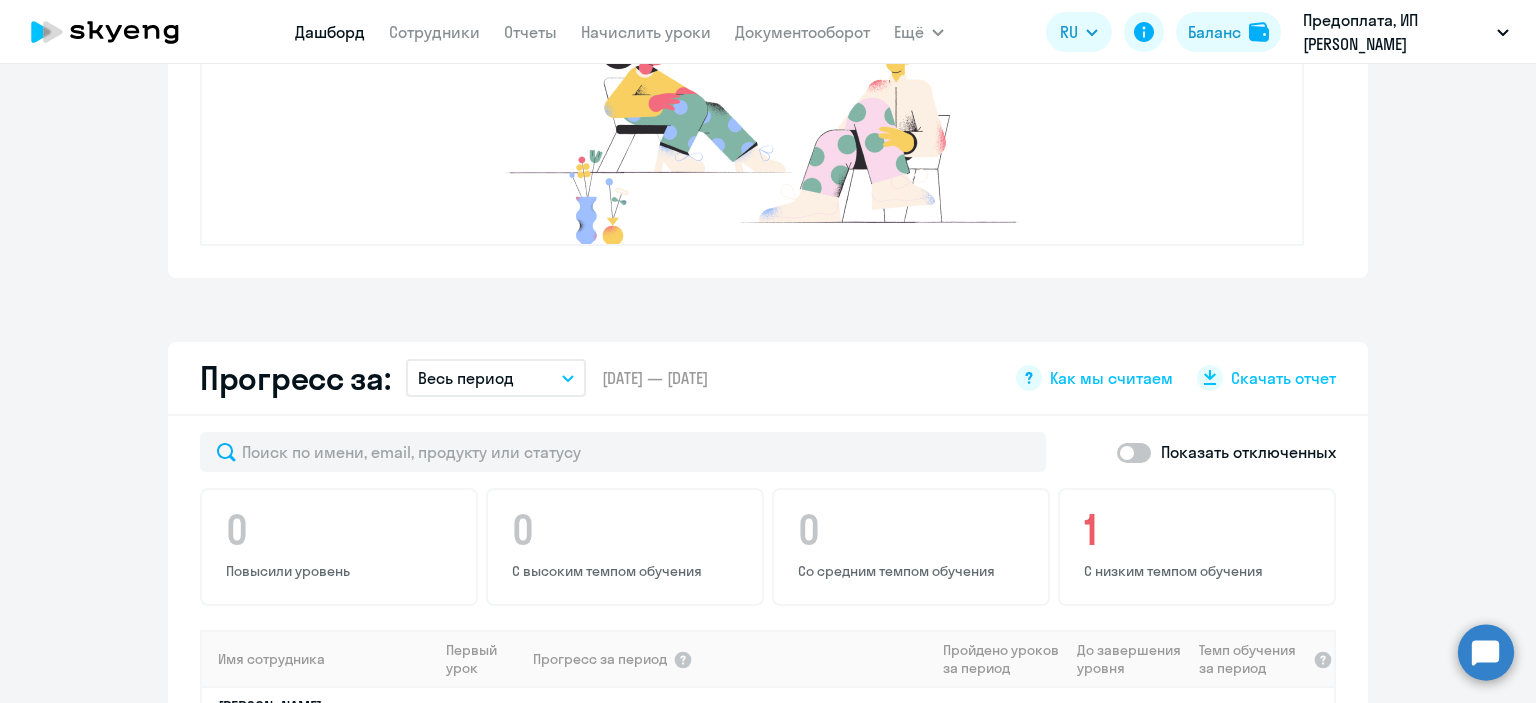 scroll, scrollTop: 0, scrollLeft: 0, axis: both 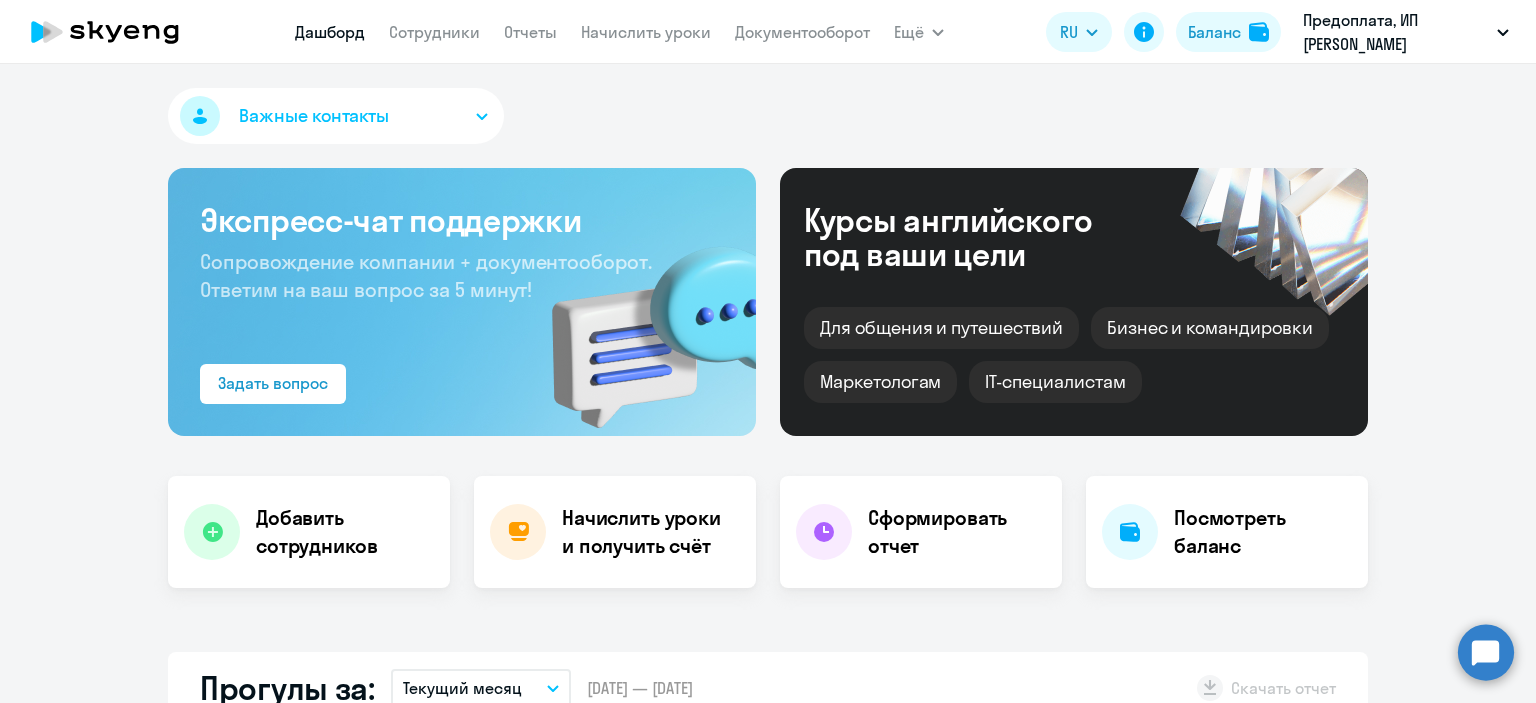 click 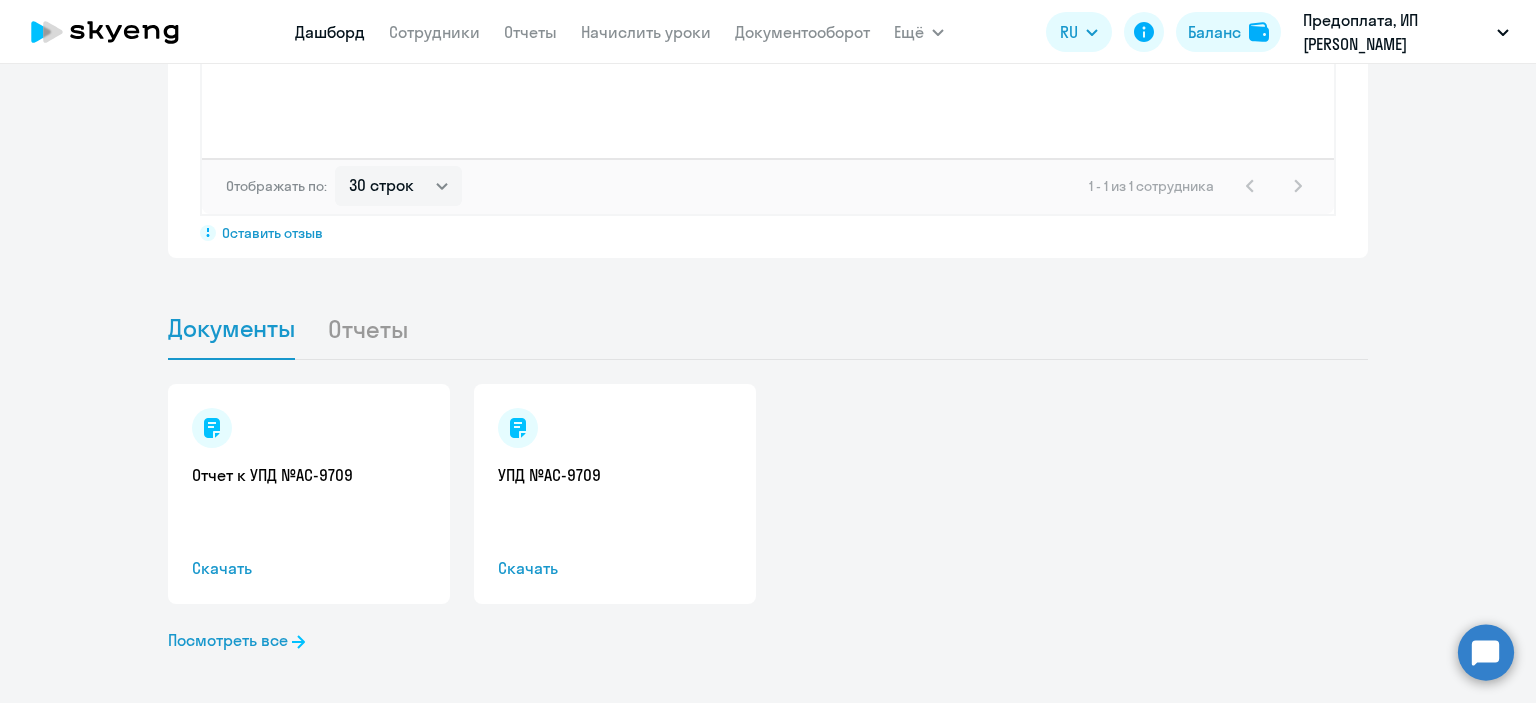 scroll, scrollTop: 1776, scrollLeft: 0, axis: vertical 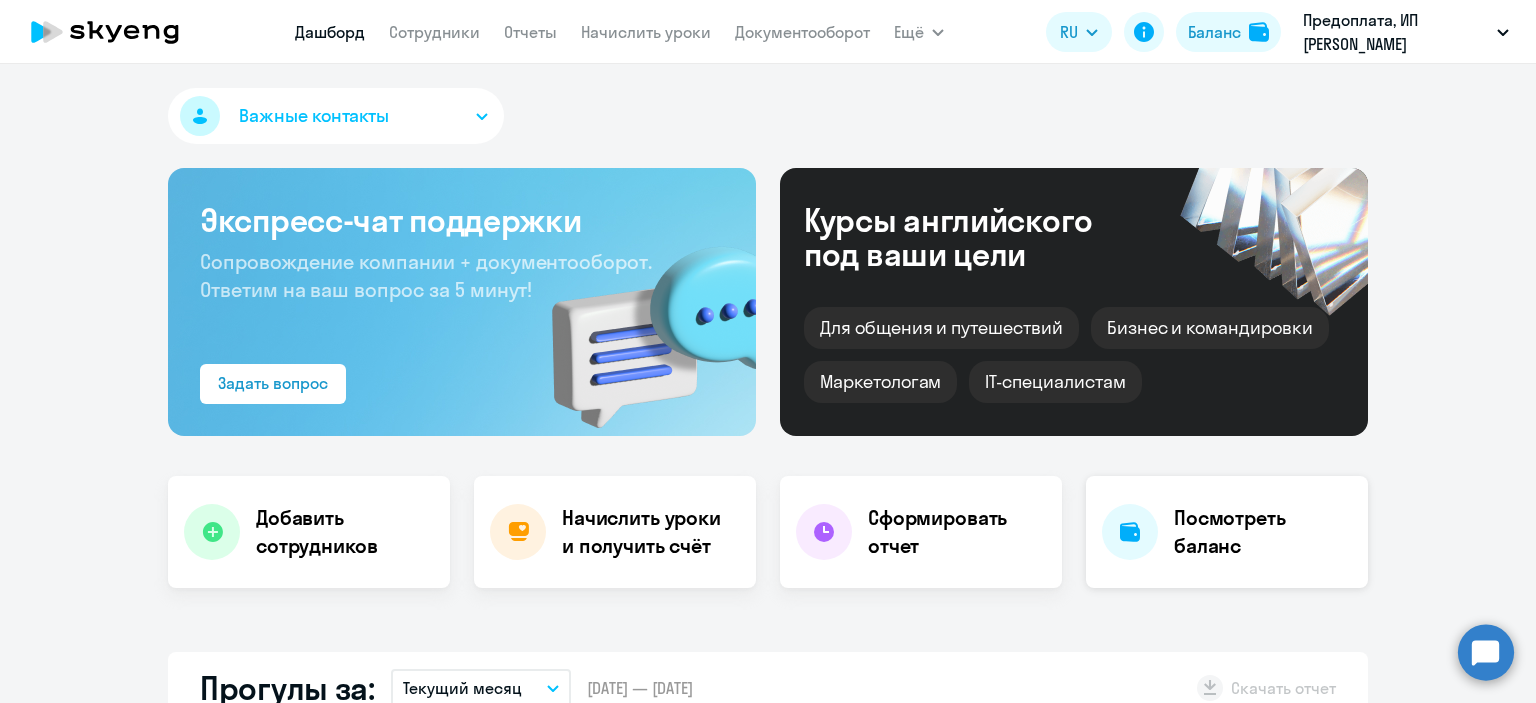 click on "Посмотреть баланс" 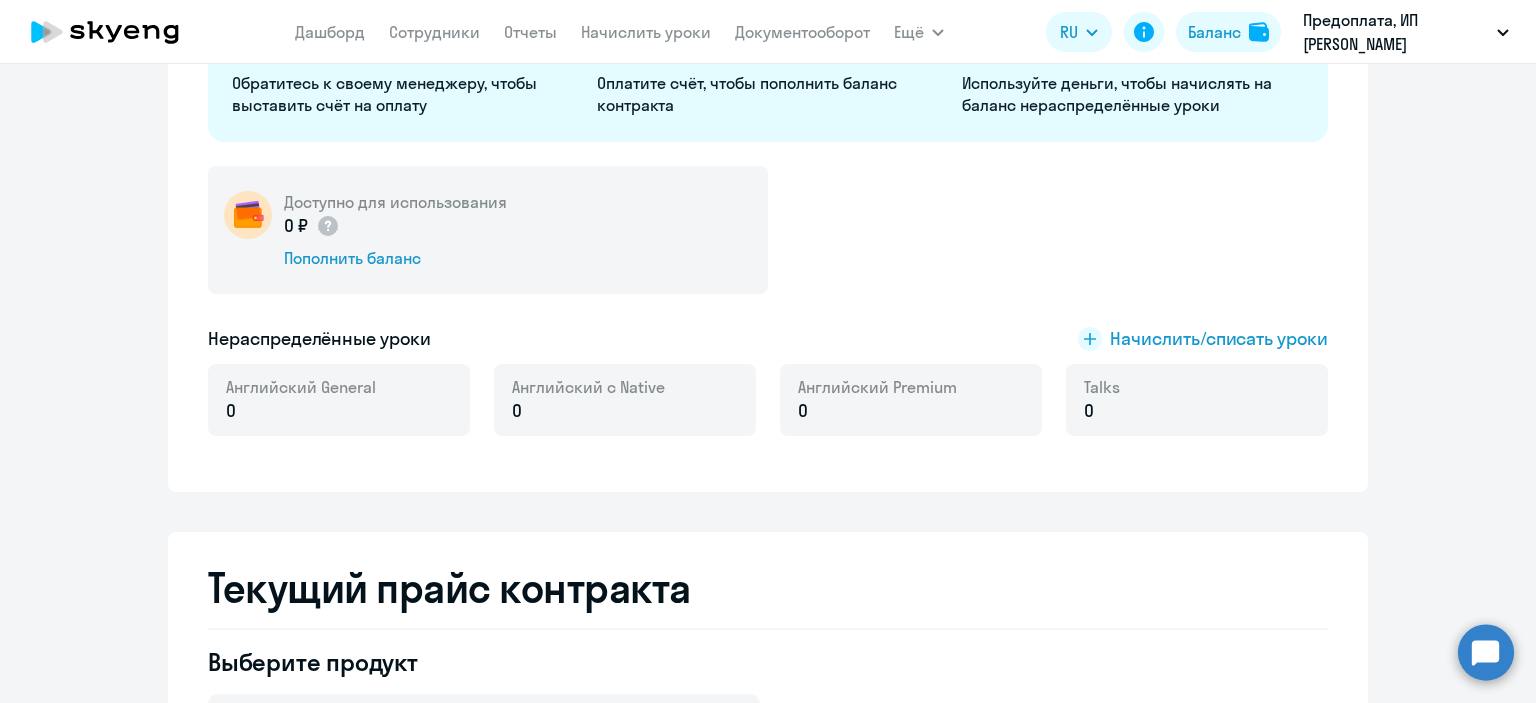 scroll, scrollTop: 600, scrollLeft: 0, axis: vertical 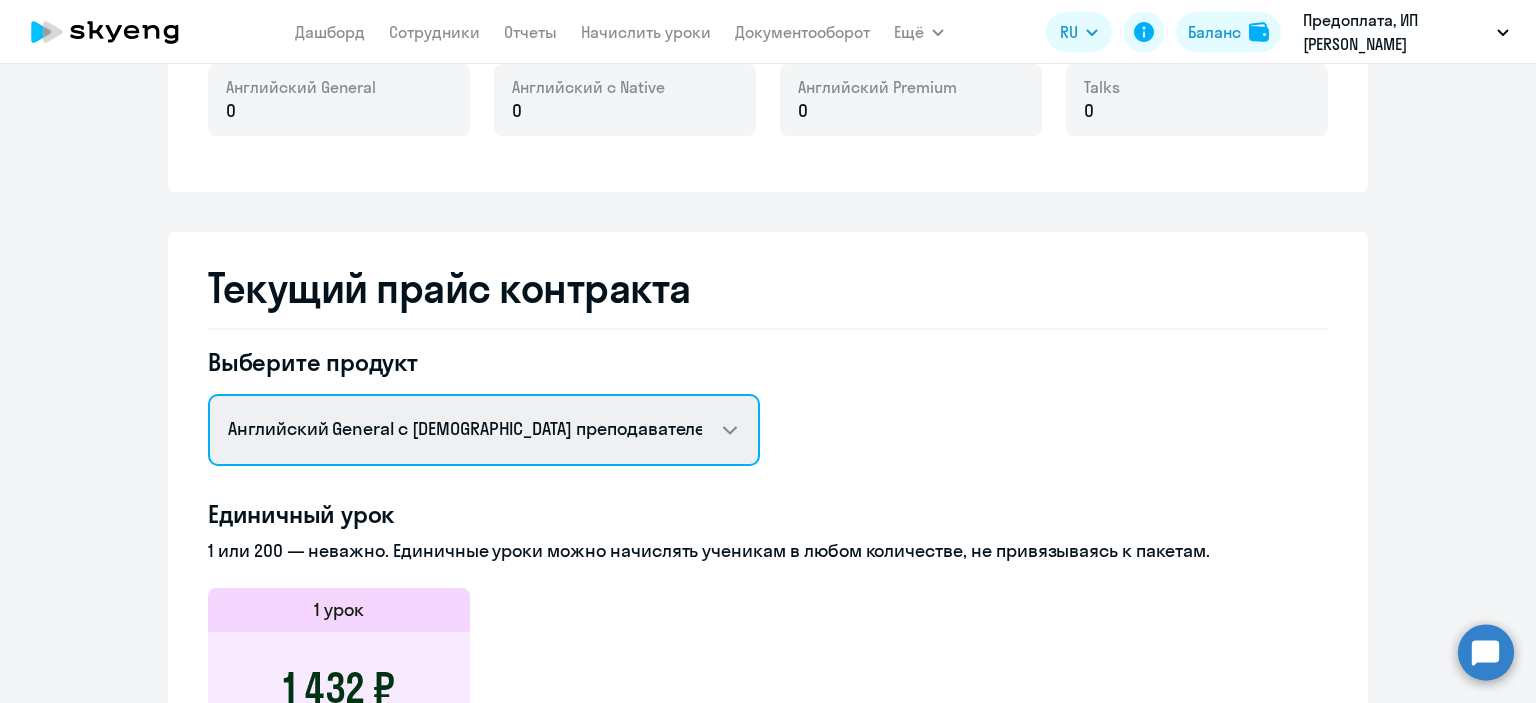 click on "Английский General с русскоговорящим преподавателем   Английский General с [DEMOGRAPHIC_DATA] преподавателем   Премиум английский с русскоговорящим преподавателем   Групповые уроки по английскому языку для взрослых   Talks 15 минутные разговоры на английском" 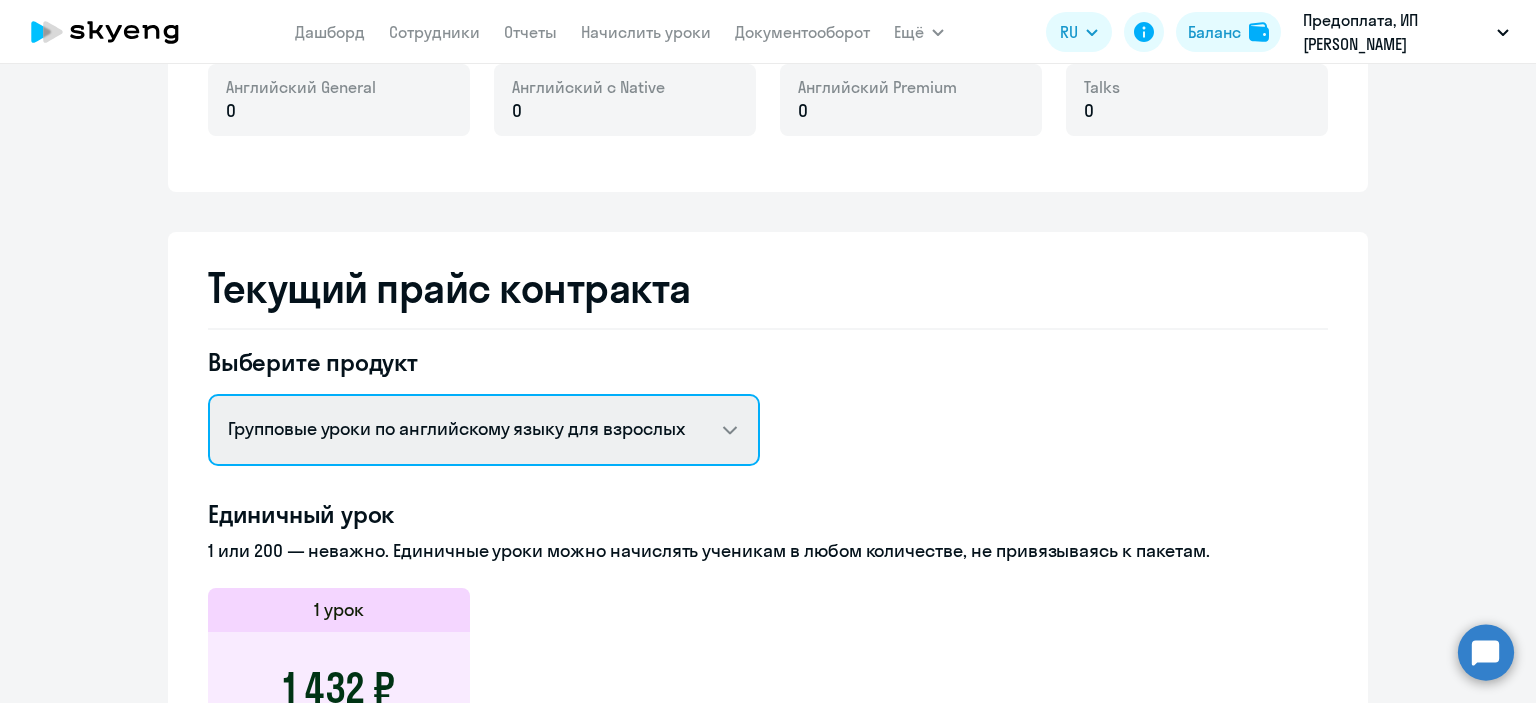 click on "Английский General с русскоговорящим преподавателем   Английский General с [DEMOGRAPHIC_DATA] преподавателем   Премиум английский с русскоговорящим преподавателем   Групповые уроки по английскому языку для взрослых   Talks 15 минутные разговоры на английском" 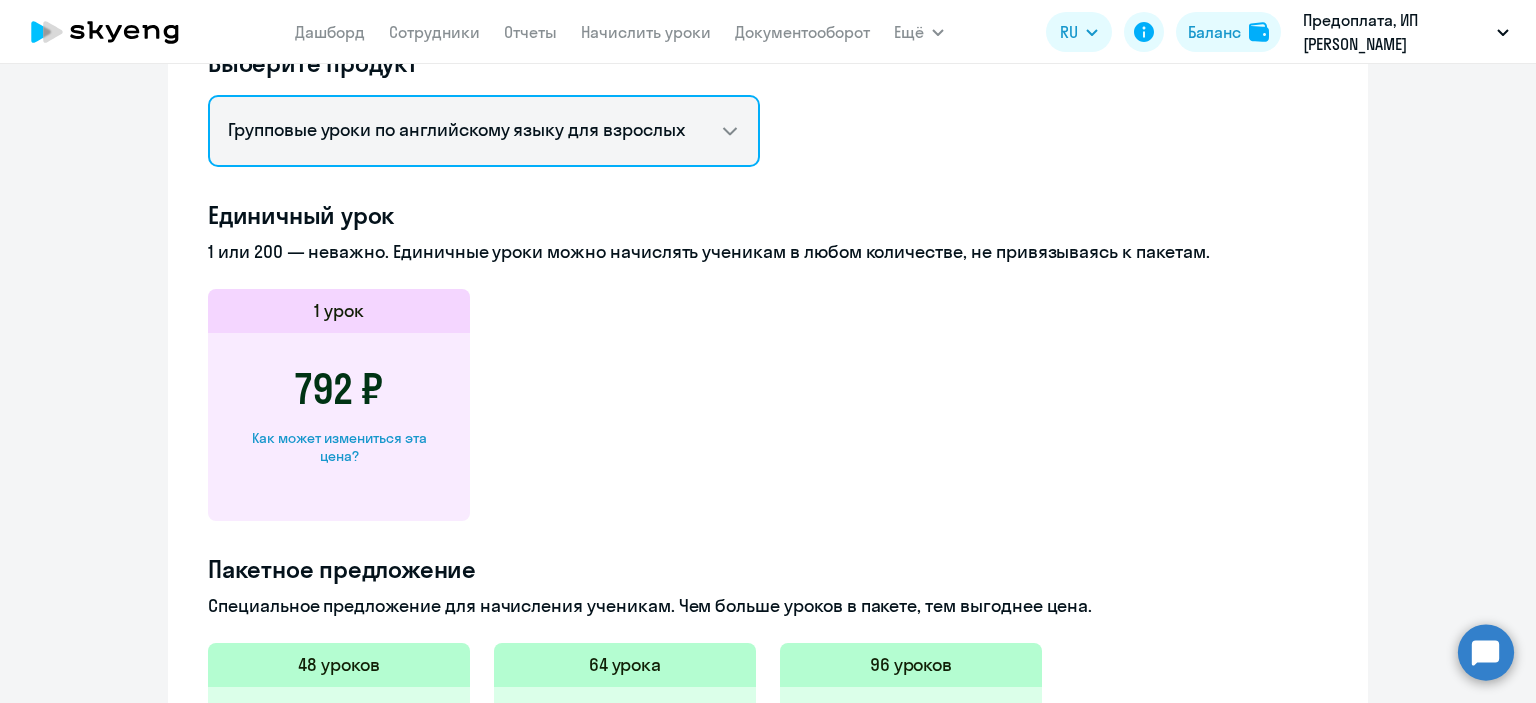 scroll, scrollTop: 894, scrollLeft: 0, axis: vertical 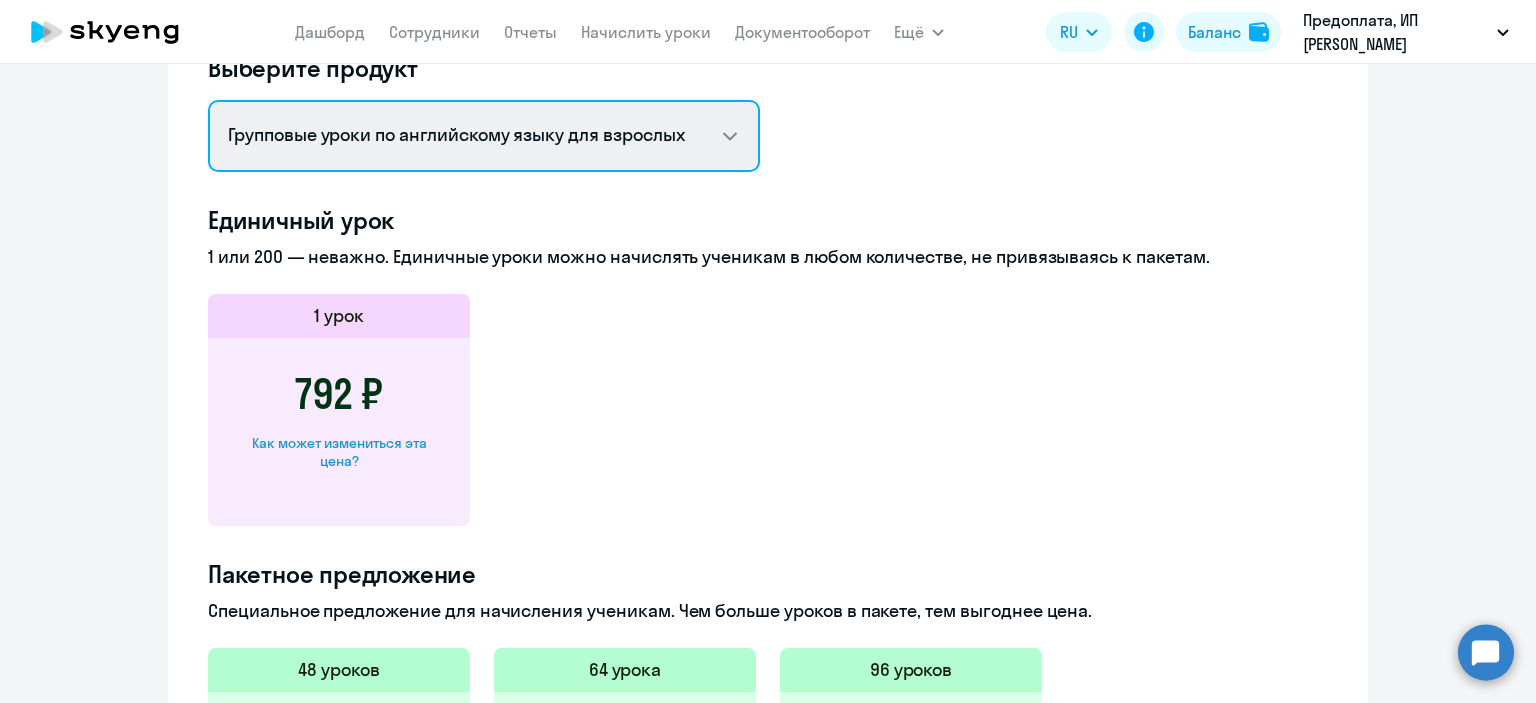 click on "Английский General с русскоговорящим преподавателем   Английский General с [DEMOGRAPHIC_DATA] преподавателем   Премиум английский с русскоговорящим преподавателем   Групповые уроки по английскому языку для взрослых   Talks 15 минутные разговоры на английском" 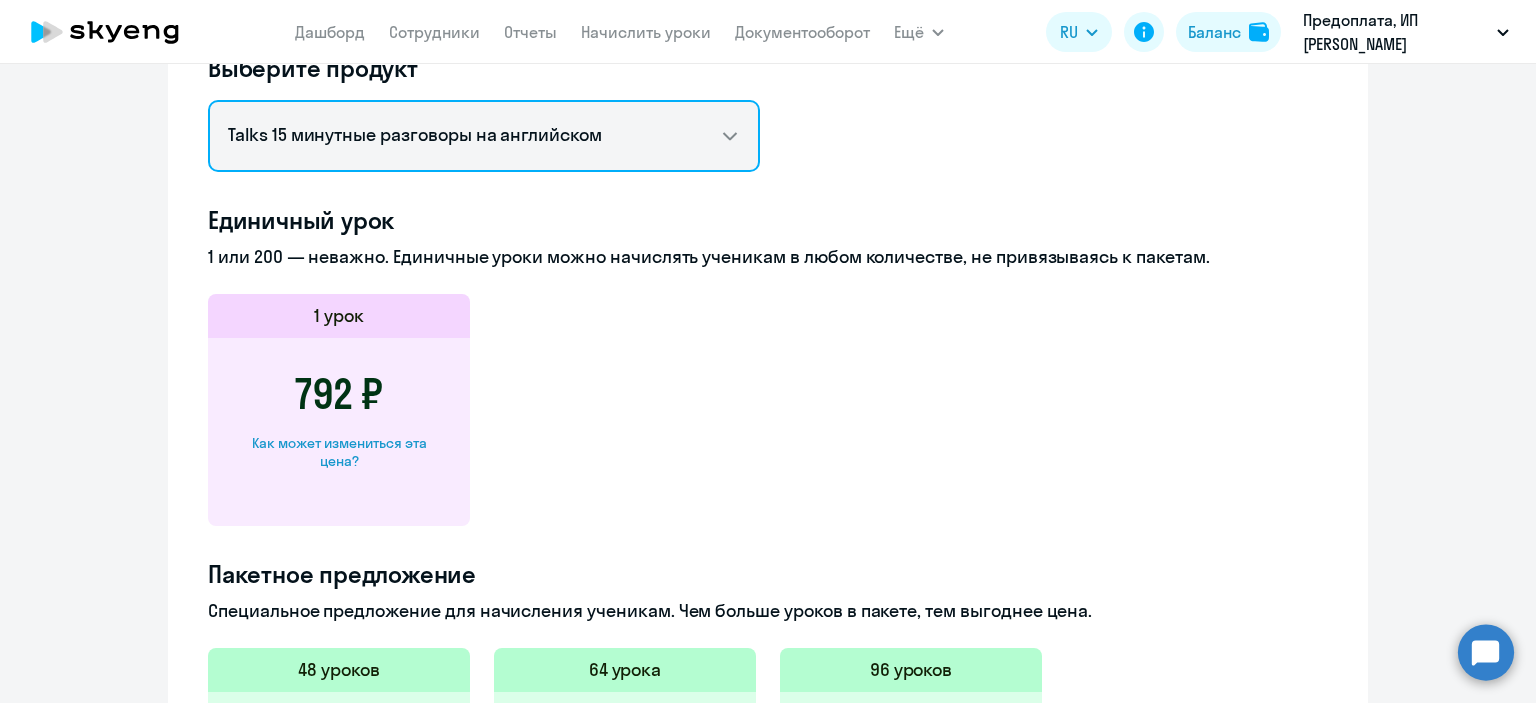click on "Английский General с русскоговорящим преподавателем   Английский General с [DEMOGRAPHIC_DATA] преподавателем   Премиум английский с русскоговорящим преподавателем   Групповые уроки по английскому языку для взрослых   Talks 15 минутные разговоры на английском" 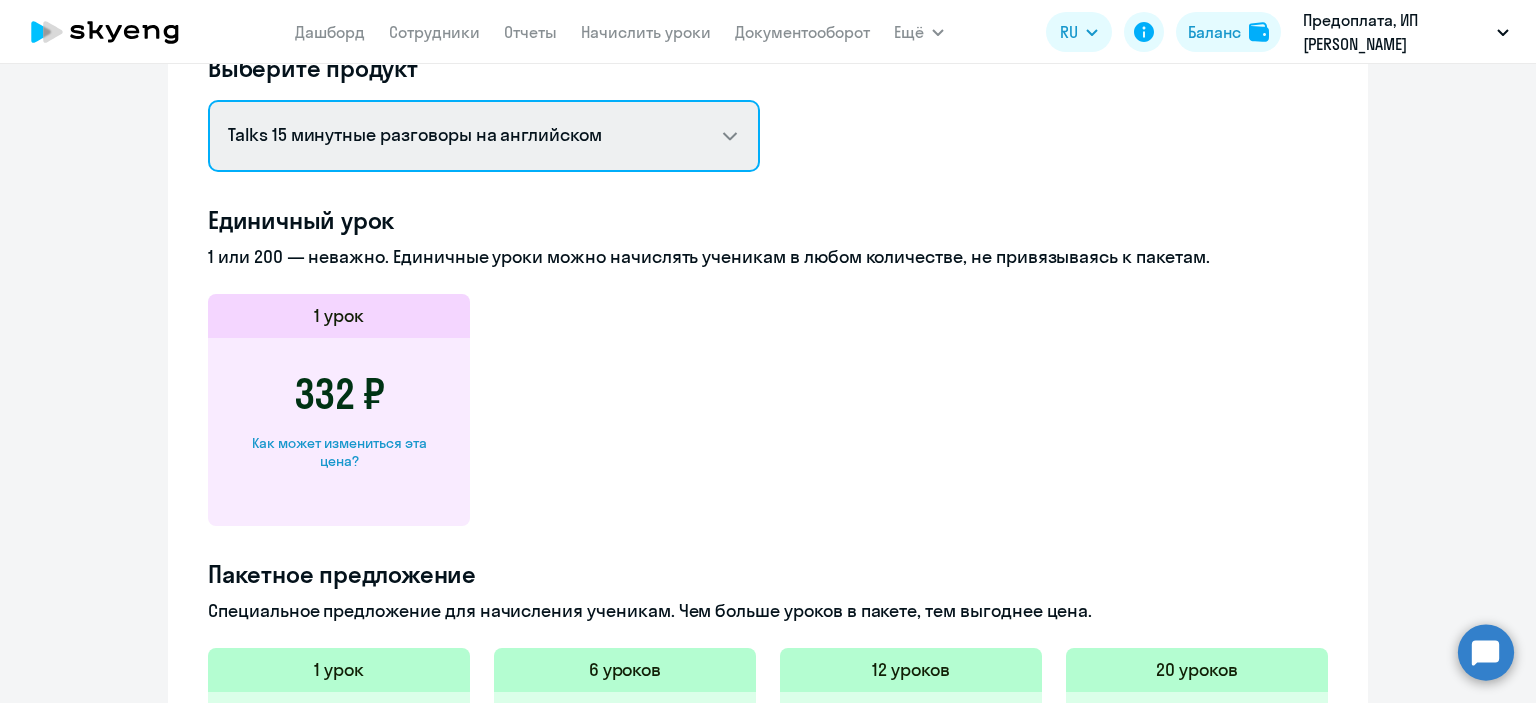 click on "Английский General с русскоговорящим преподавателем   Английский General с [DEMOGRAPHIC_DATA] преподавателем   Премиум английский с русскоговорящим преподавателем   Групповые уроки по английскому языку для взрослых   Talks 15 минутные разговоры на английском" 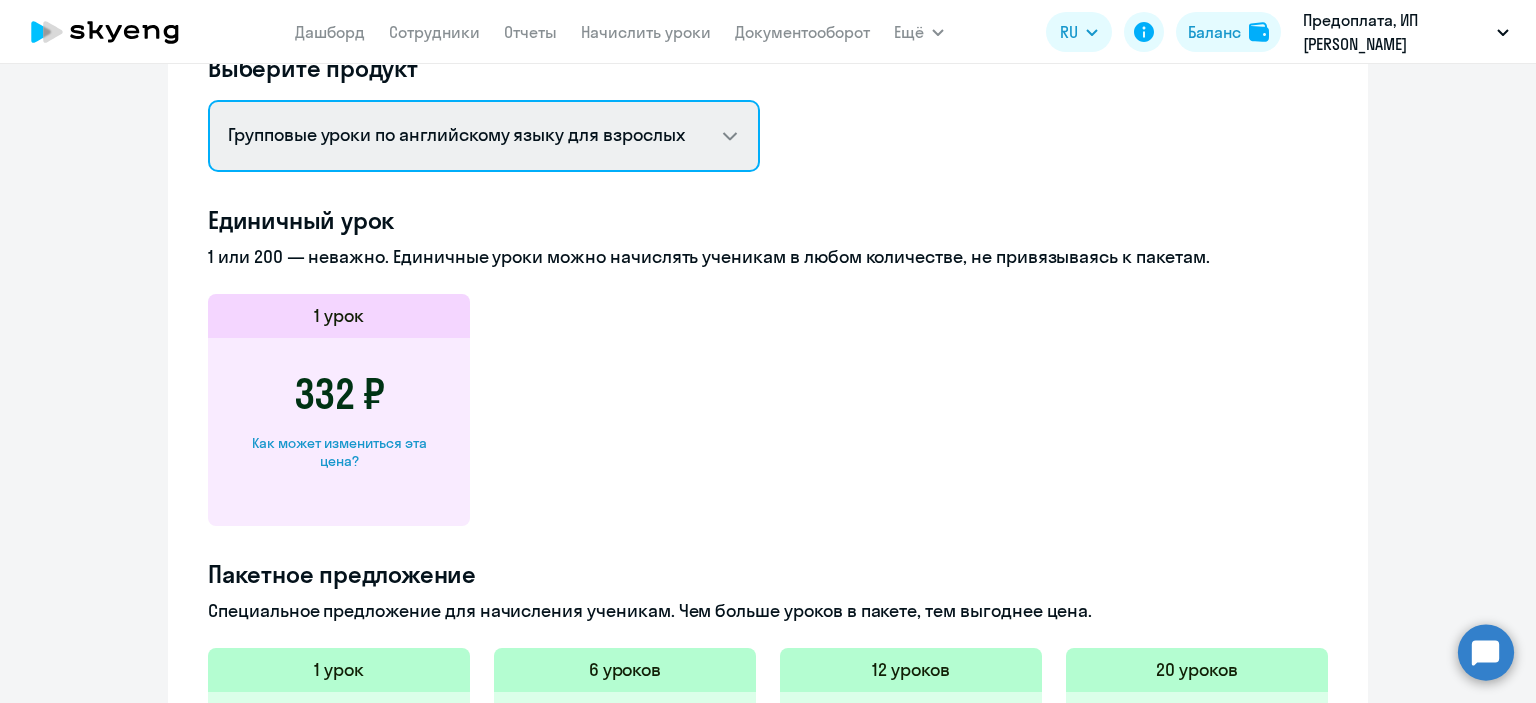 click on "Английский General с русскоговорящим преподавателем   Английский General с [DEMOGRAPHIC_DATA] преподавателем   Премиум английский с русскоговорящим преподавателем   Групповые уроки по английскому языку для взрослых   Talks 15 минутные разговоры на английском" 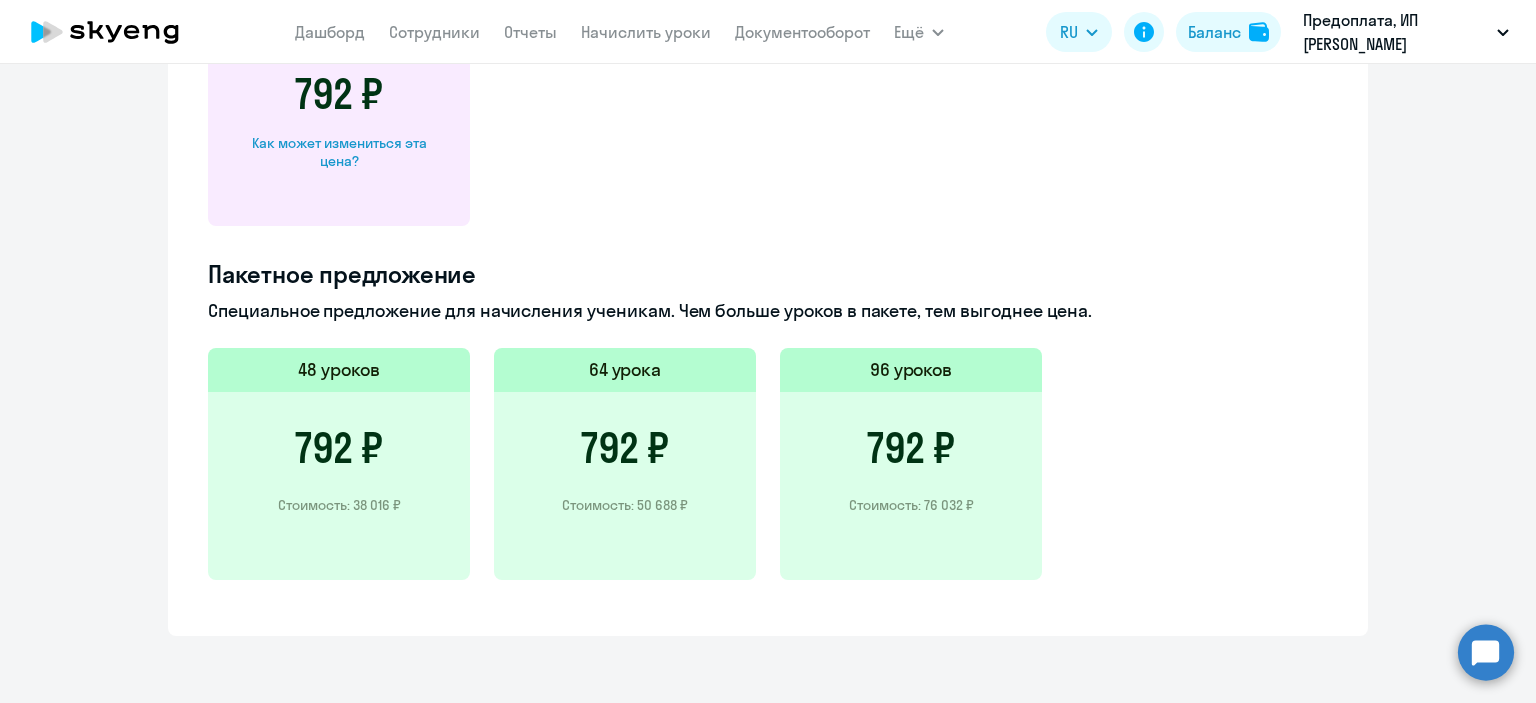 scroll, scrollTop: 594, scrollLeft: 0, axis: vertical 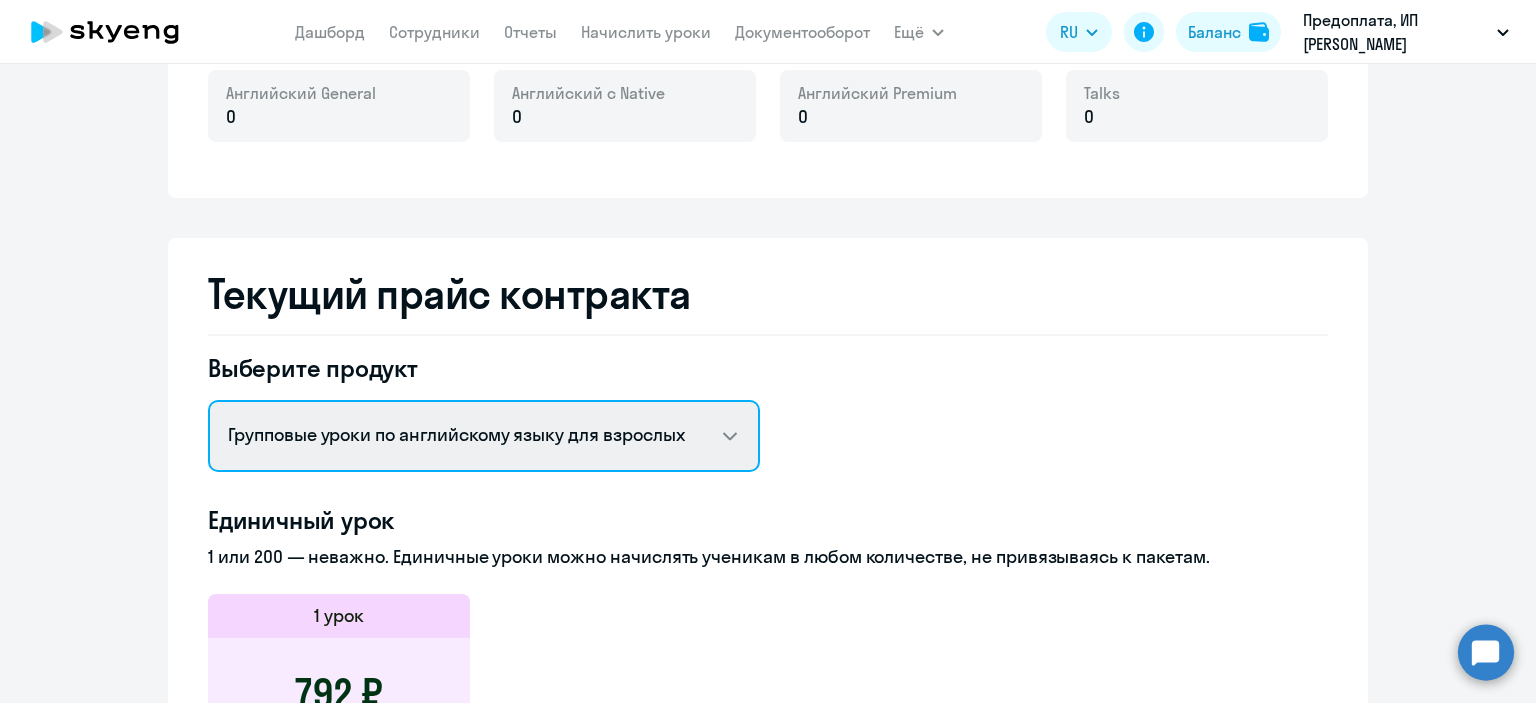 click on "Английский General с русскоговорящим преподавателем   Английский General с [DEMOGRAPHIC_DATA] преподавателем   Премиум английский с русскоговорящим преподавателем   Групповые уроки по английскому языку для взрослых   Talks 15 минутные разговоры на английском" 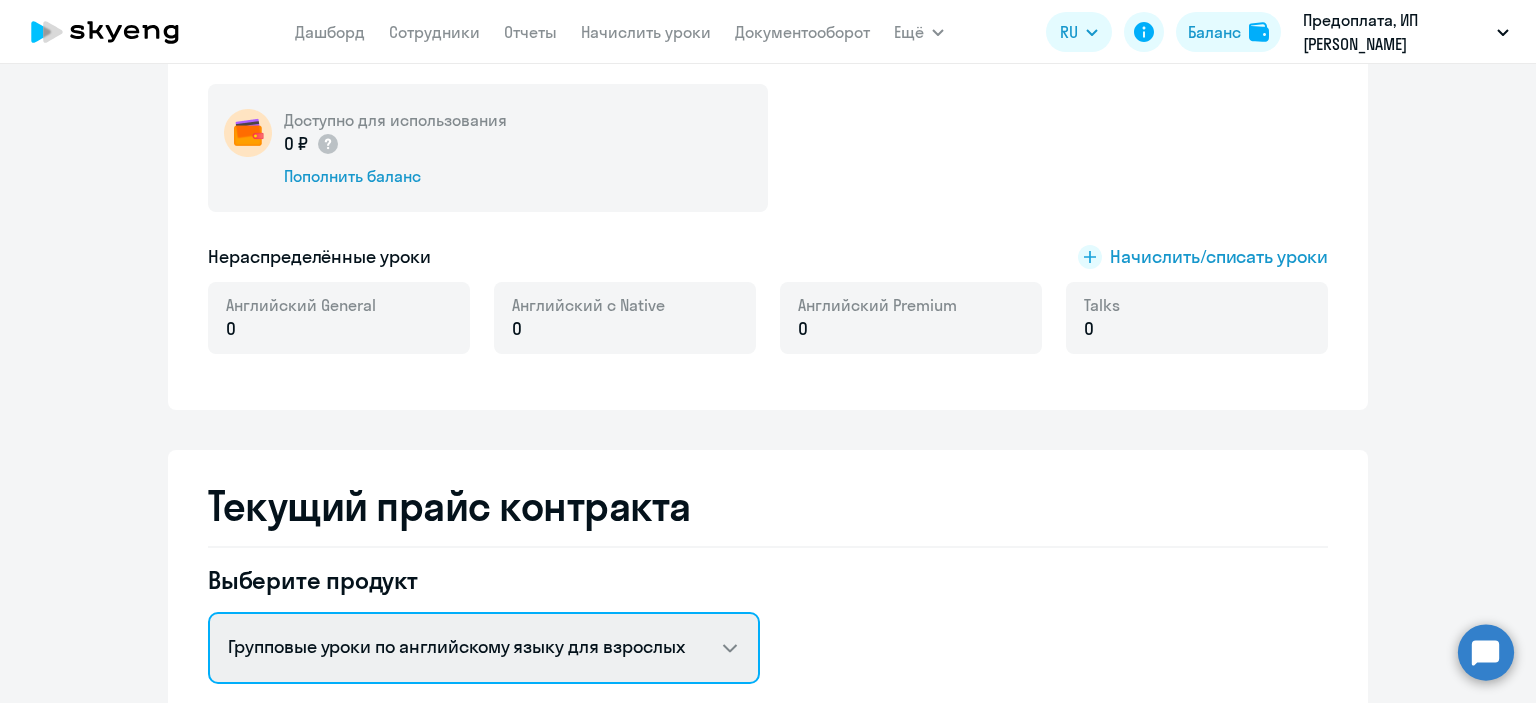 scroll, scrollTop: 600, scrollLeft: 0, axis: vertical 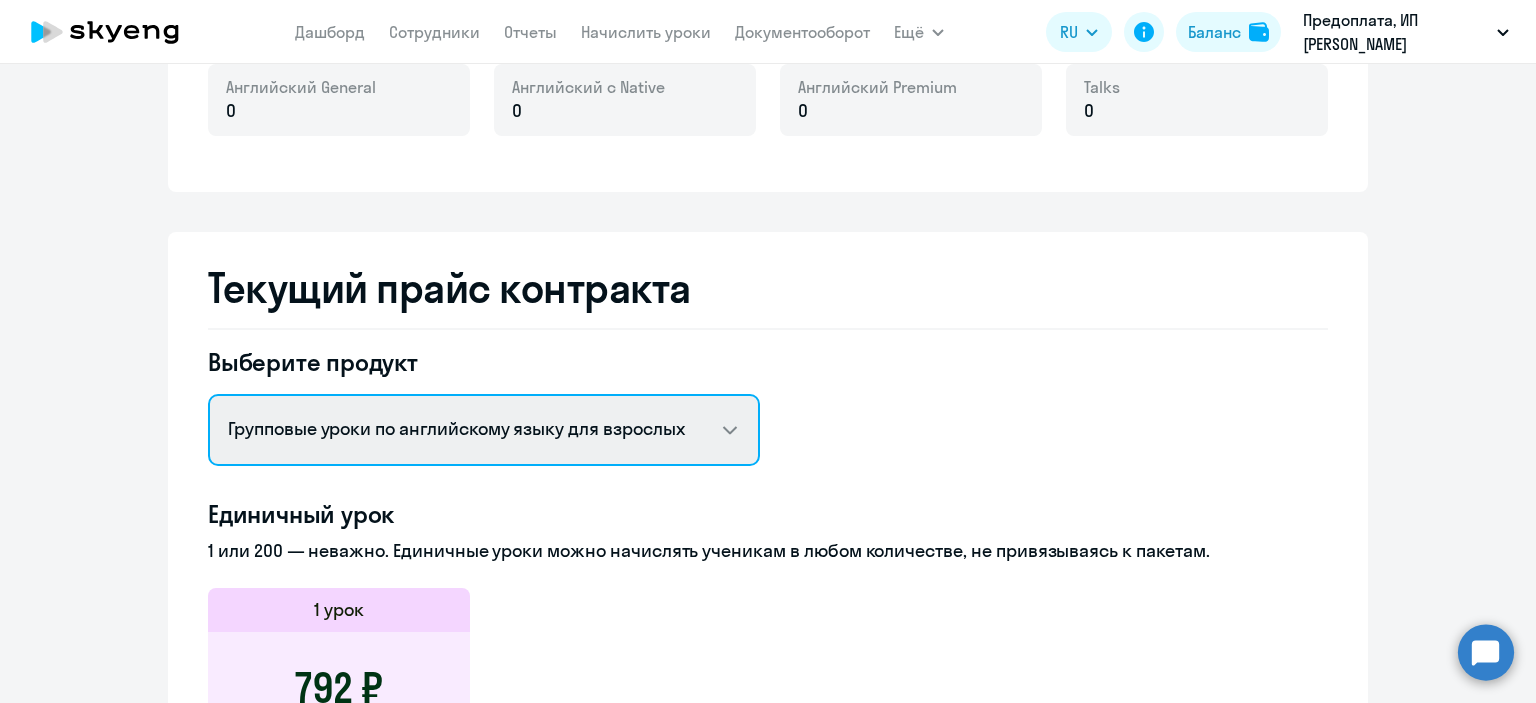 click on "Английский General с русскоговорящим преподавателем   Английский General с [DEMOGRAPHIC_DATA] преподавателем   Премиум английский с русскоговорящим преподавателем   Групповые уроки по английскому языку для взрослых   Talks 15 минутные разговоры на английском" 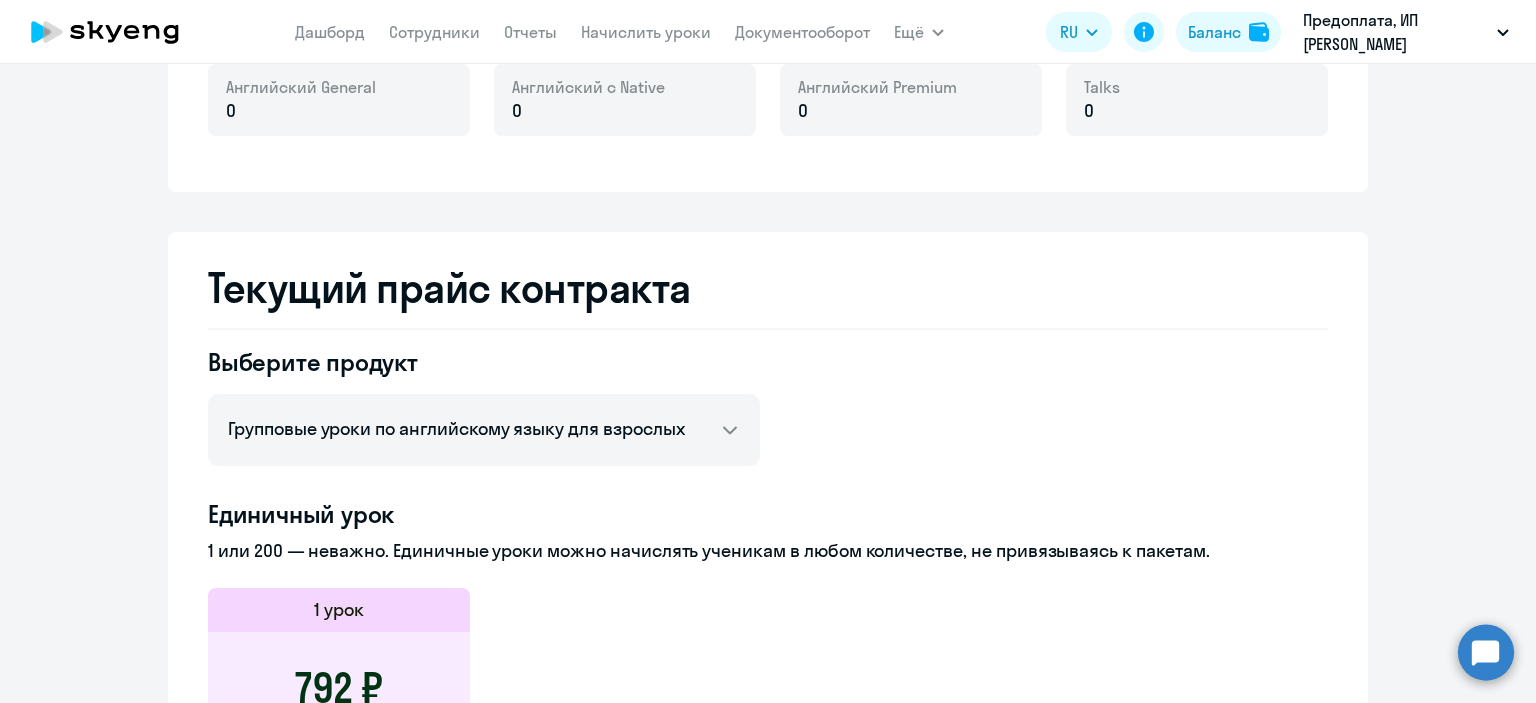 click on "Выберите продукт  Английский General с русскоговорящим преподавателем   Английский General с [DEMOGRAPHIC_DATA] преподавателем   Премиум английский с русскоговорящим преподавателем   Групповые уроки по английскому языку для взрослых   Talks 15 минутные разговоры на английском  Единичный урок  1 или 200 — неважно. Единичные уроки можно начислять ученикам в любом количестве, не привязываясь к пакетам.  1 урок  792 ₽   Как может измениться эта цена?  Пакетное предложение  Специальное предложение для начисления ученикам. Чем больше уроков в пакете, тем выгоднее цена.  48 уроков" 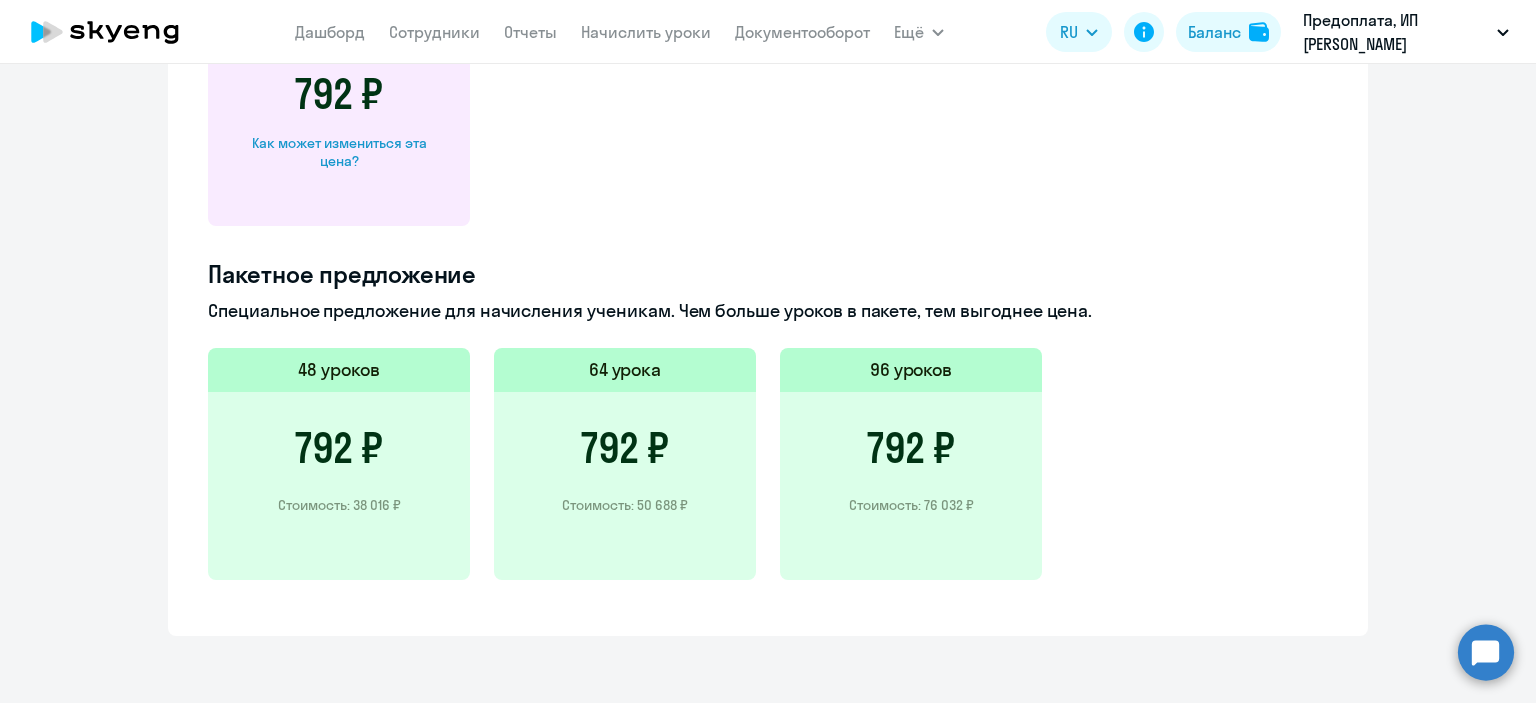 scroll, scrollTop: 0, scrollLeft: 0, axis: both 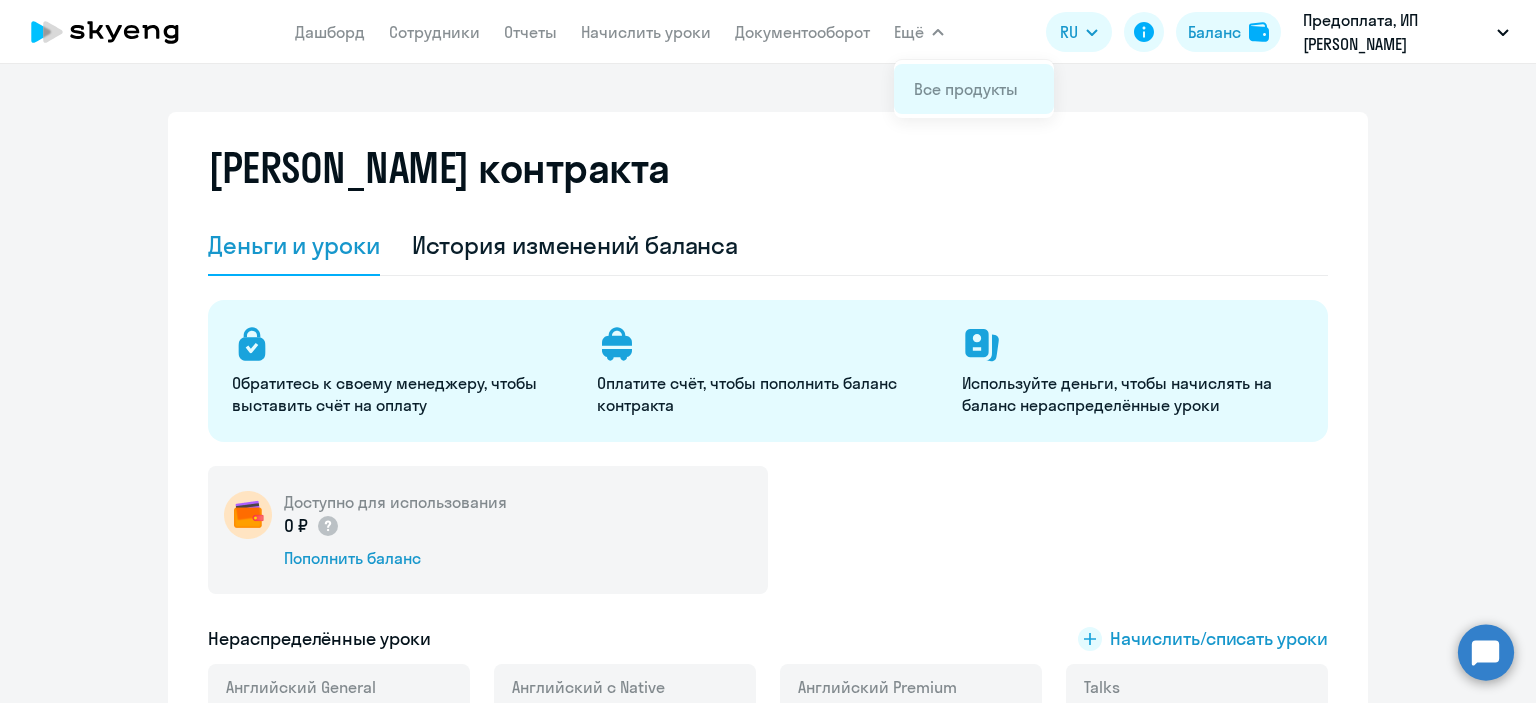 click on "Все продукты" at bounding box center [966, 89] 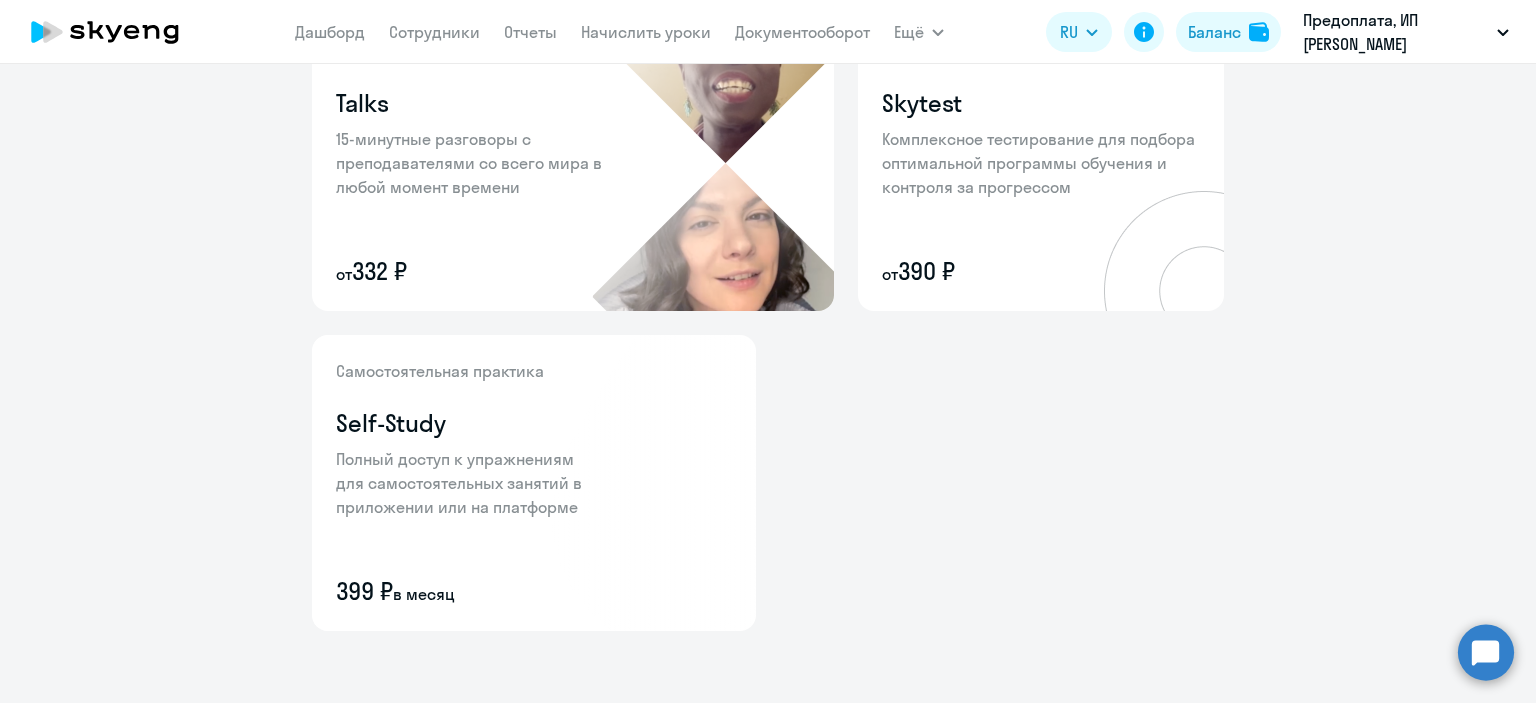 scroll, scrollTop: 872, scrollLeft: 0, axis: vertical 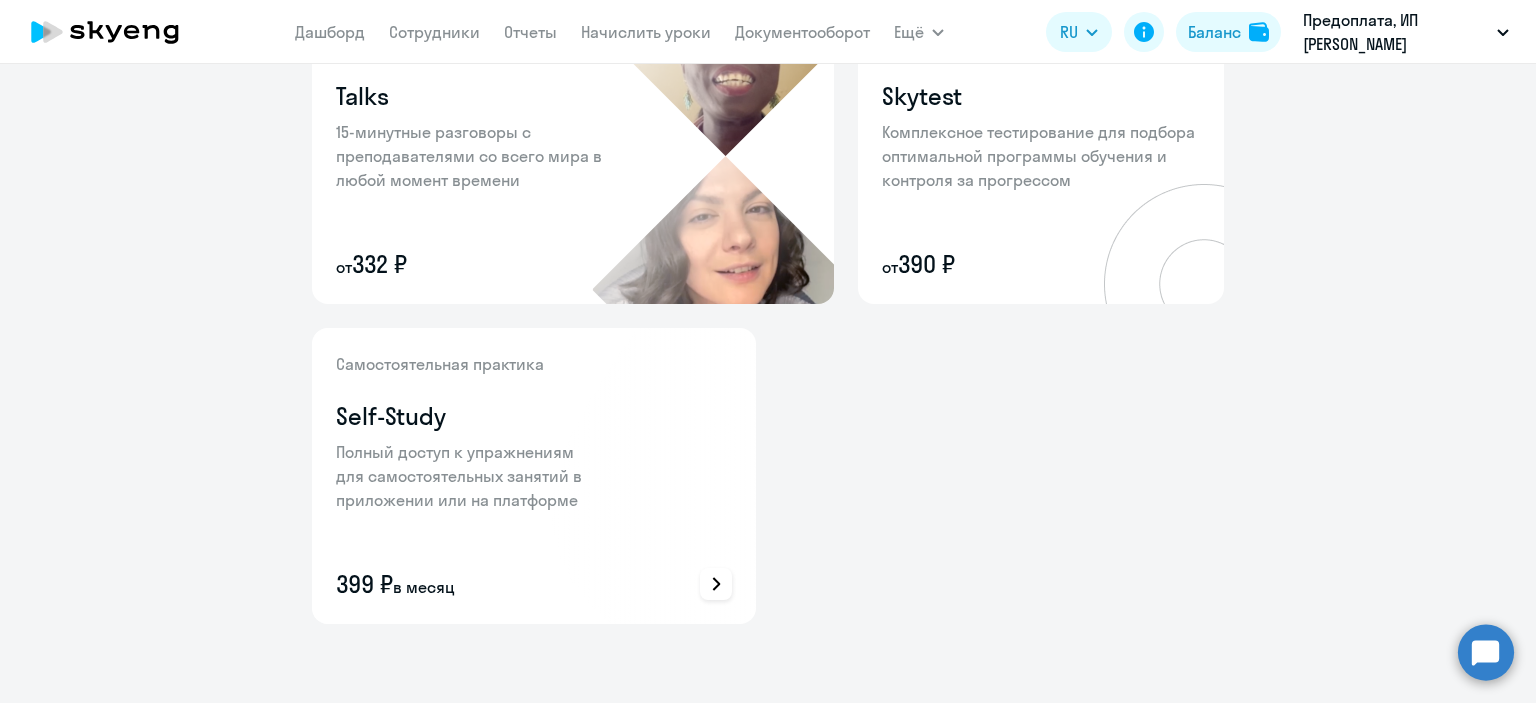 click 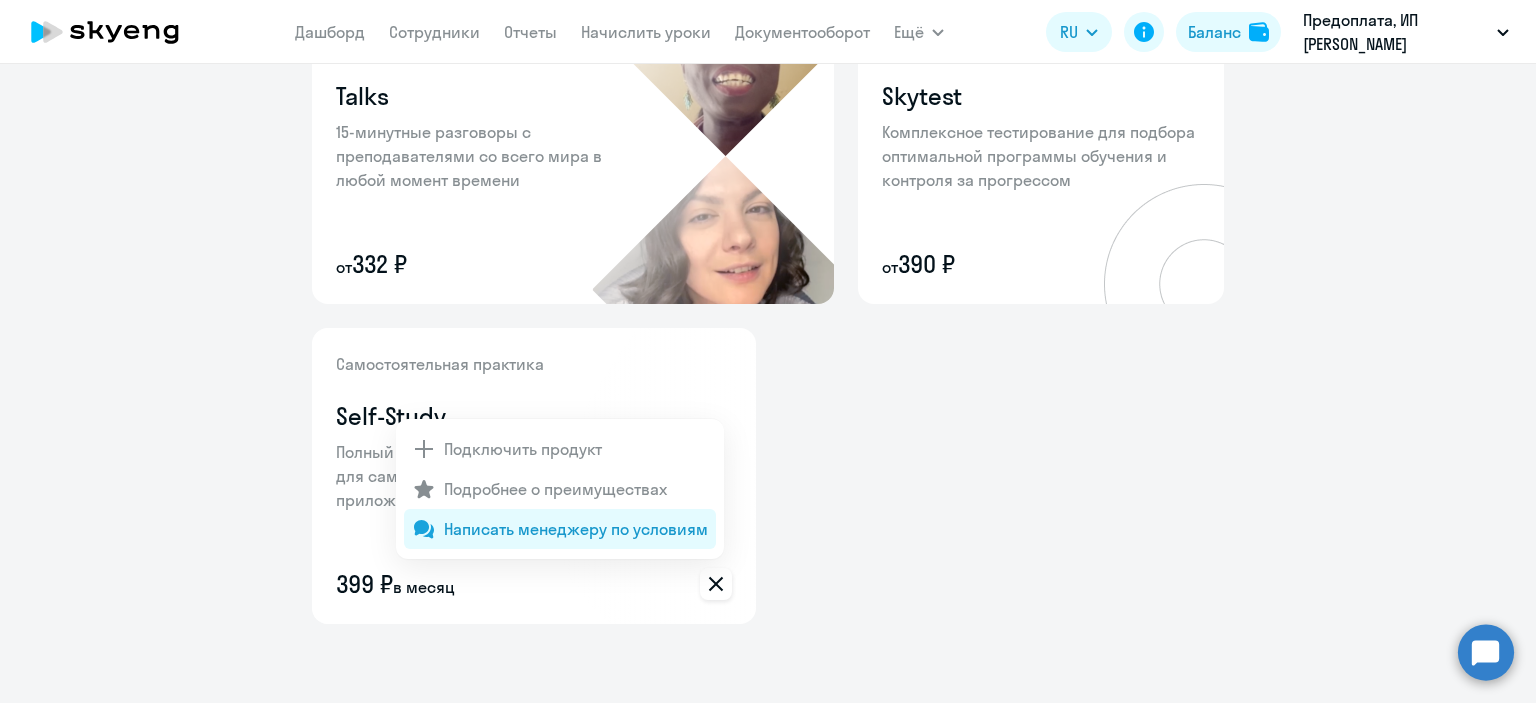 click on "Написать менеджеру по условиям" at bounding box center [576, 529] 